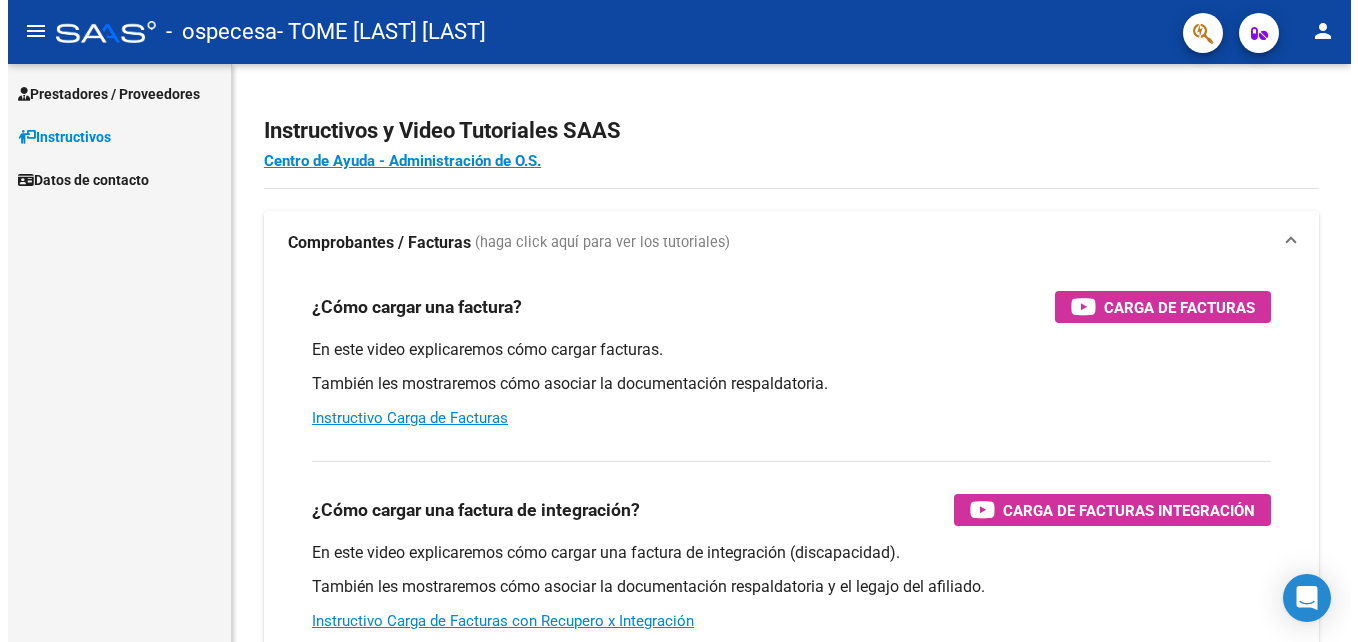 scroll, scrollTop: 0, scrollLeft: 0, axis: both 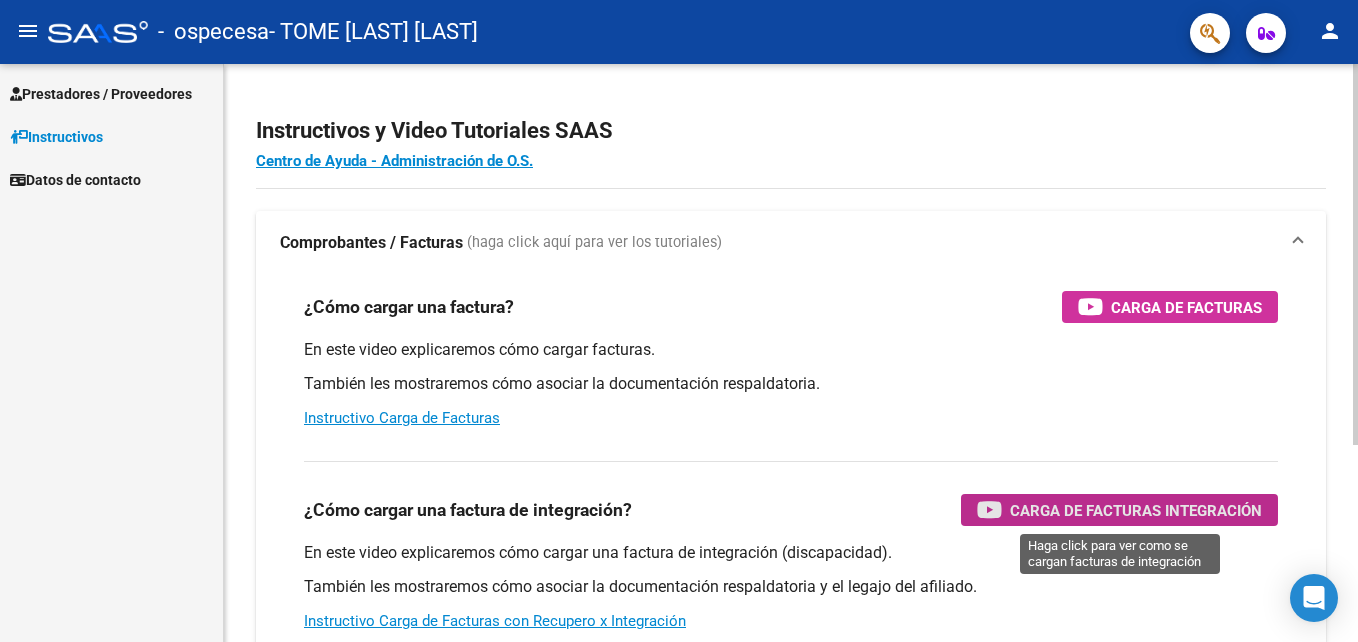 click on "Carga de Facturas Integración" at bounding box center [1136, 510] 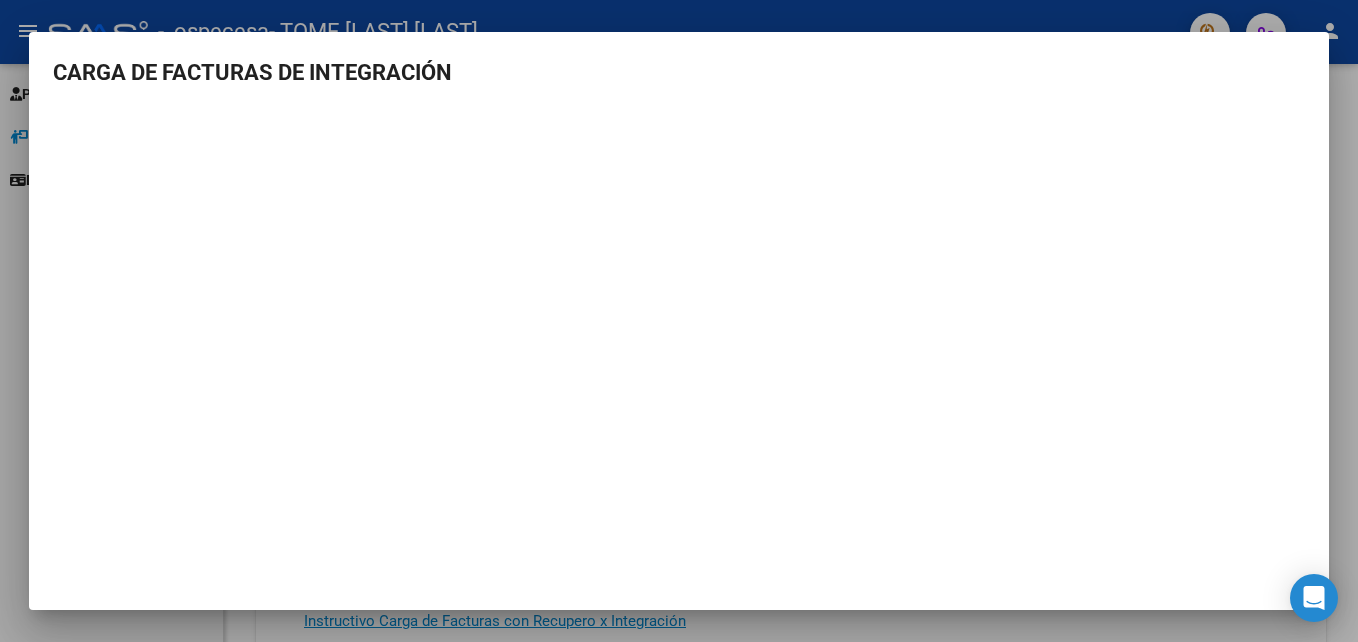 click at bounding box center [679, 321] 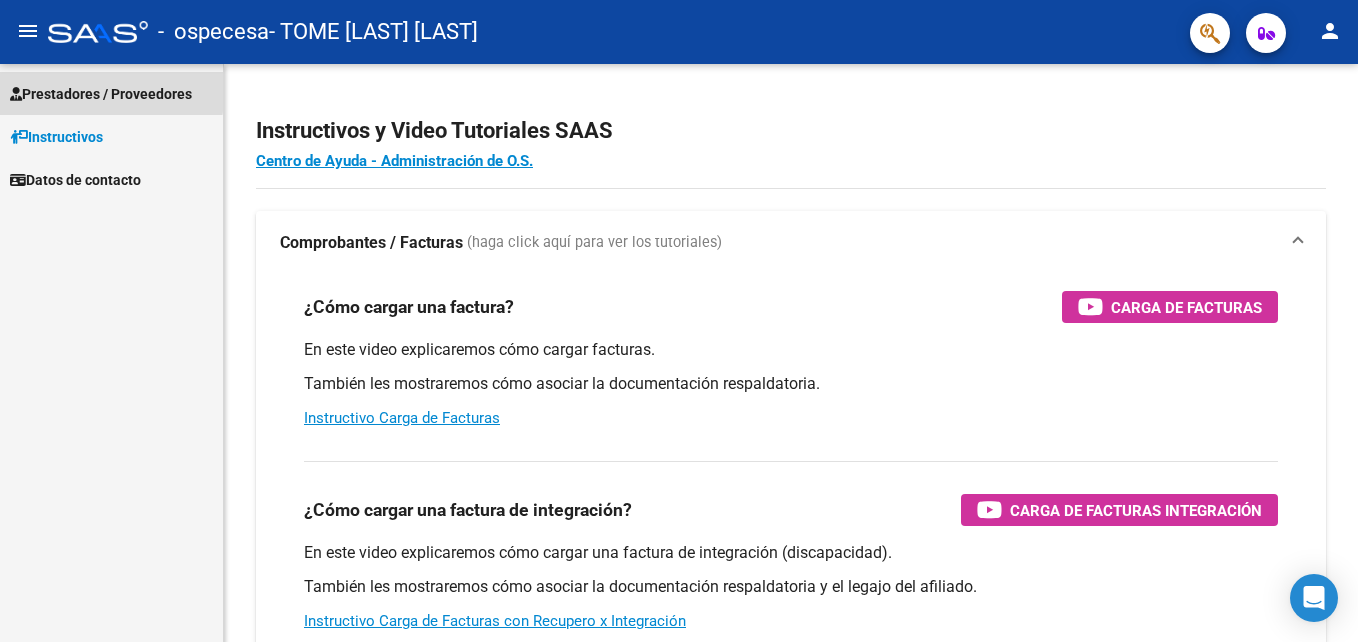 click on "Prestadores / Proveedores" at bounding box center [101, 94] 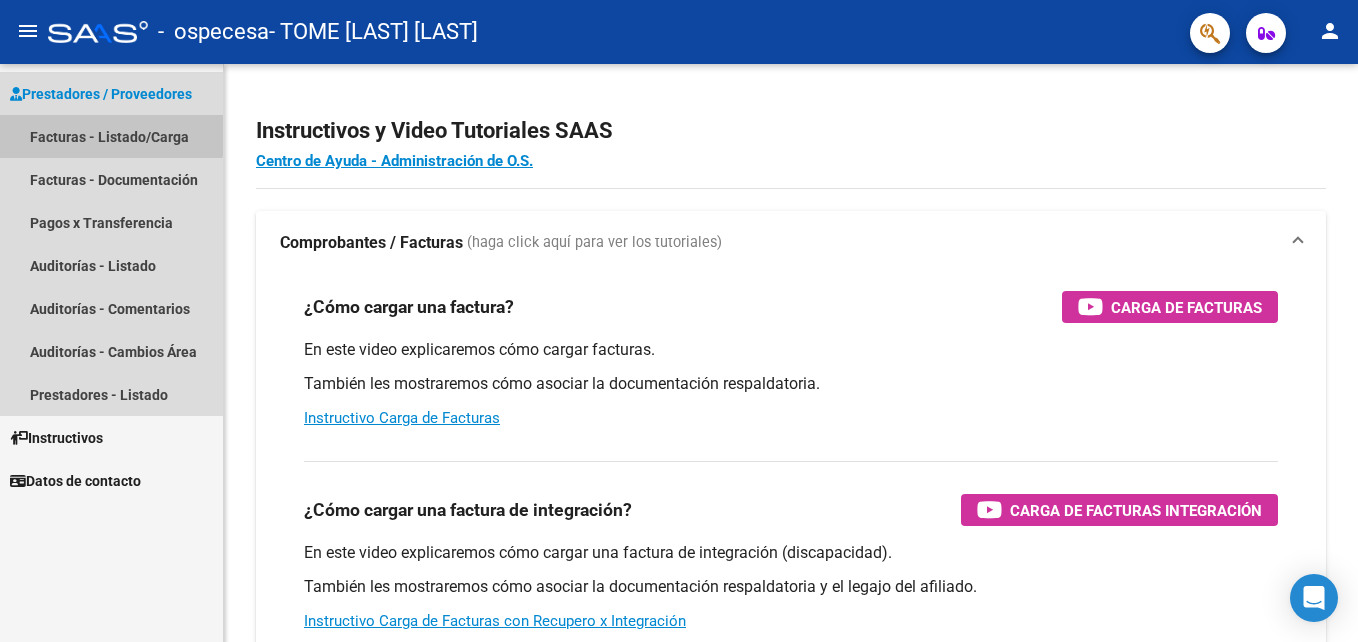 click on "Facturas - Listado/Carga" at bounding box center [111, 136] 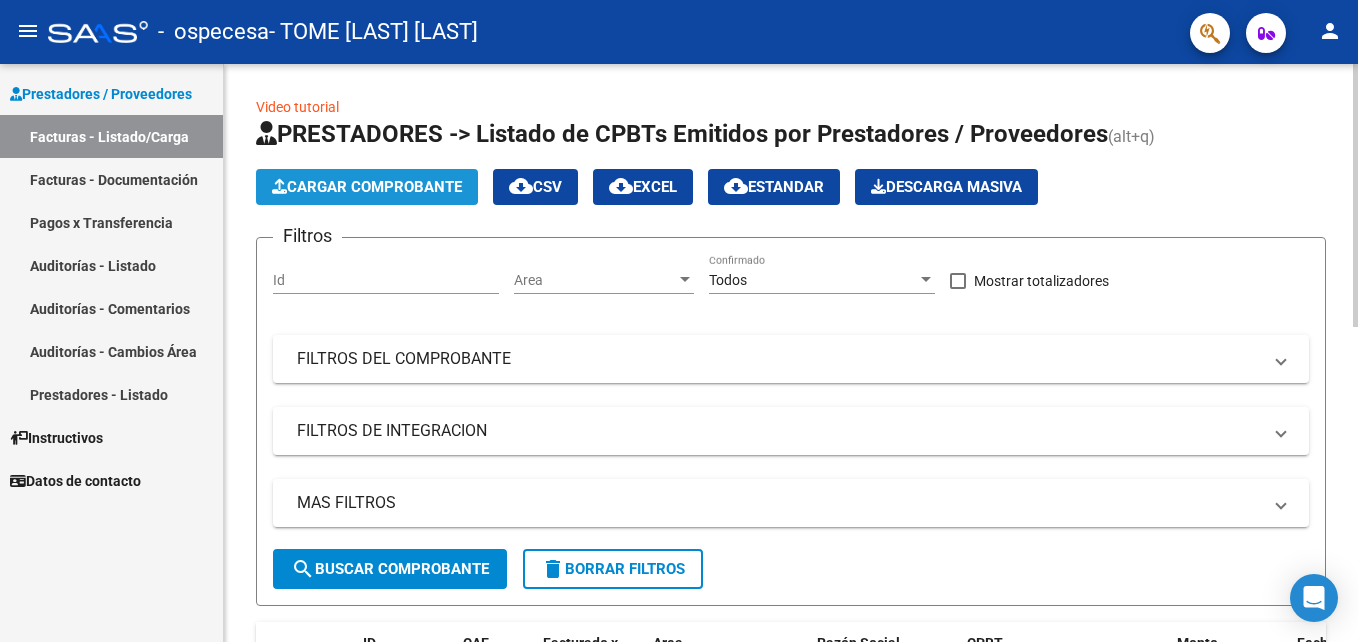 click on "Cargar Comprobante" 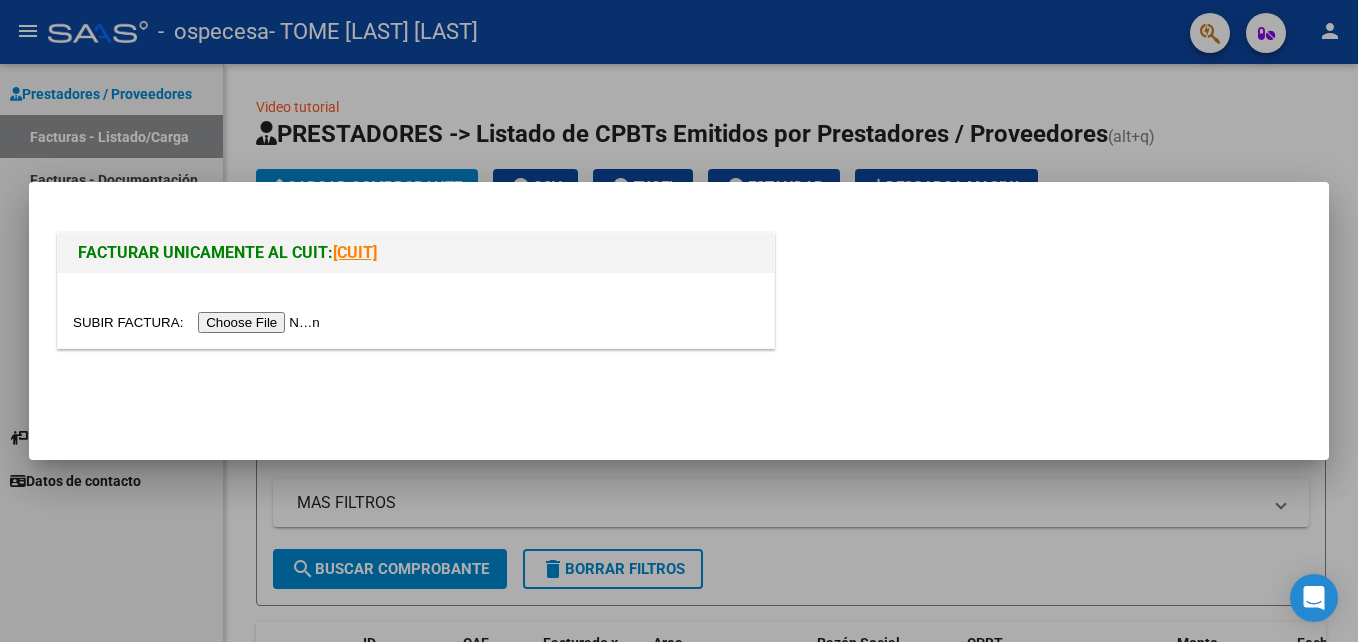 click at bounding box center [199, 322] 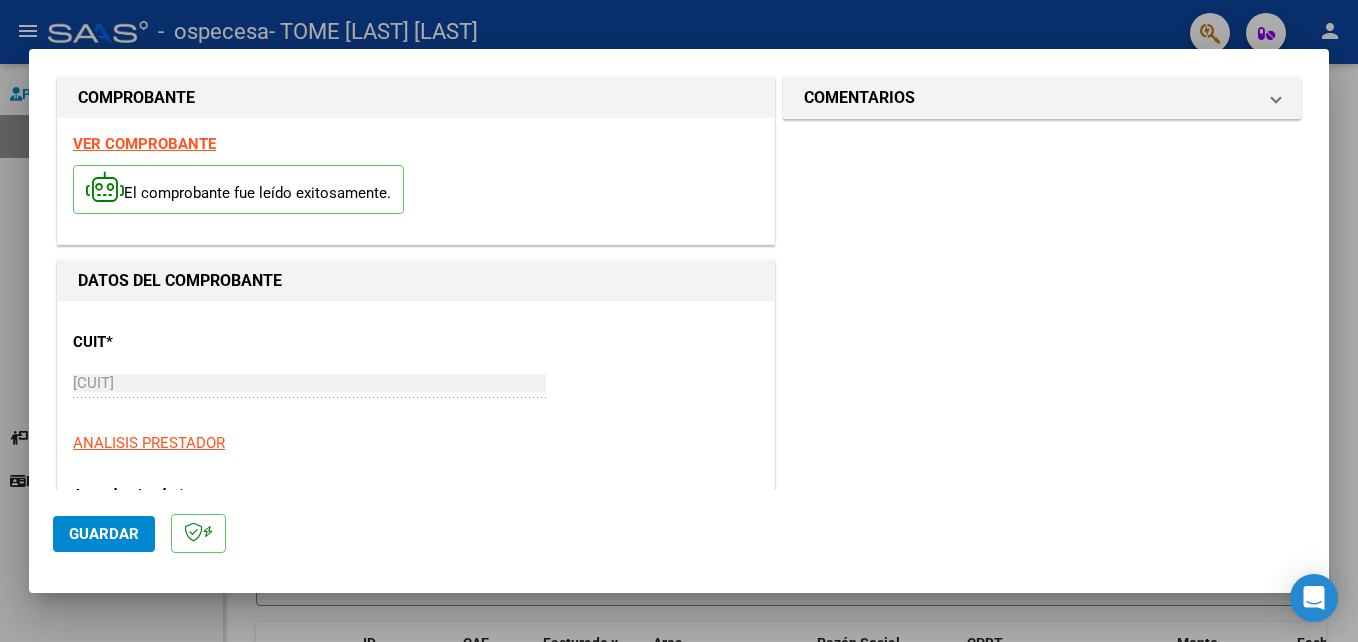 scroll, scrollTop: 19, scrollLeft: 0, axis: vertical 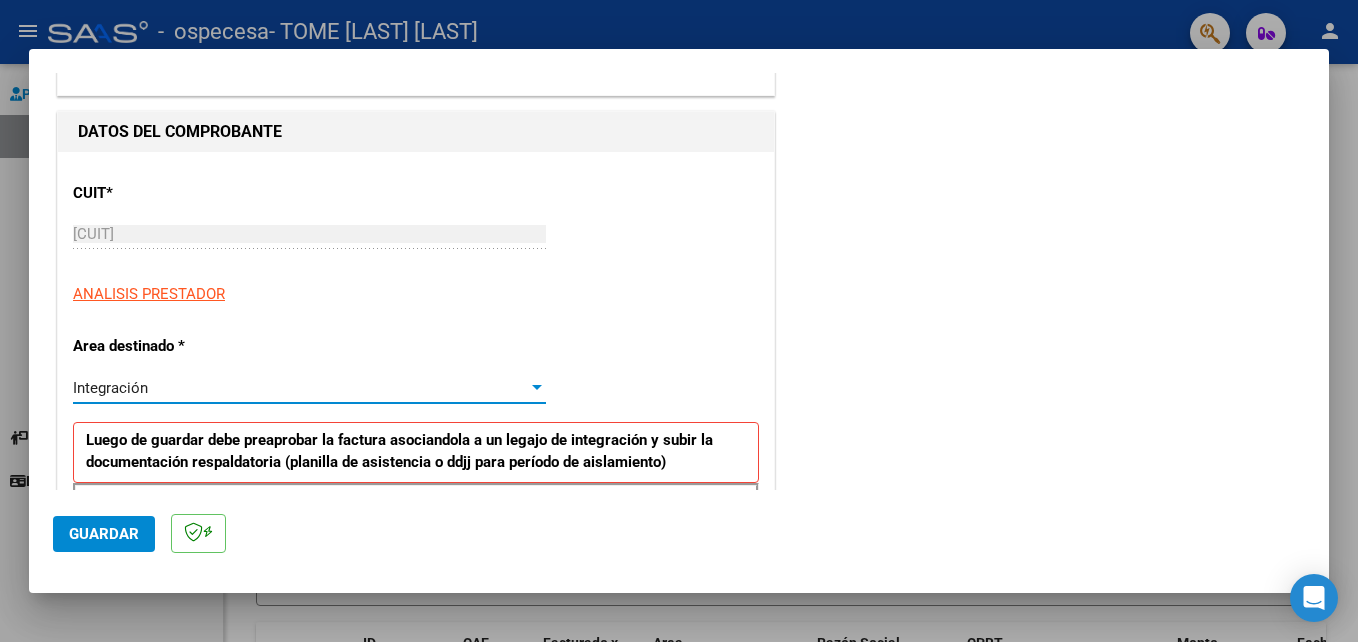 click on "Integración" at bounding box center [300, 388] 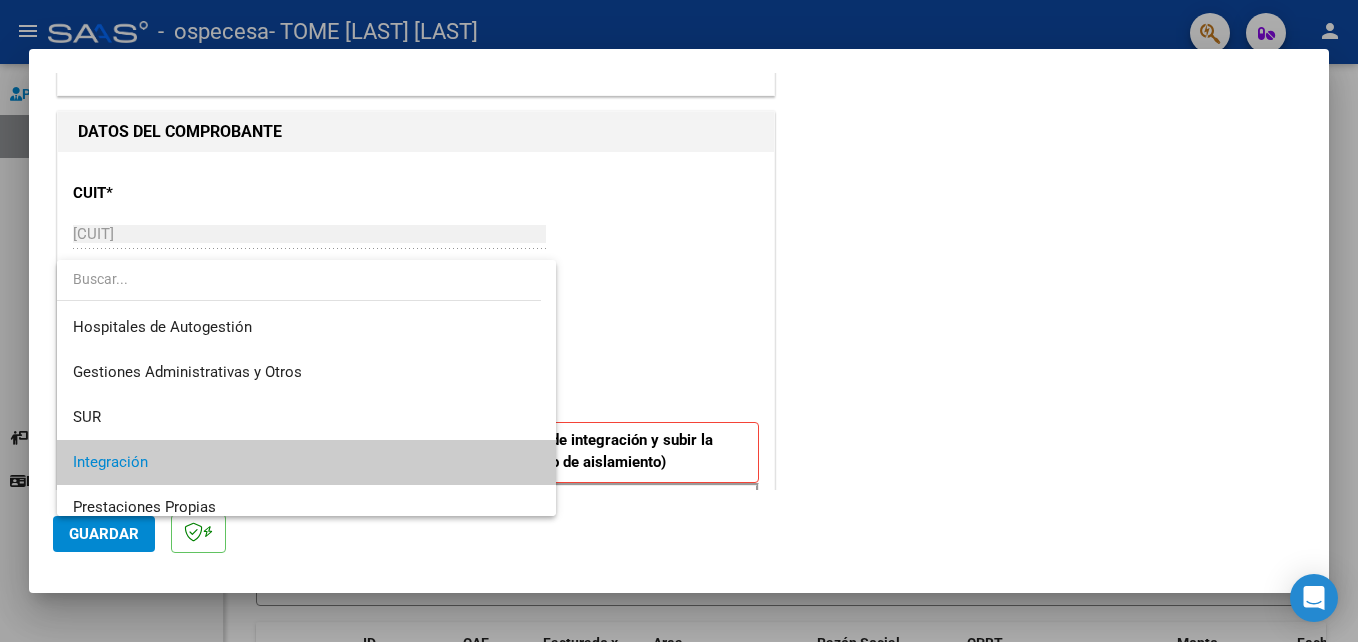 scroll, scrollTop: 75, scrollLeft: 0, axis: vertical 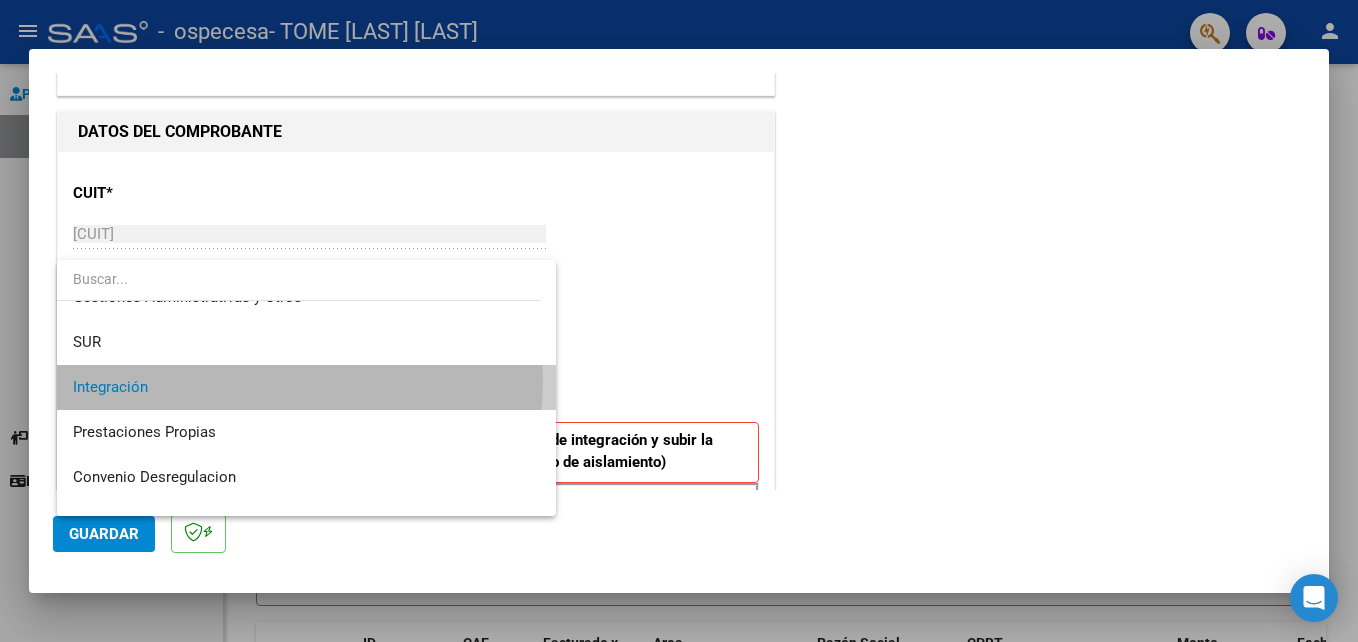 click on "Integración" at bounding box center [306, 387] 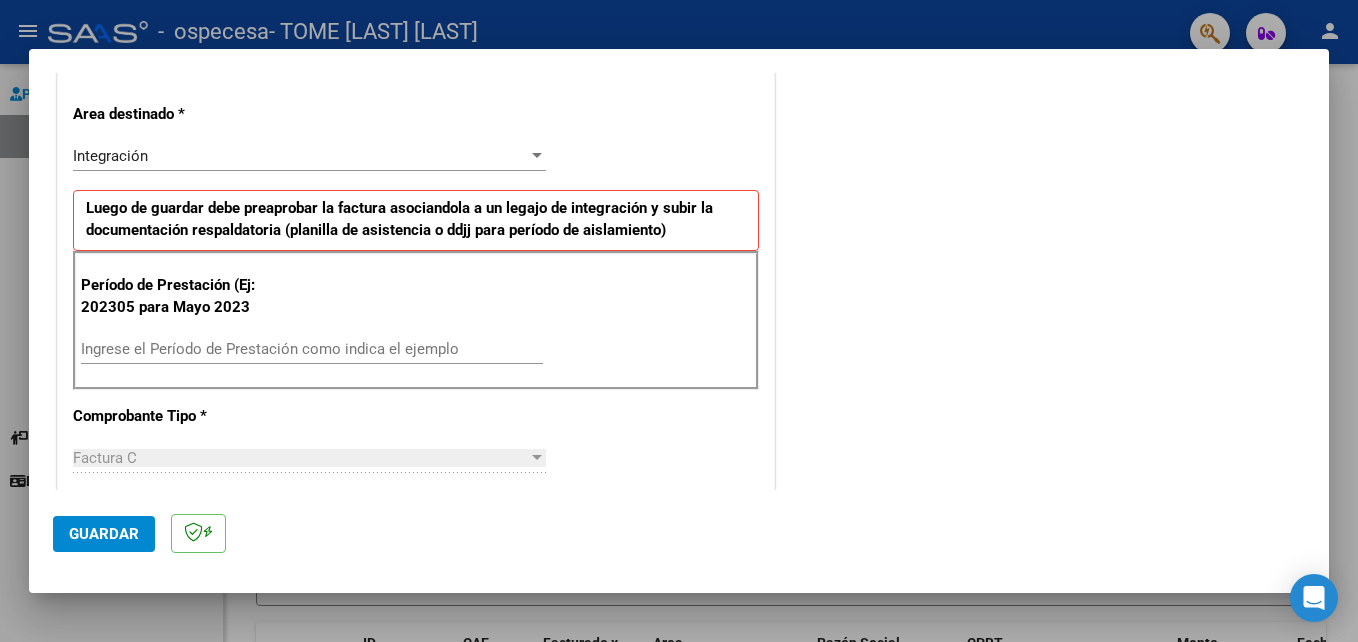 scroll, scrollTop: 414, scrollLeft: 0, axis: vertical 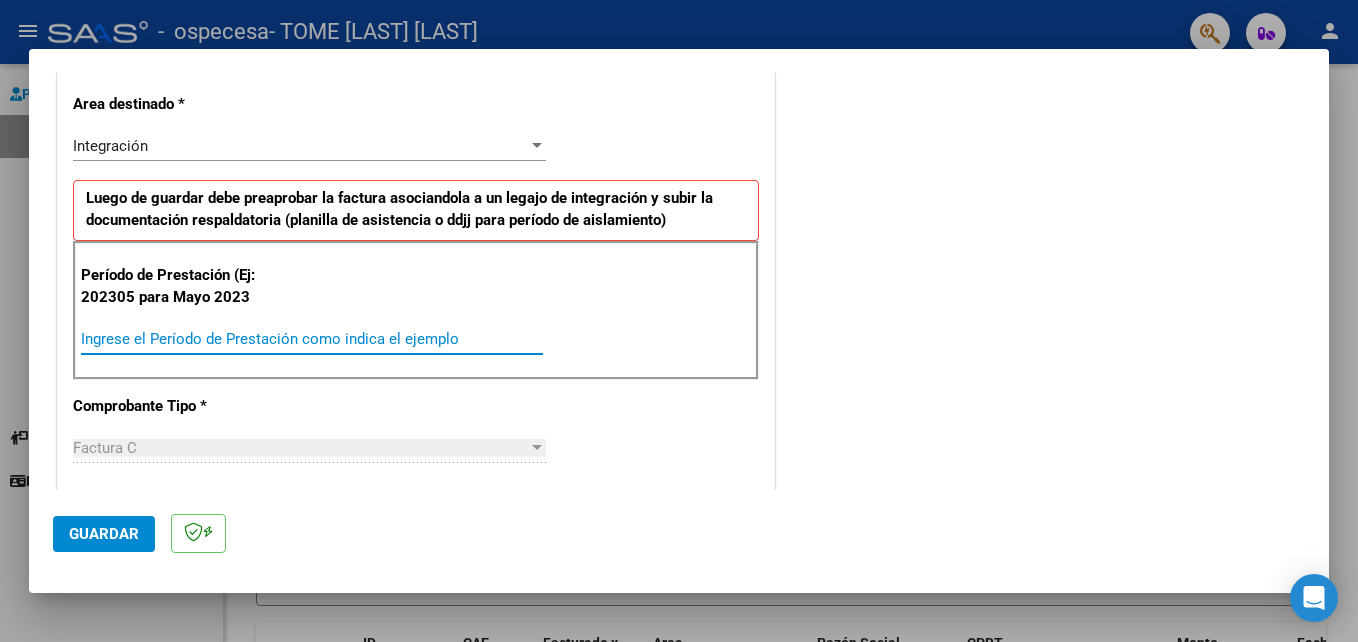 click on "Ingrese el Período de Prestación como indica el ejemplo" at bounding box center [312, 339] 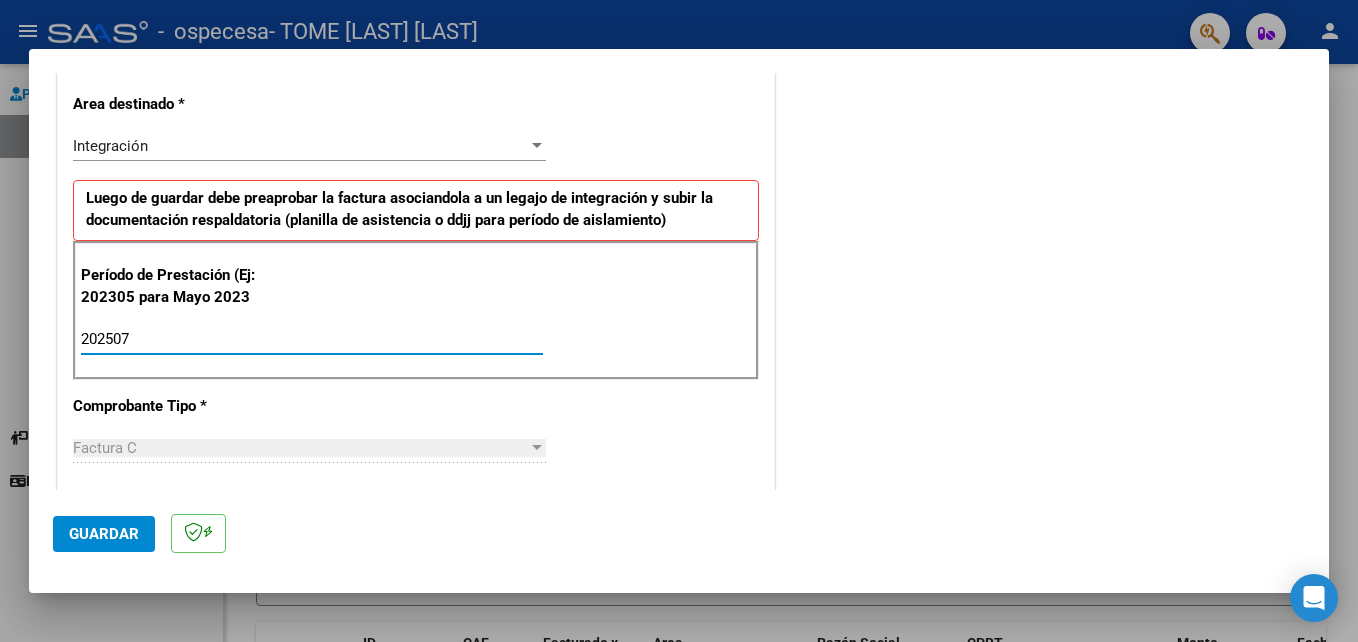 type on "202507" 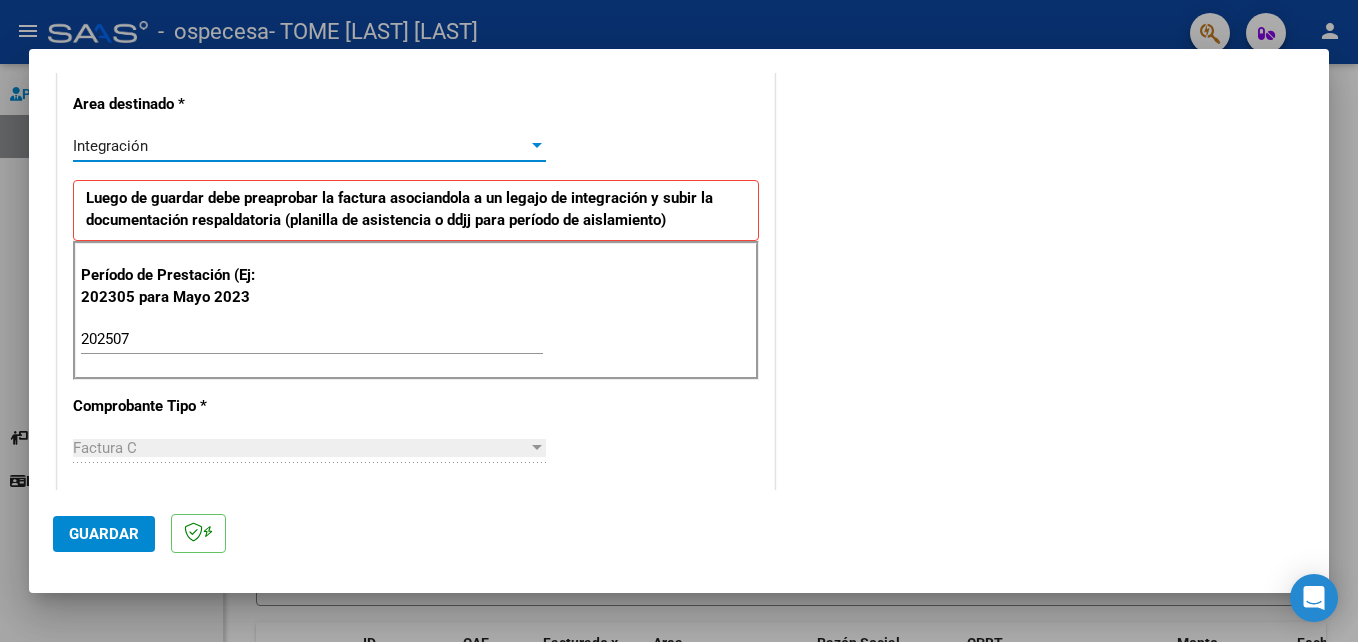 click on "Integración" at bounding box center [300, 146] 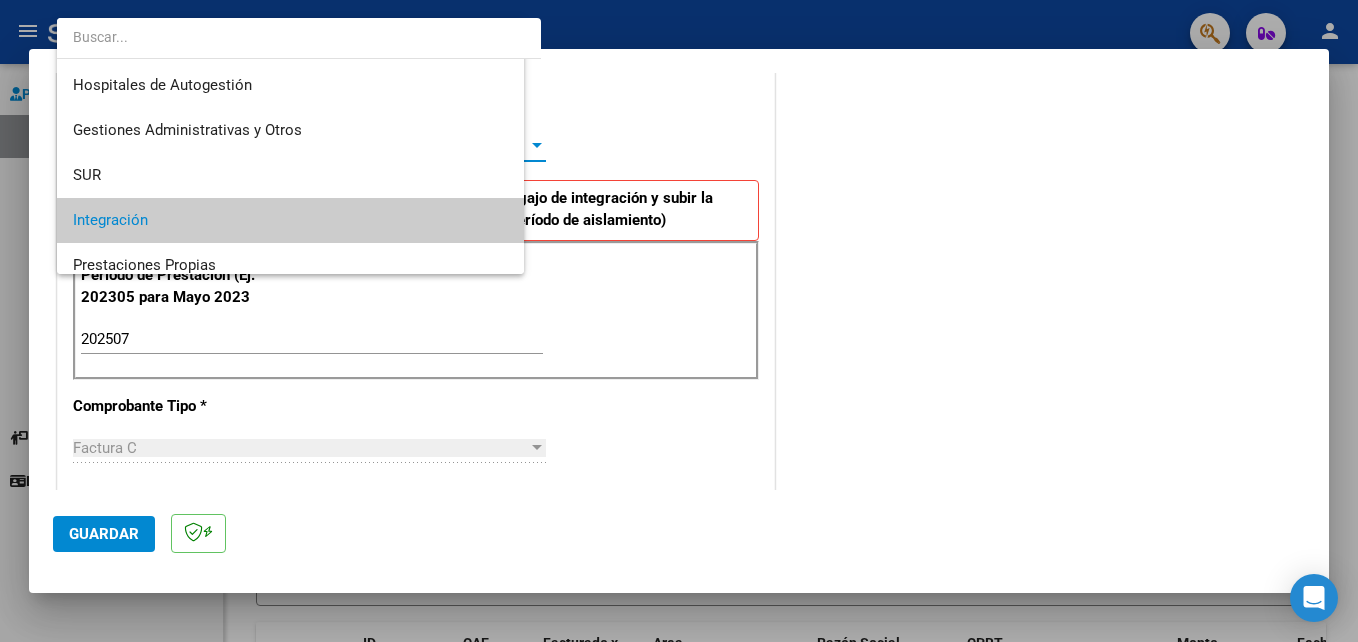 scroll, scrollTop: 75, scrollLeft: 0, axis: vertical 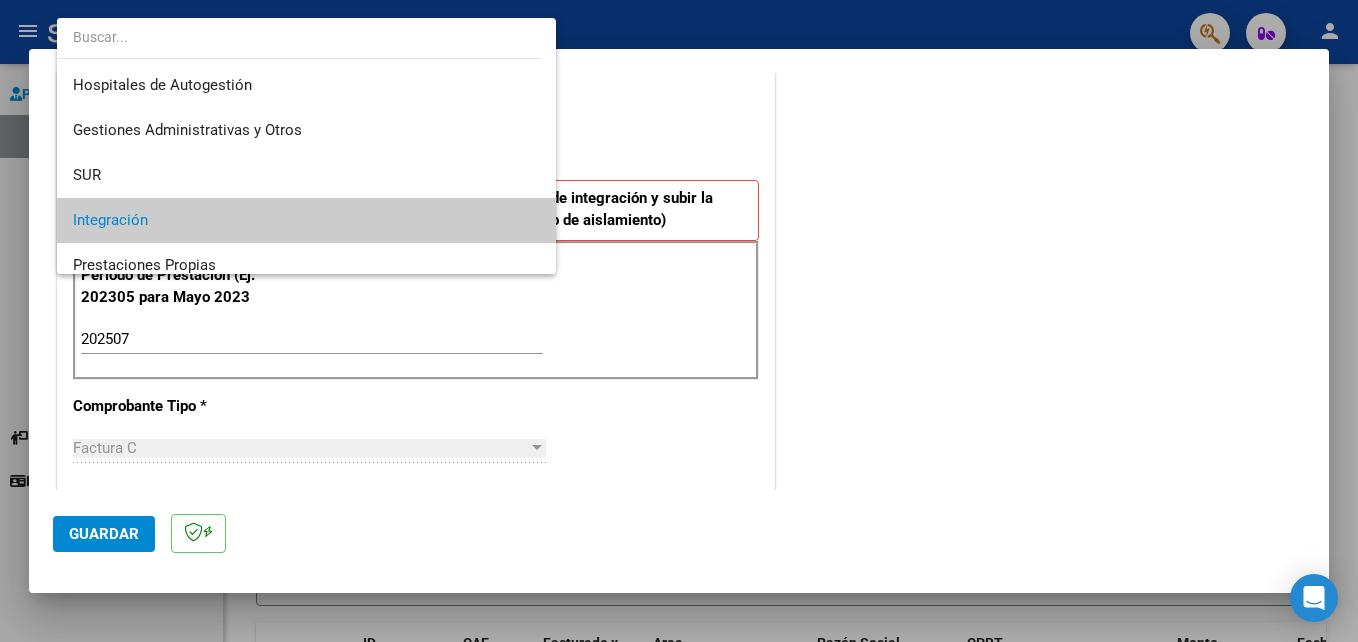 click at bounding box center (679, 321) 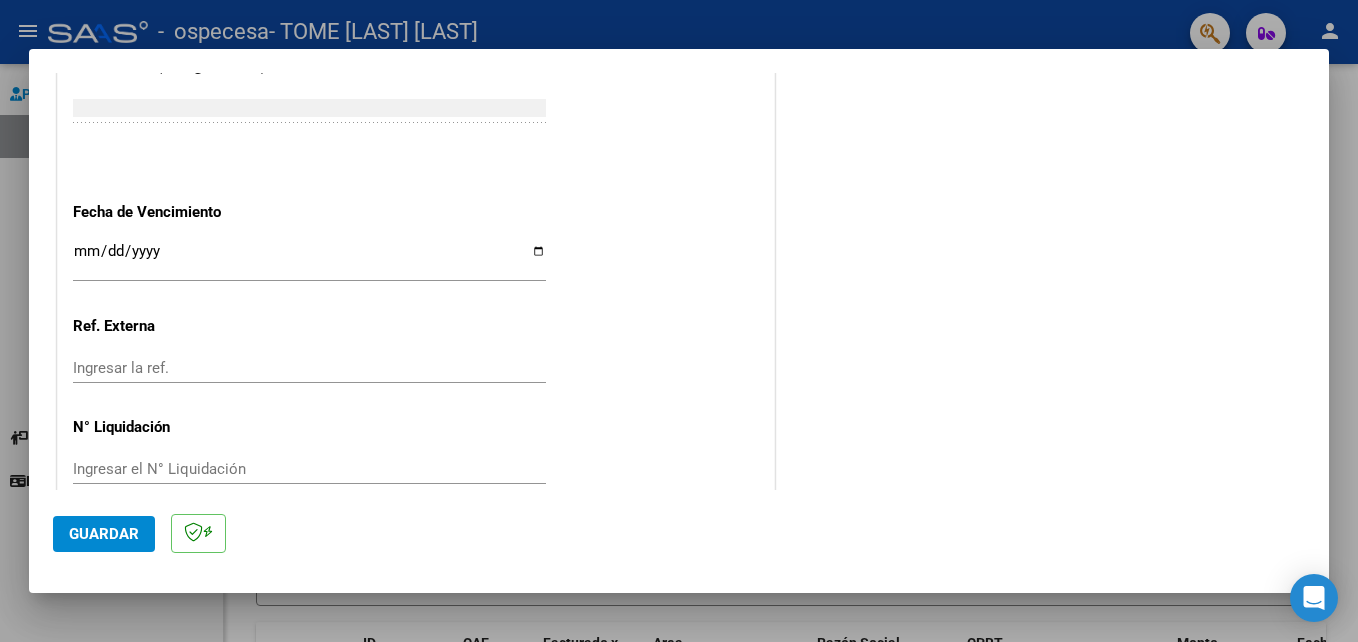 scroll, scrollTop: 1306, scrollLeft: 0, axis: vertical 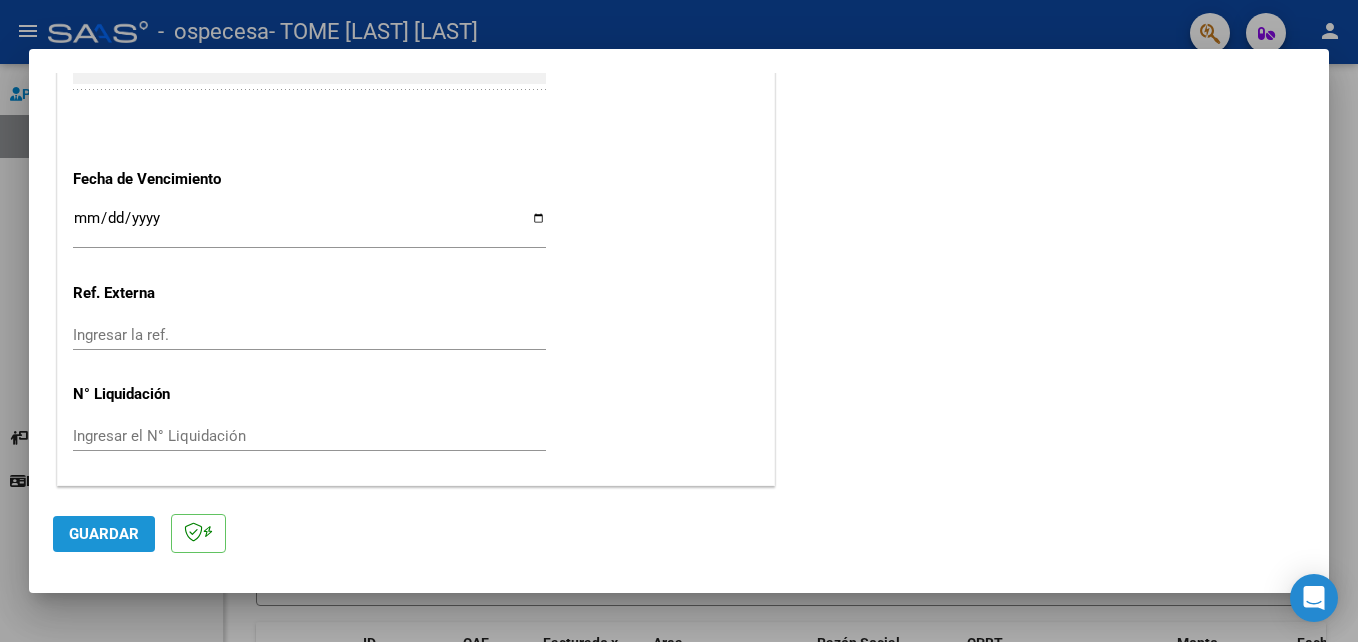 click on "Guardar" 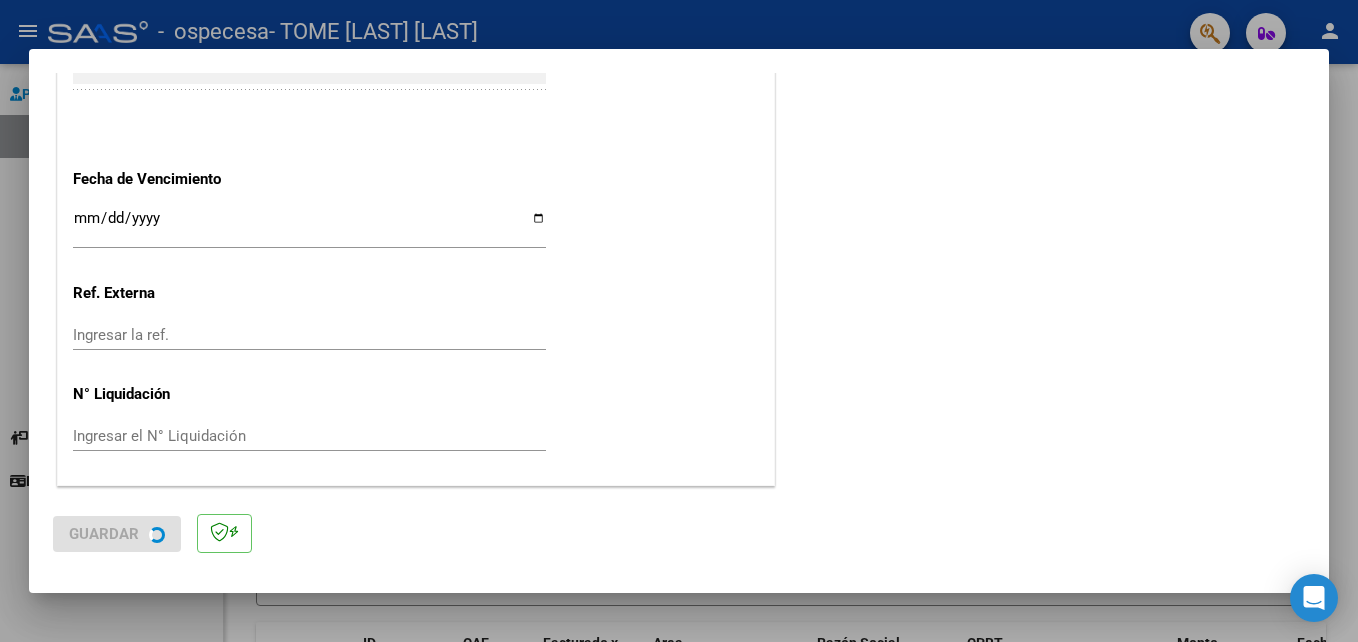 scroll, scrollTop: 0, scrollLeft: 0, axis: both 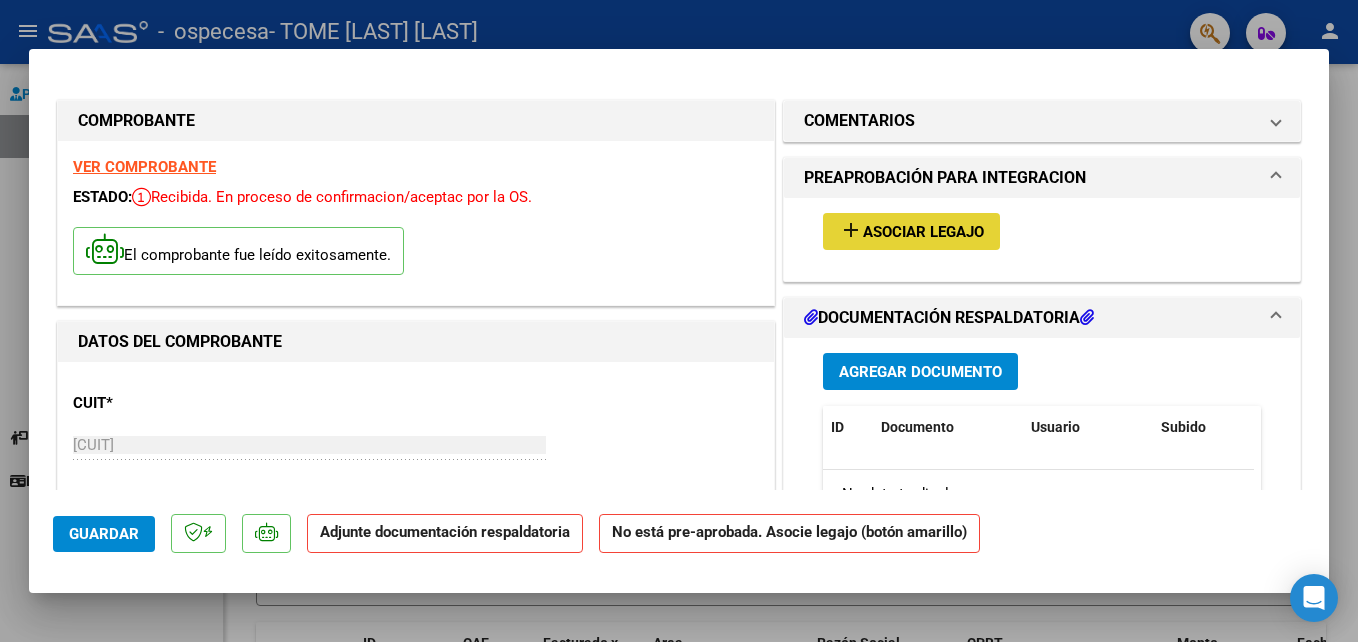 click on "Asociar Legajo" at bounding box center (923, 232) 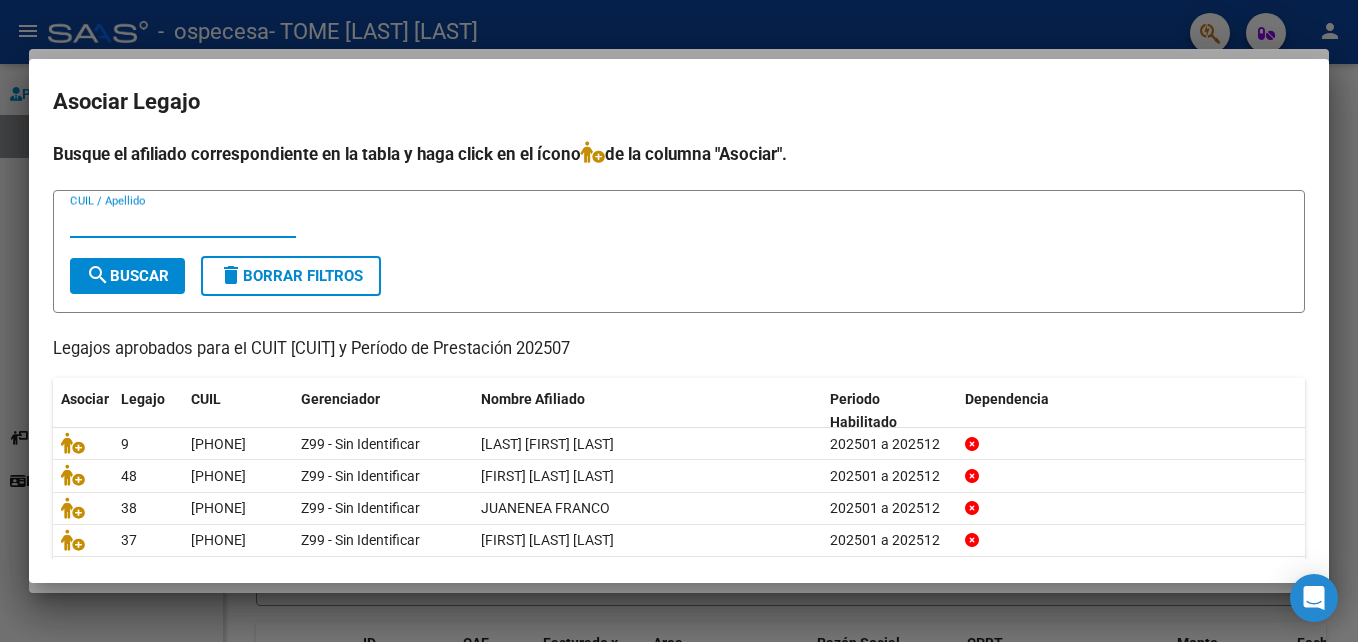 click on "delete  Borrar Filtros" at bounding box center (291, 276) 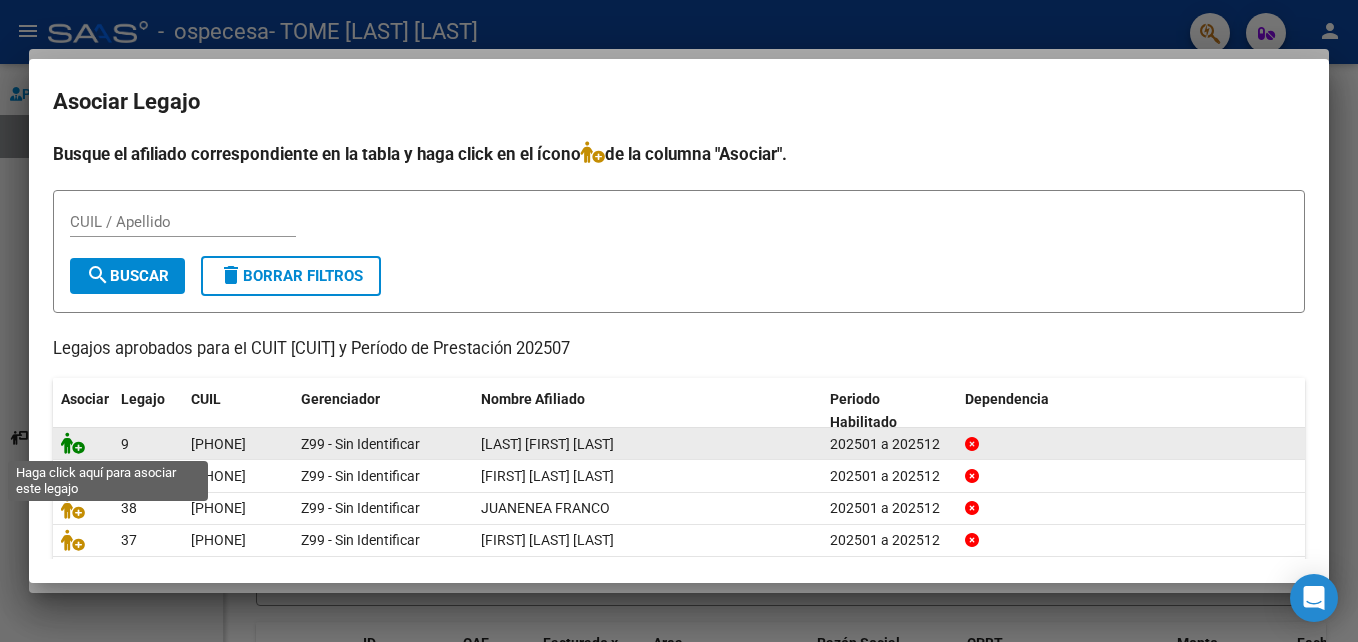 click 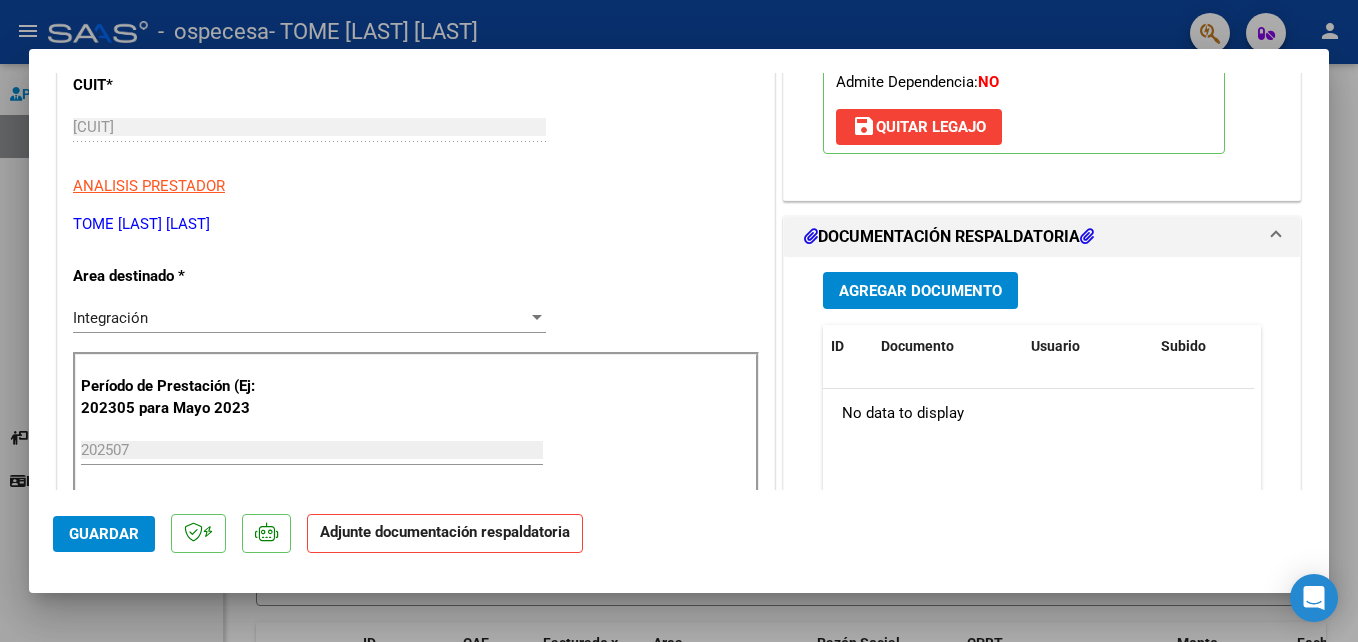 scroll, scrollTop: 356, scrollLeft: 0, axis: vertical 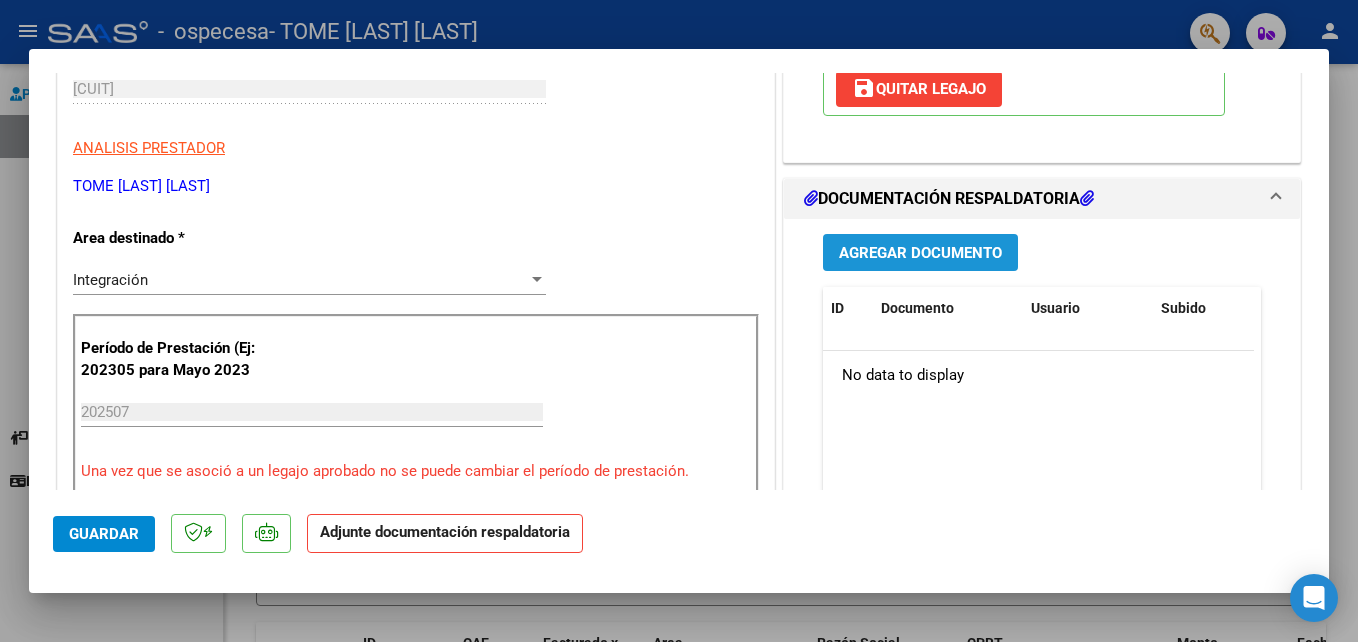 click on "Agregar Documento" at bounding box center (920, 253) 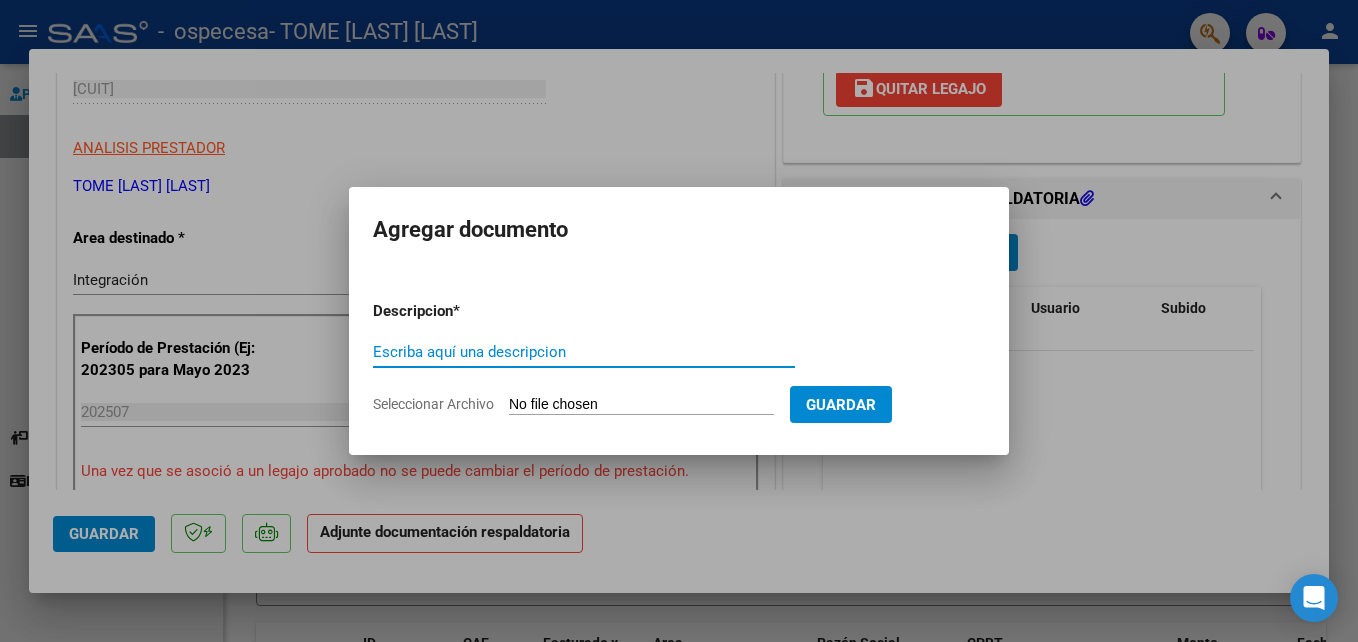 click on "Escriba aquí una descripcion" at bounding box center [584, 352] 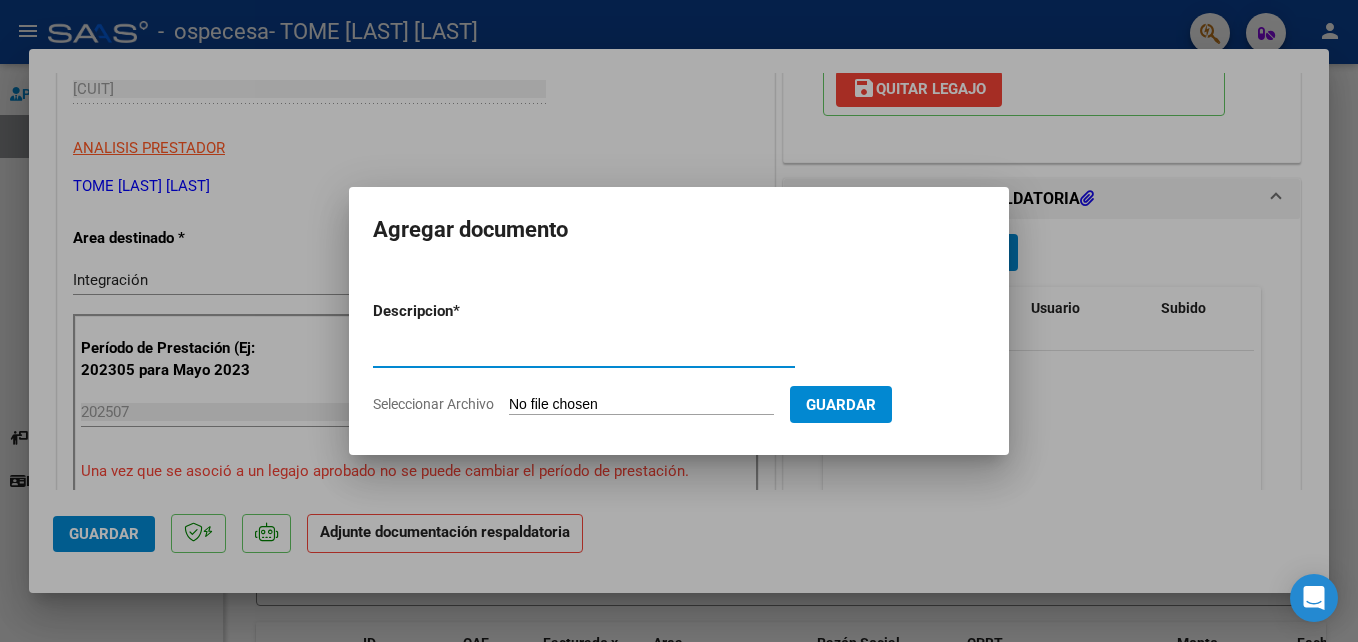type on "ASISTENCIA" 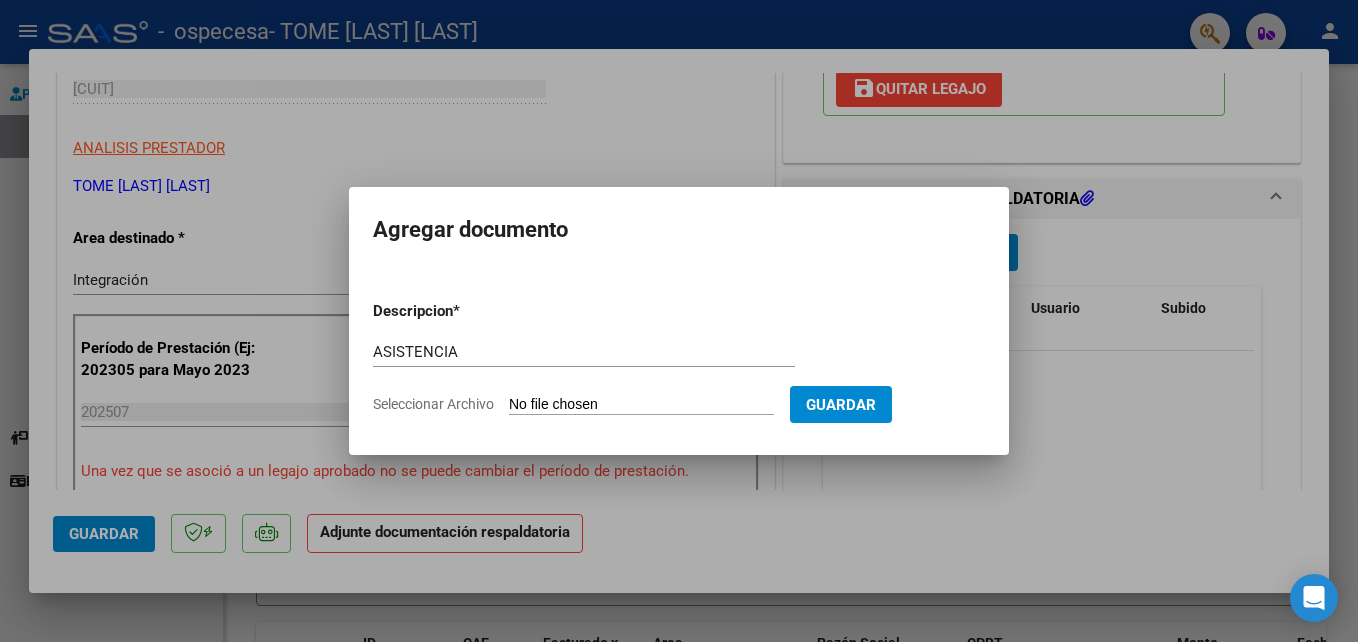 click on "Seleccionar Archivo" at bounding box center (641, 405) 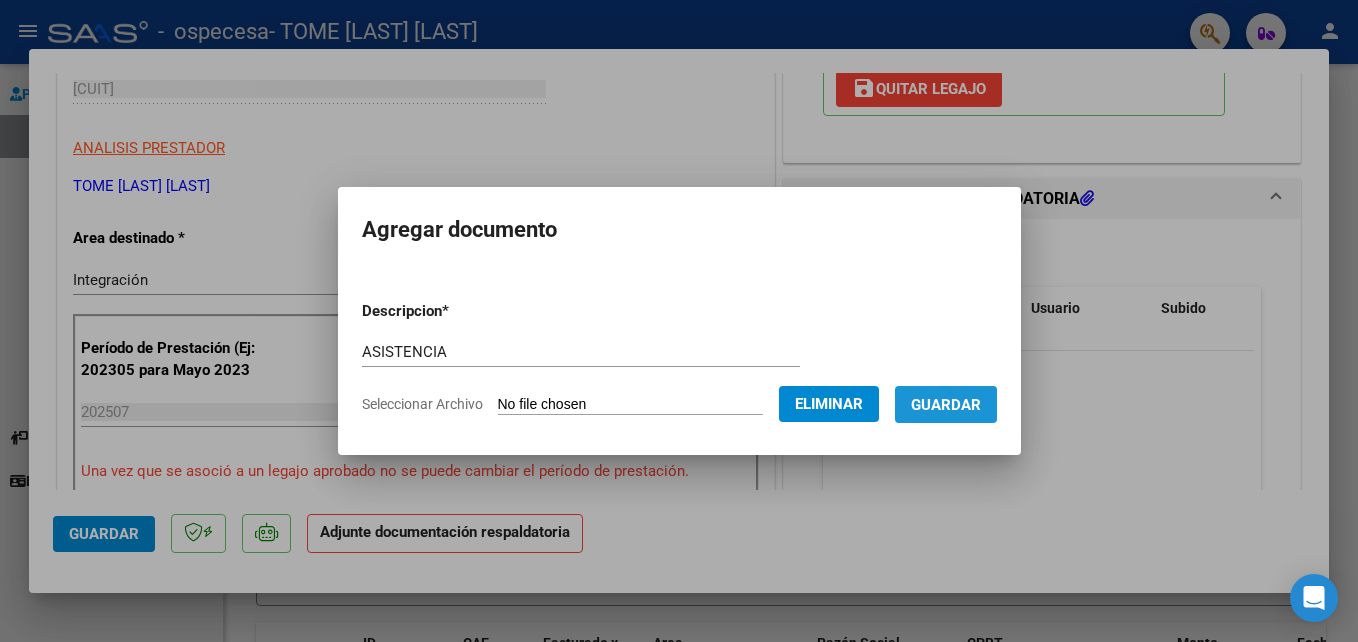 click on "Guardar" at bounding box center (946, 405) 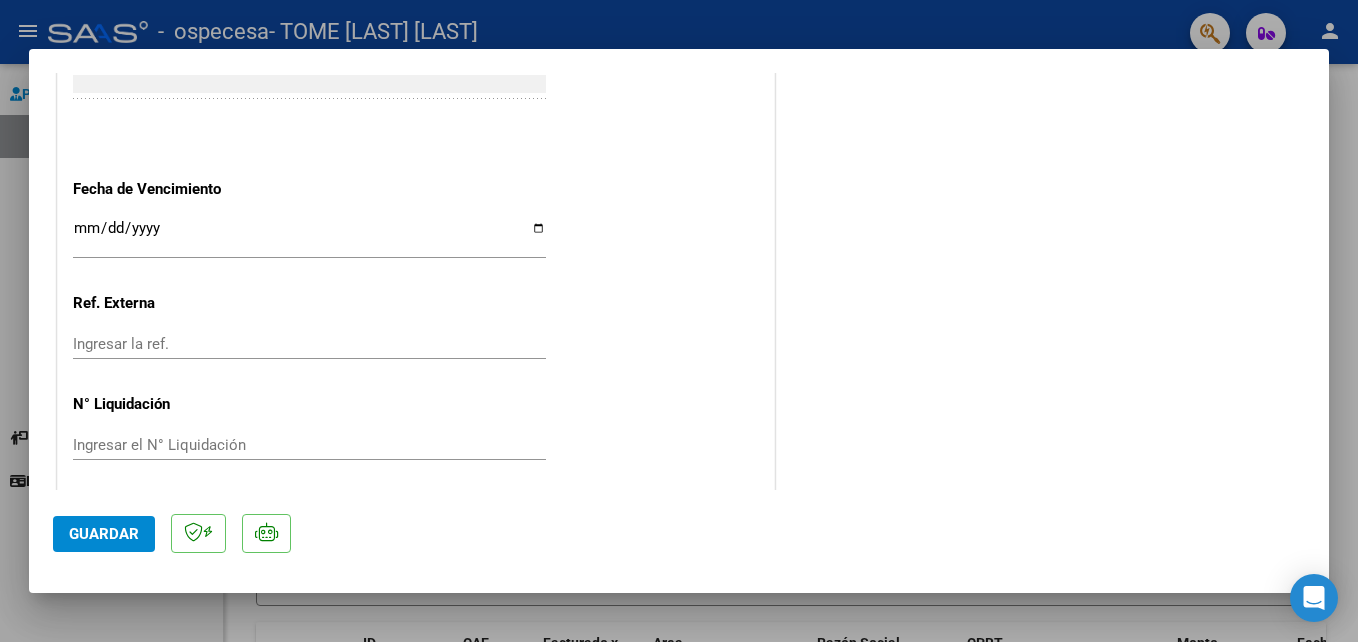 scroll, scrollTop: 1373, scrollLeft: 0, axis: vertical 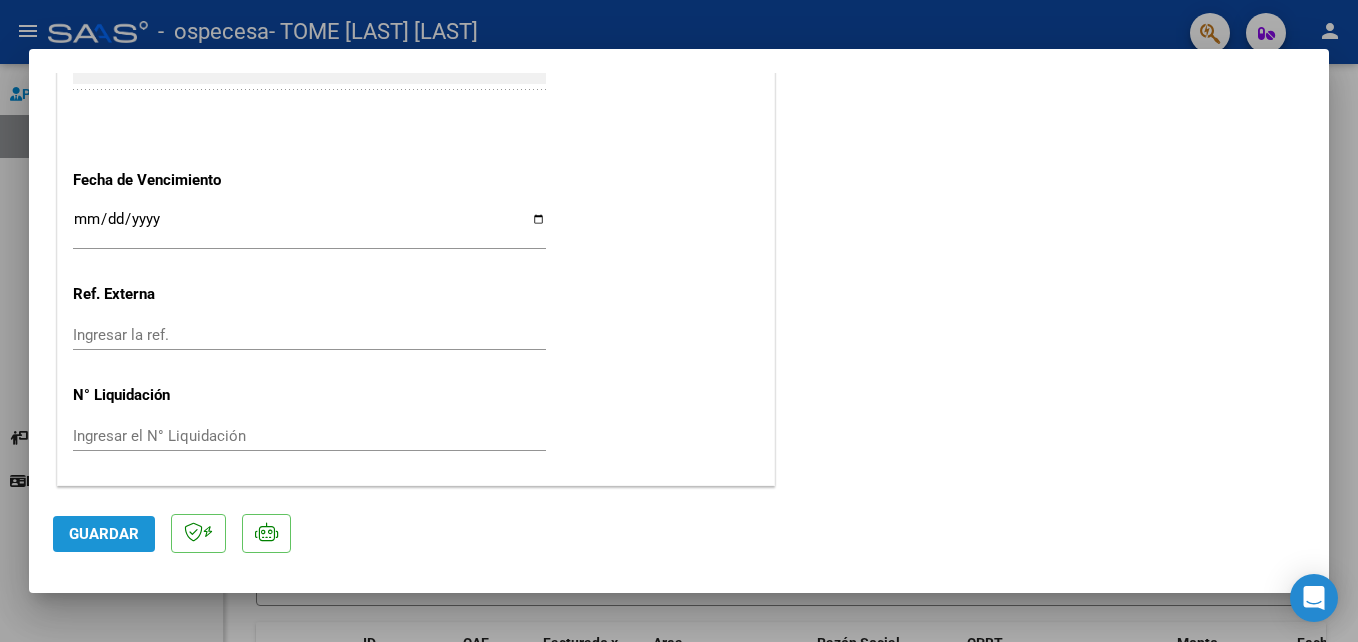 click on "Guardar" 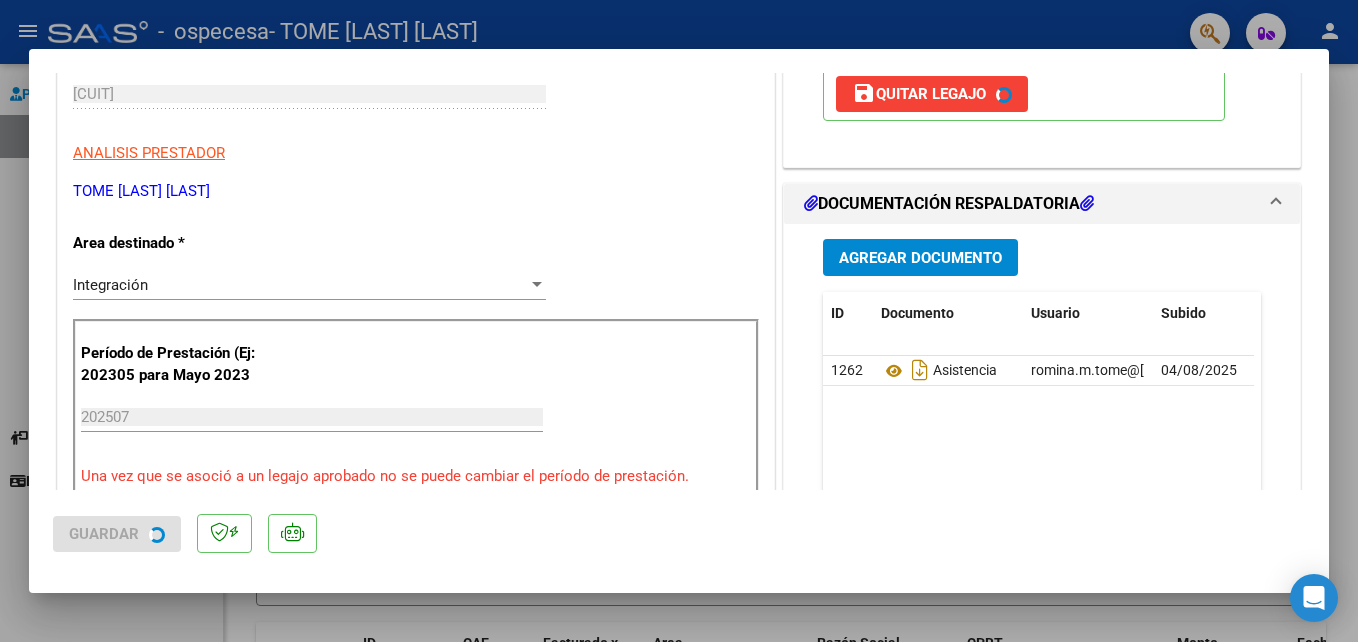 scroll, scrollTop: 347, scrollLeft: 0, axis: vertical 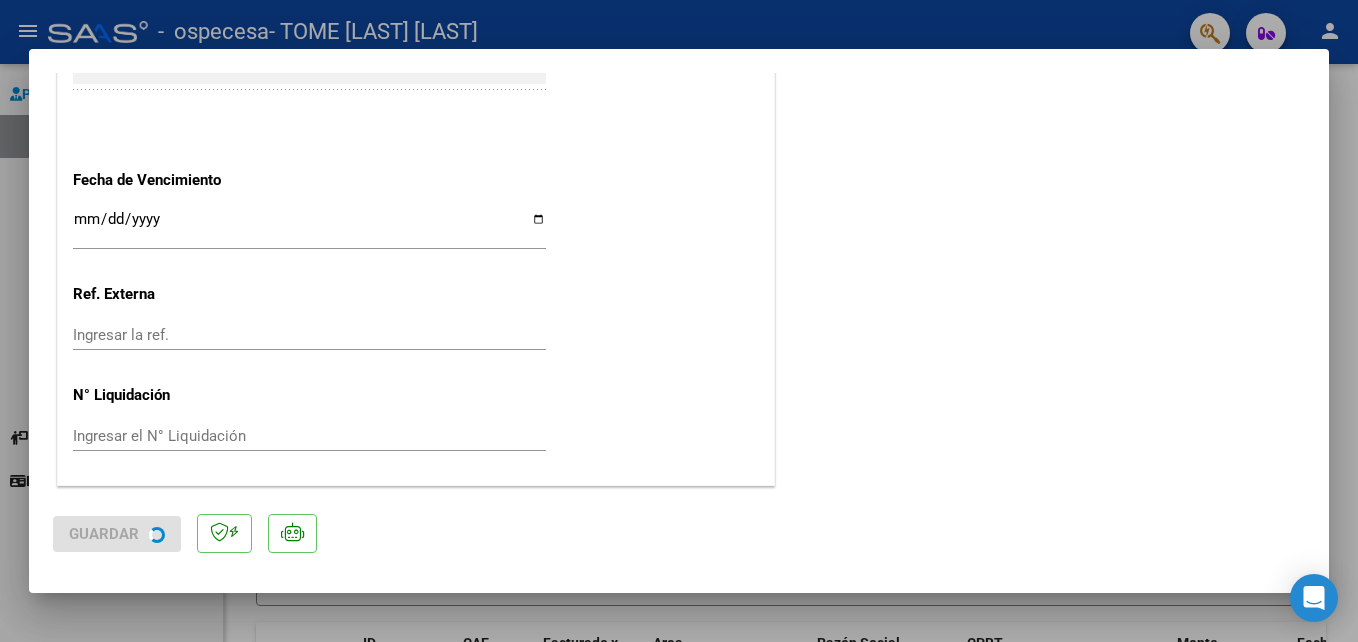click on "COMENTARIOS Comentarios del Prestador / Gerenciador:  PREAPROBACIÓN PARA INTEGRACION  Legajo preaprobado para Período de Prestación:  202507 Ver Legajo Asociado  CUIL:  20480302843  Nombre y Apellido:  RAMIREZ ANDRE DAIAN             Período Desde:  202501  Período Hasta:  202512  Admite Dependencia:   NO save  Quitar Legajo   DOCUMENTACIÓN RESPALDATORIA  Agregar Documento ID Documento Usuario Subido Acción 1262  Asistencia   romina.m.tome@gmail.com -   Romina Magali Tome   04/08/2025   1 total   1" at bounding box center (1042, -393) 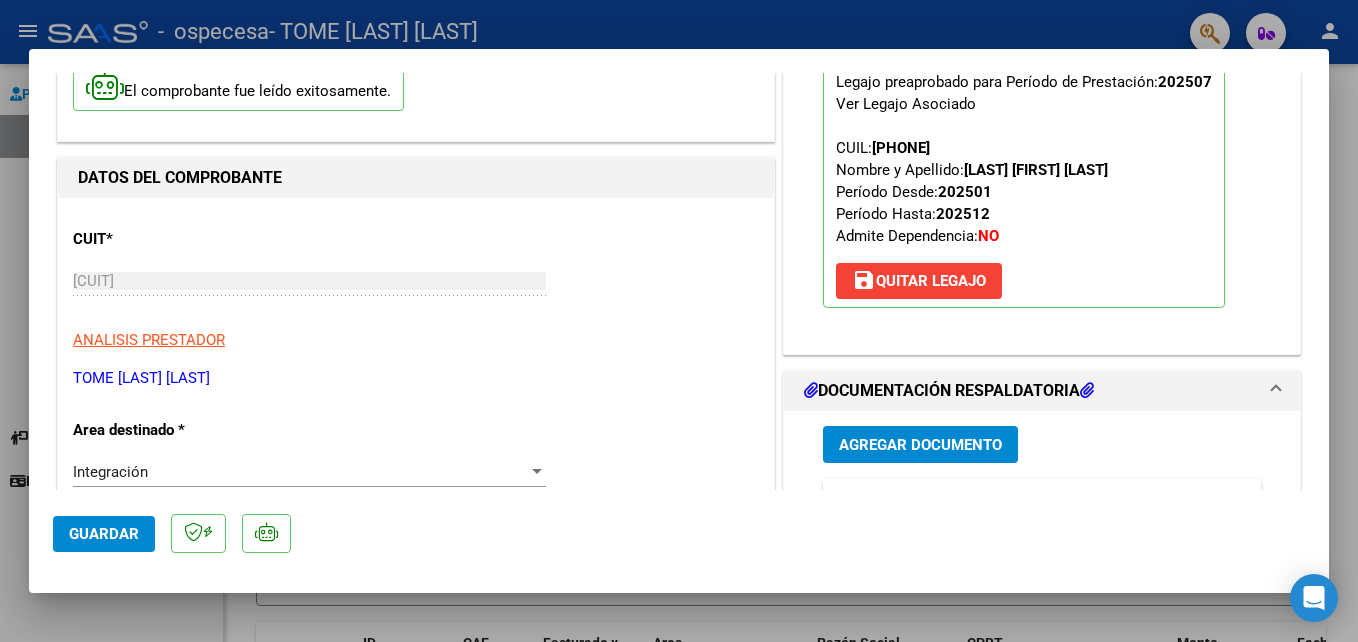 scroll, scrollTop: 154, scrollLeft: 0, axis: vertical 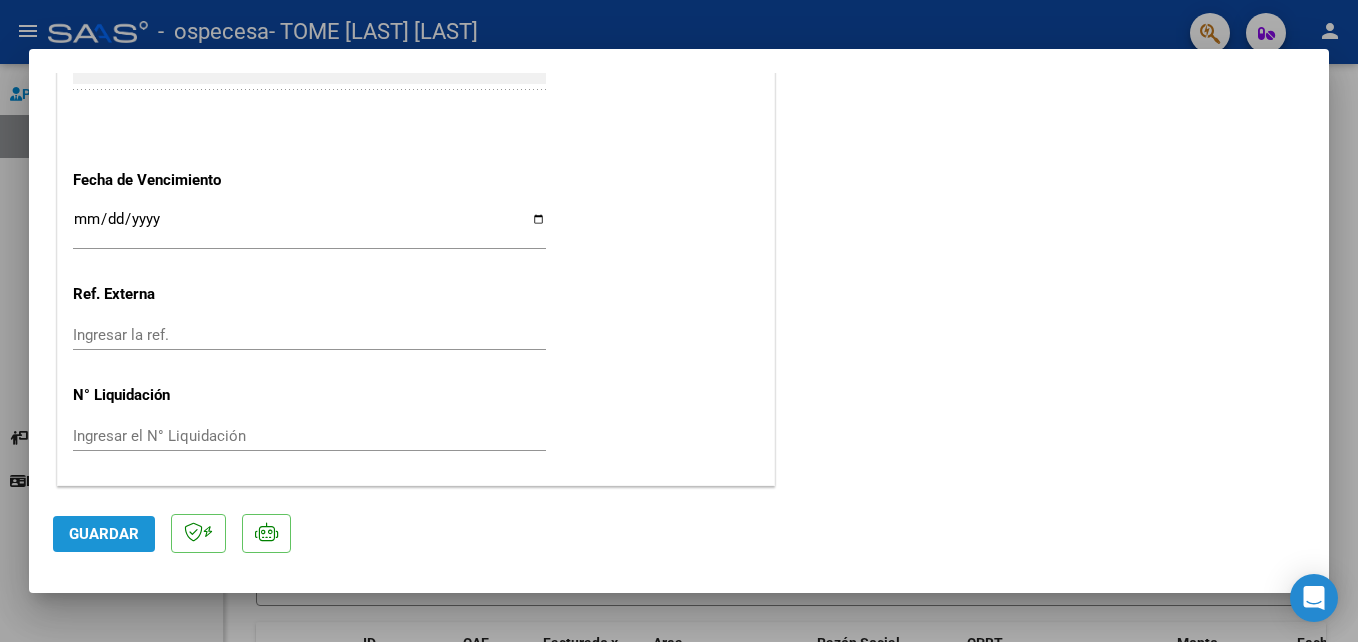 click on "Guardar" 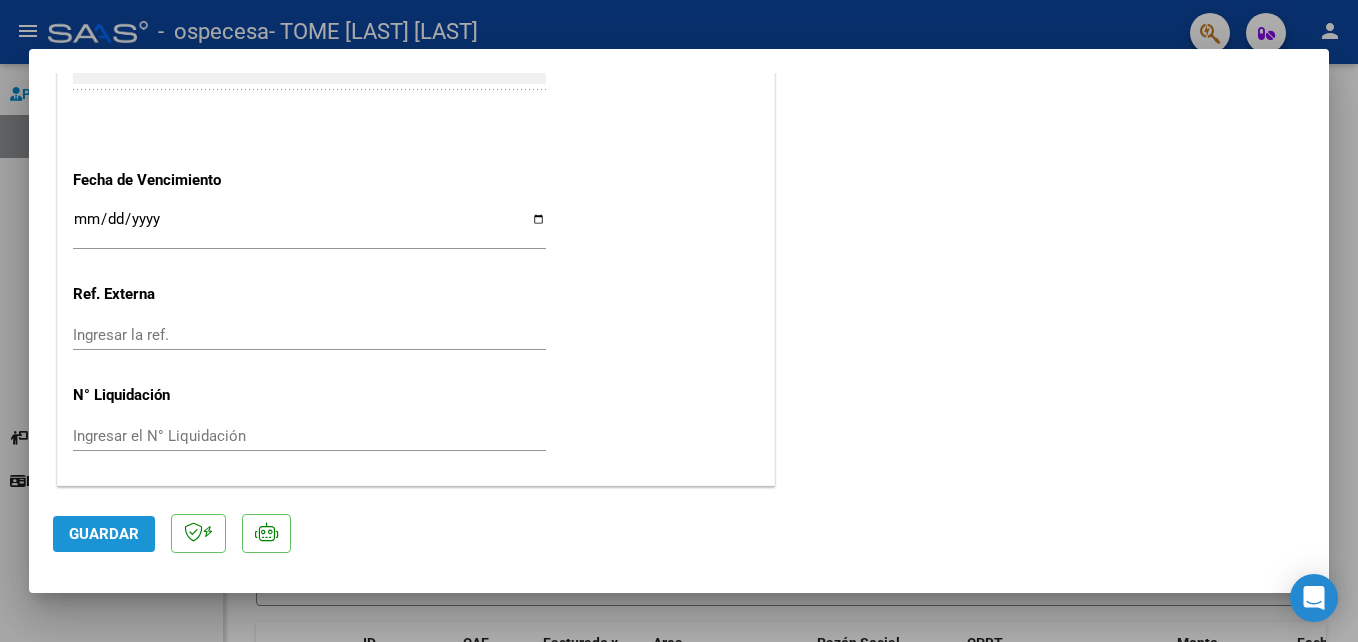 click on "Guardar" 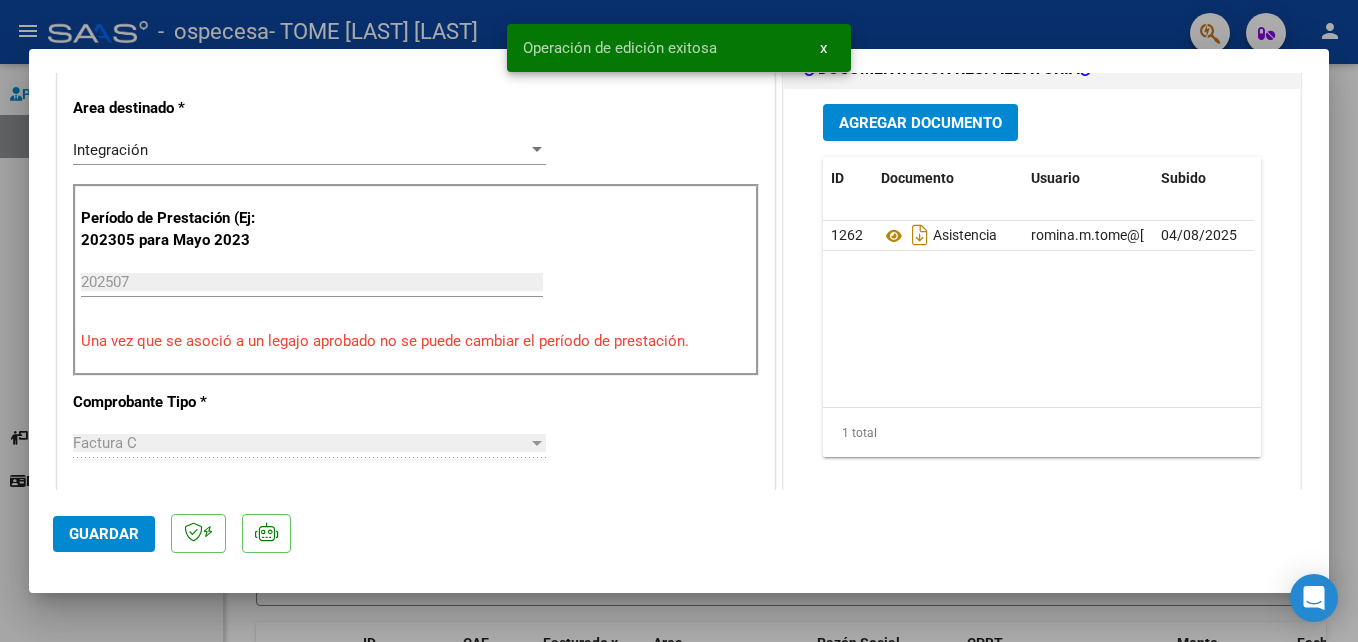 scroll, scrollTop: 337, scrollLeft: 0, axis: vertical 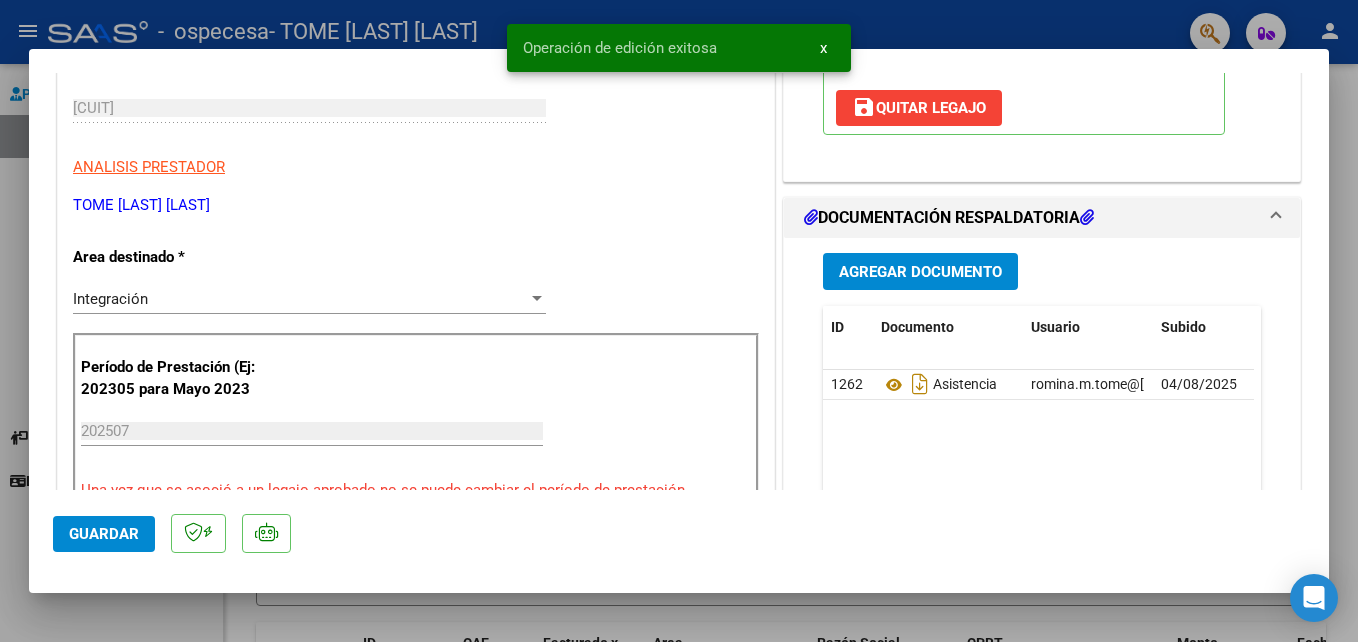 click at bounding box center [679, 321] 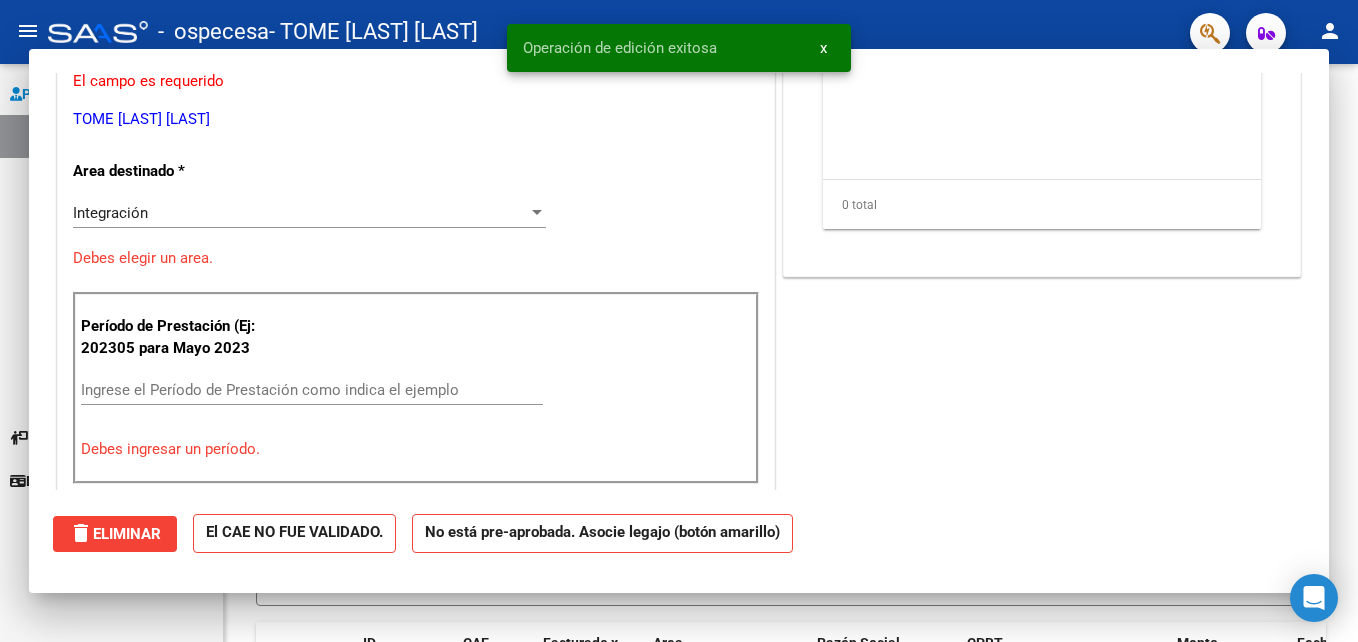 scroll, scrollTop: 276, scrollLeft: 0, axis: vertical 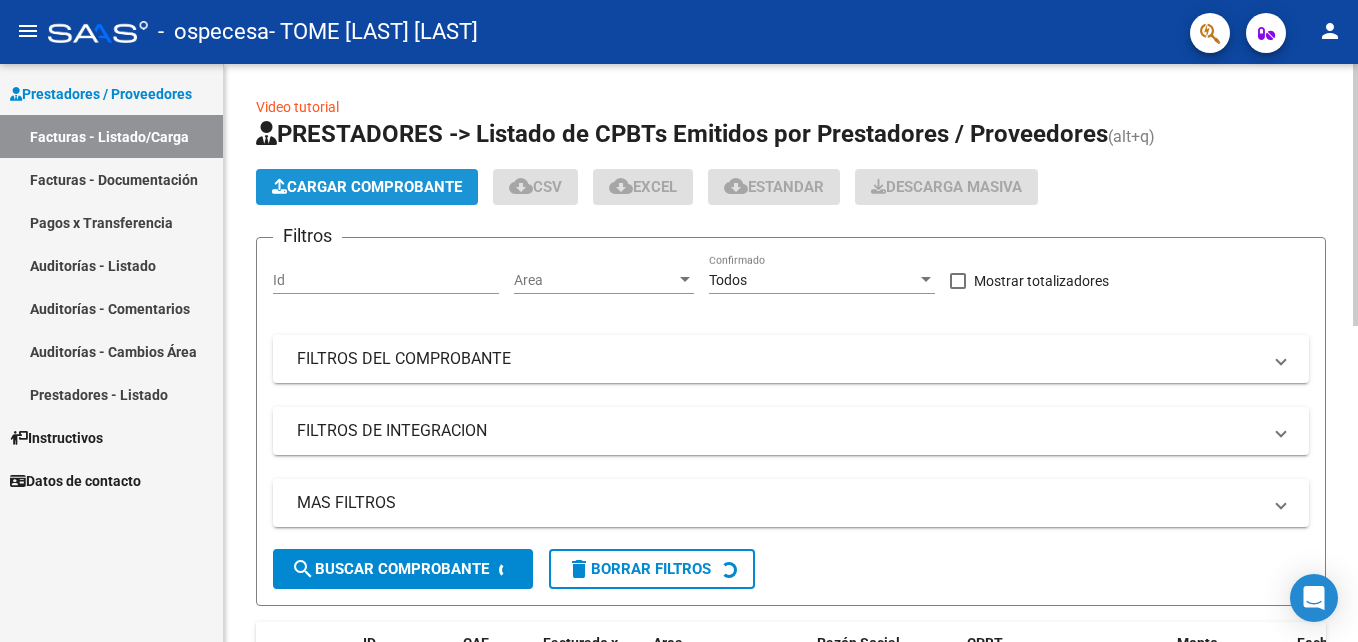 click on "Cargar Comprobante" 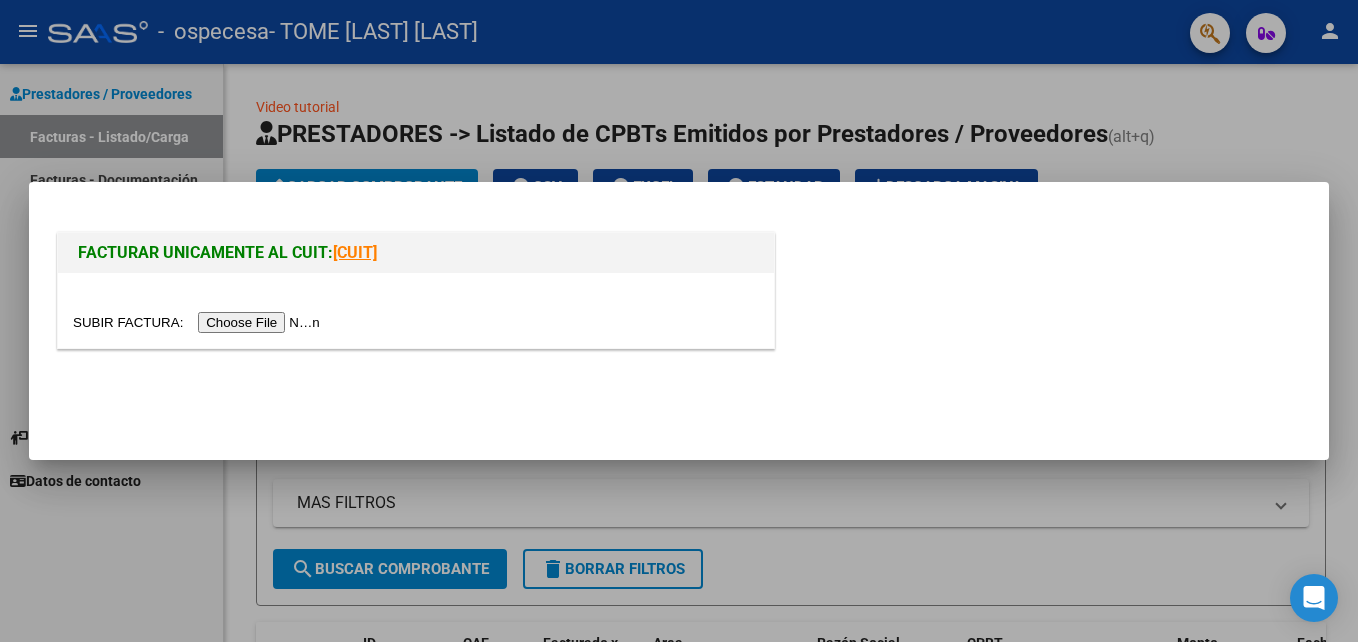 click at bounding box center (199, 322) 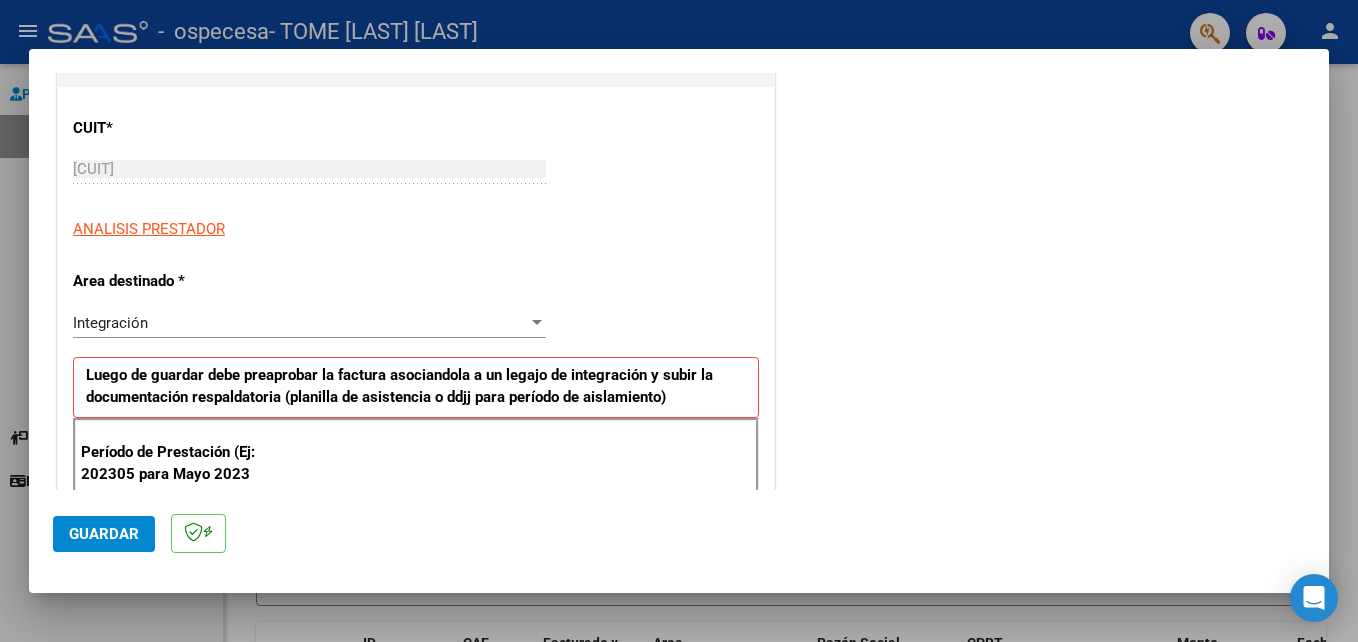 scroll, scrollTop: 270, scrollLeft: 0, axis: vertical 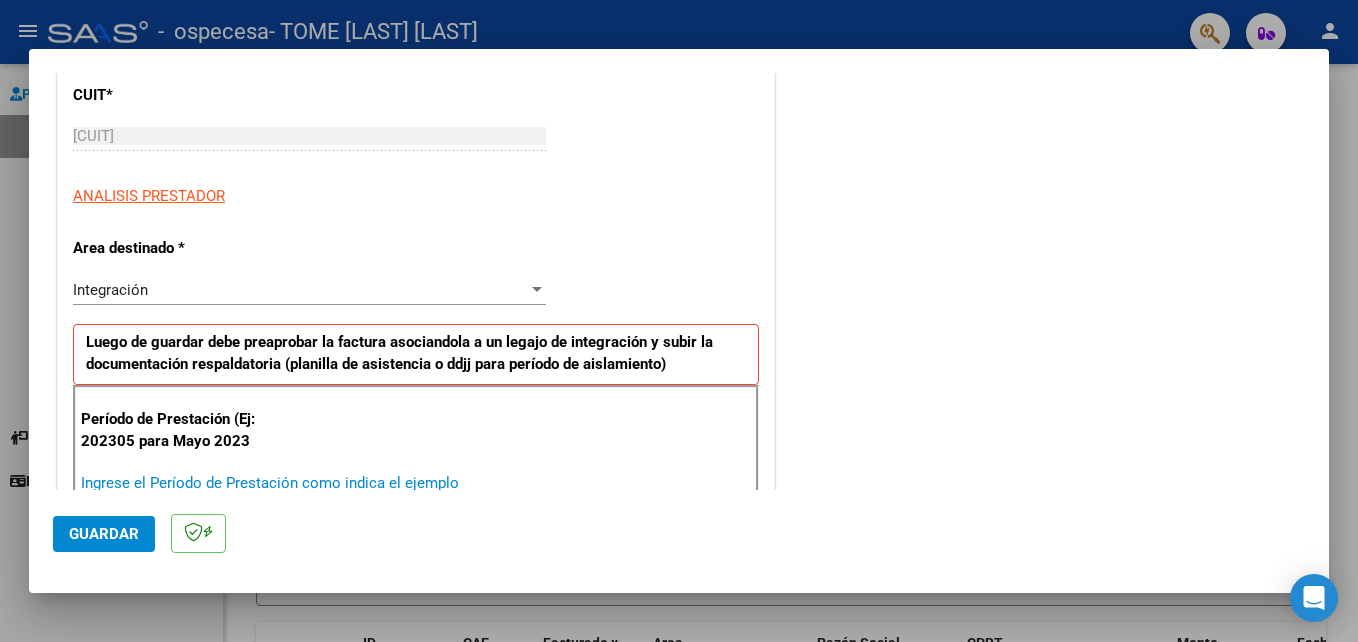 click on "Ingrese el Período de Prestación como indica el ejemplo" at bounding box center (312, 483) 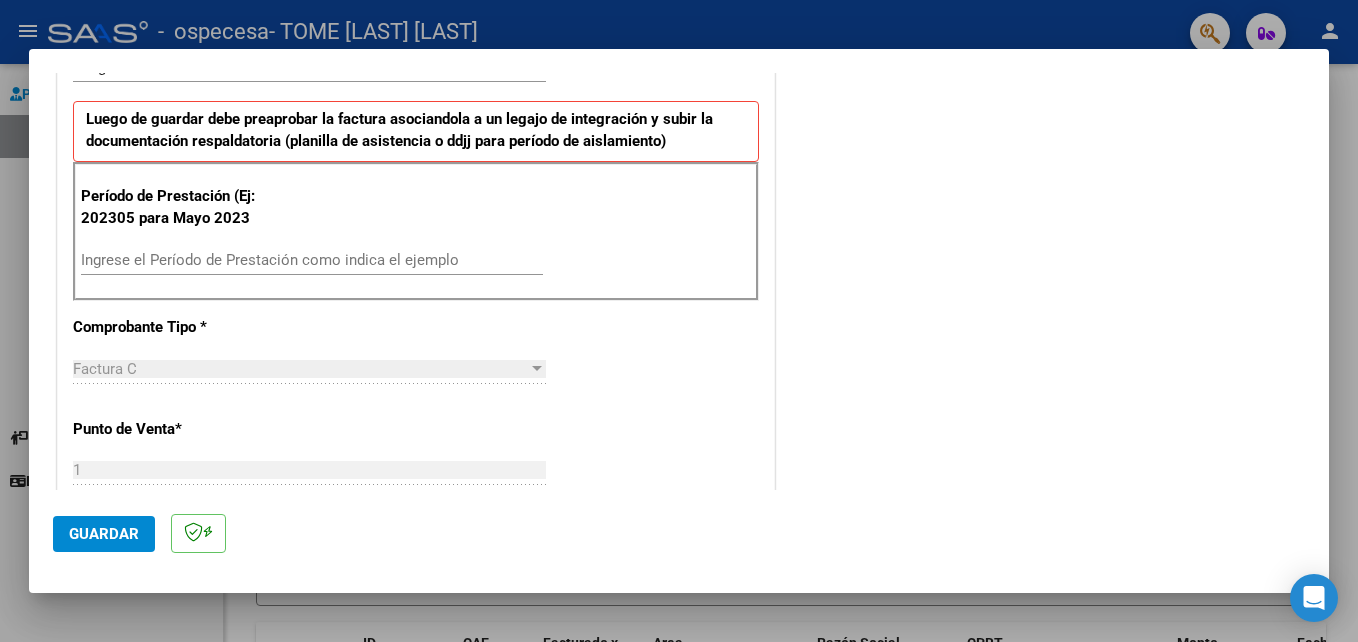 scroll, scrollTop: 497, scrollLeft: 0, axis: vertical 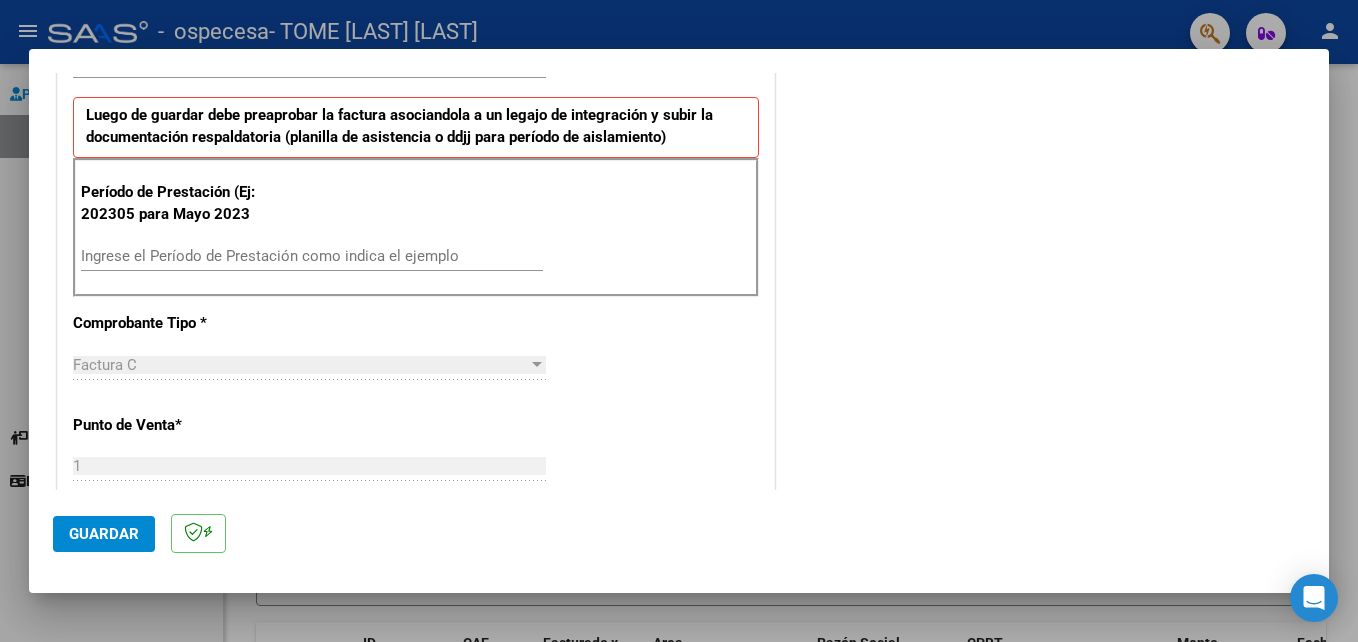 click on "Ingrese el Período de Prestación como indica el ejemplo" at bounding box center [312, 256] 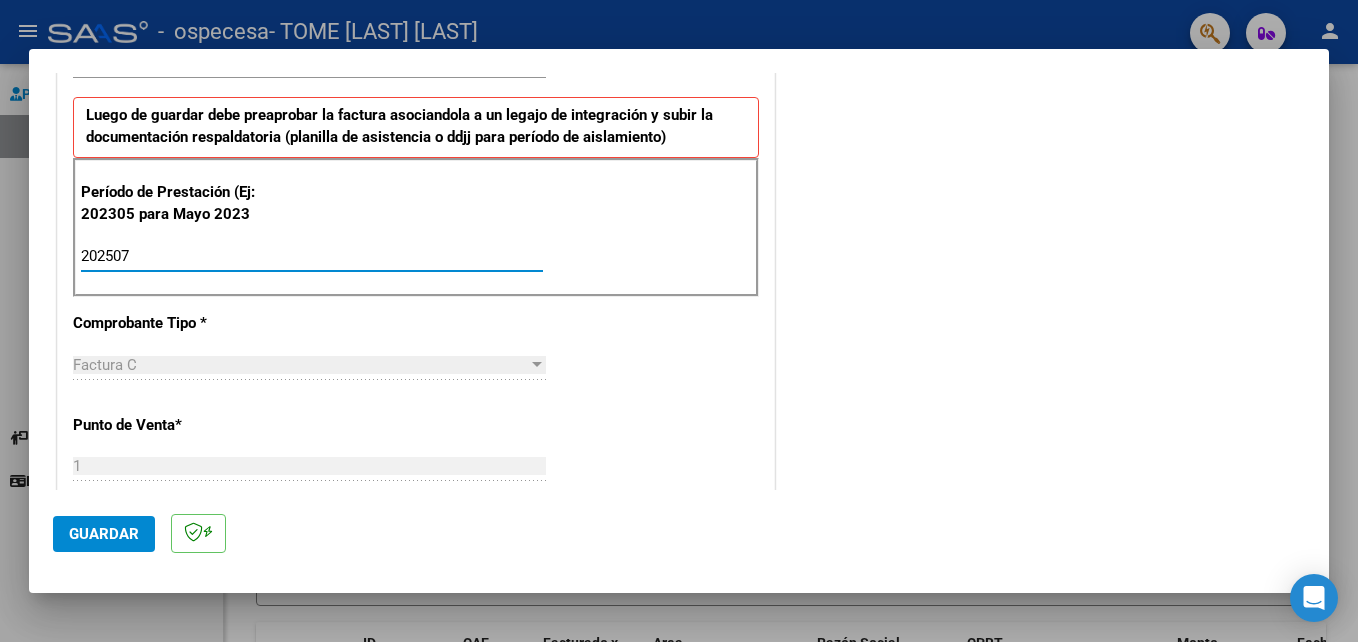 type on "202507" 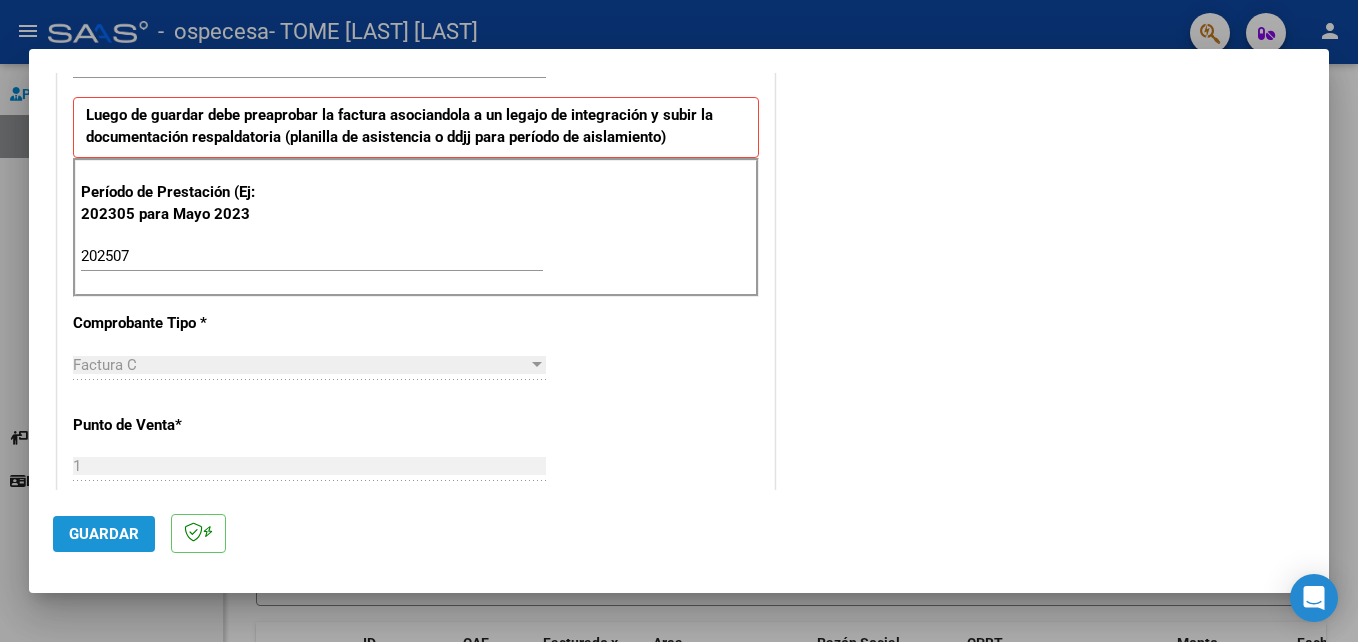 click on "Guardar" 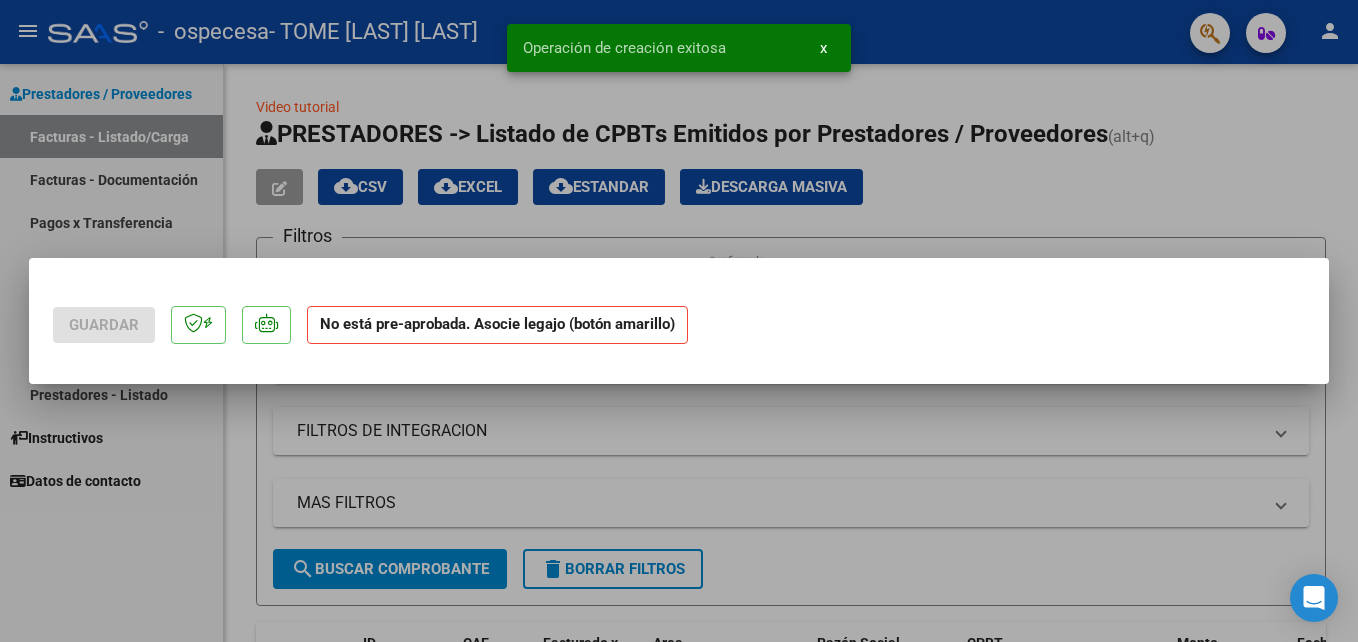scroll, scrollTop: 0, scrollLeft: 0, axis: both 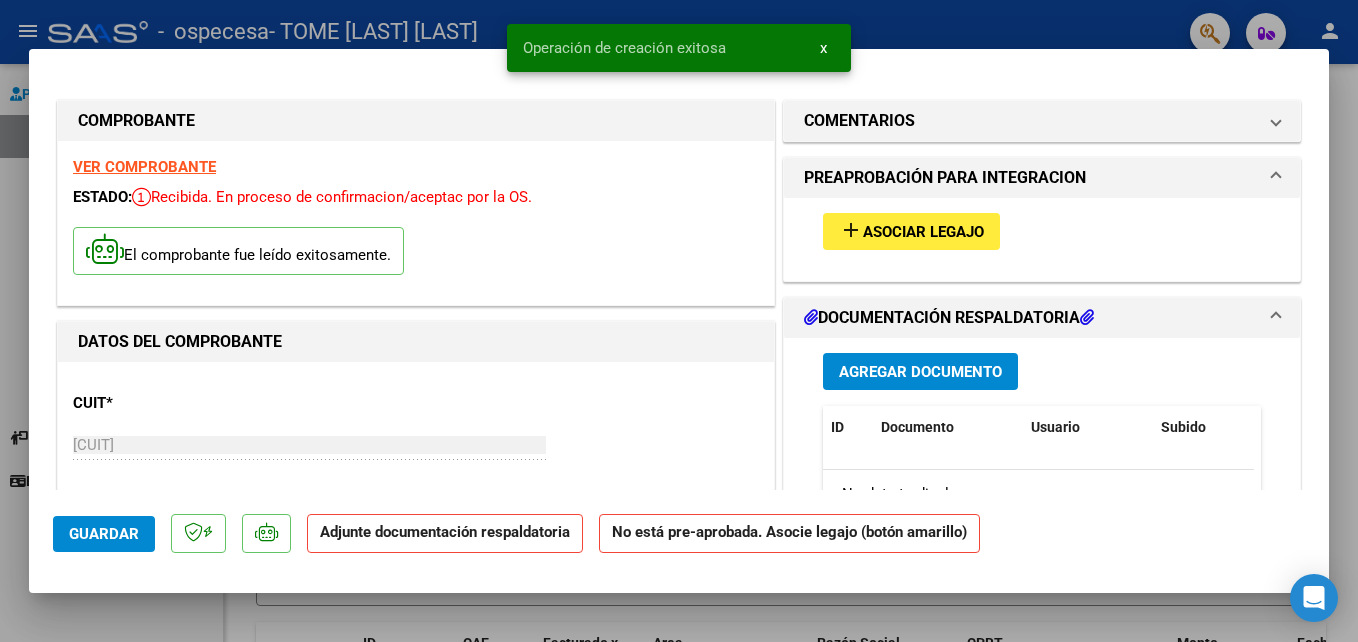 click on "Asociar Legajo" at bounding box center [923, 232] 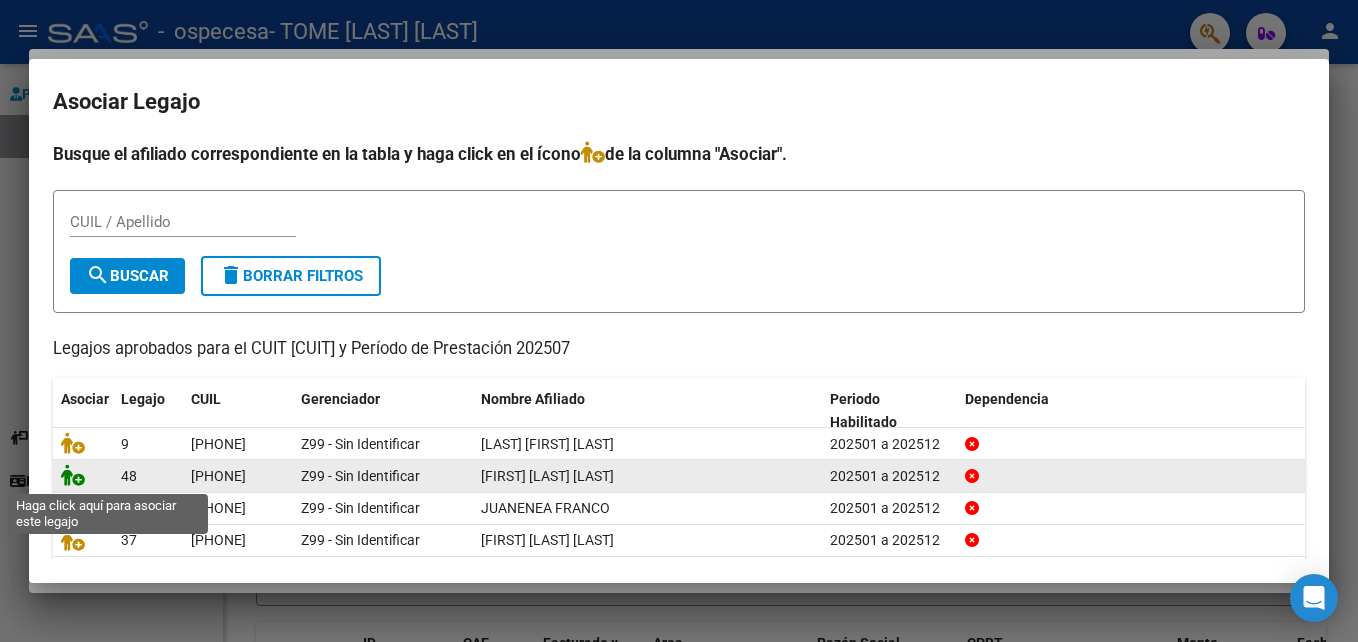 click 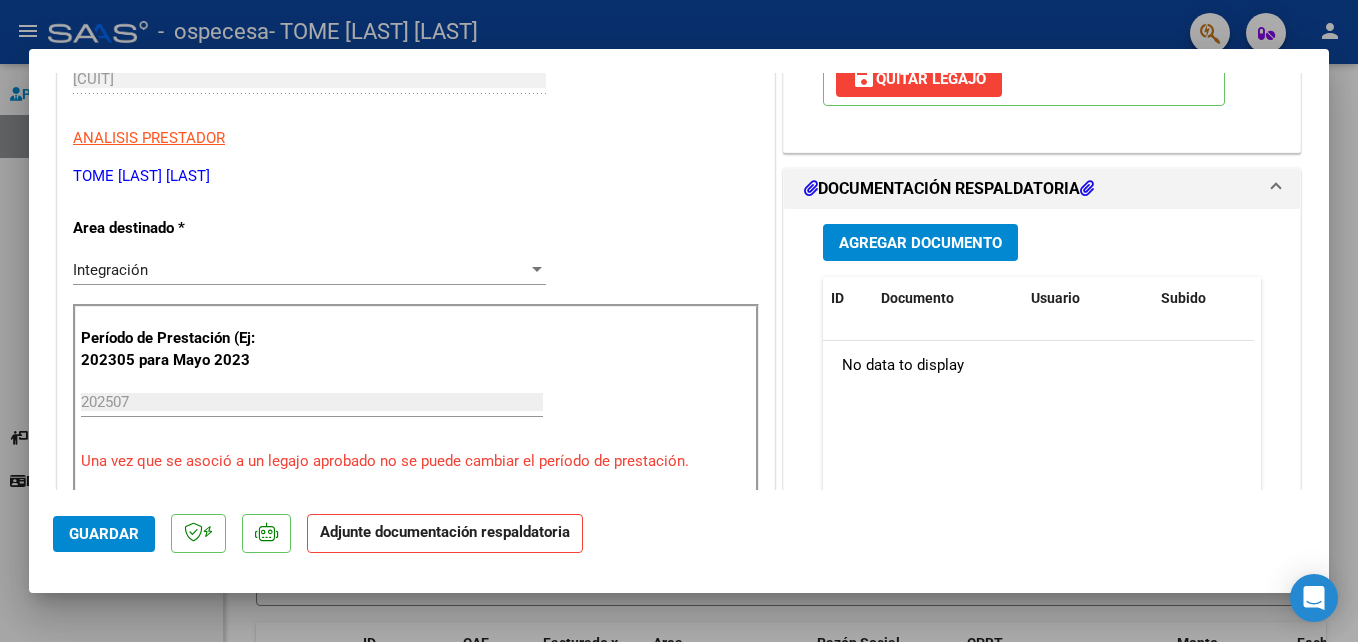 scroll, scrollTop: 371, scrollLeft: 0, axis: vertical 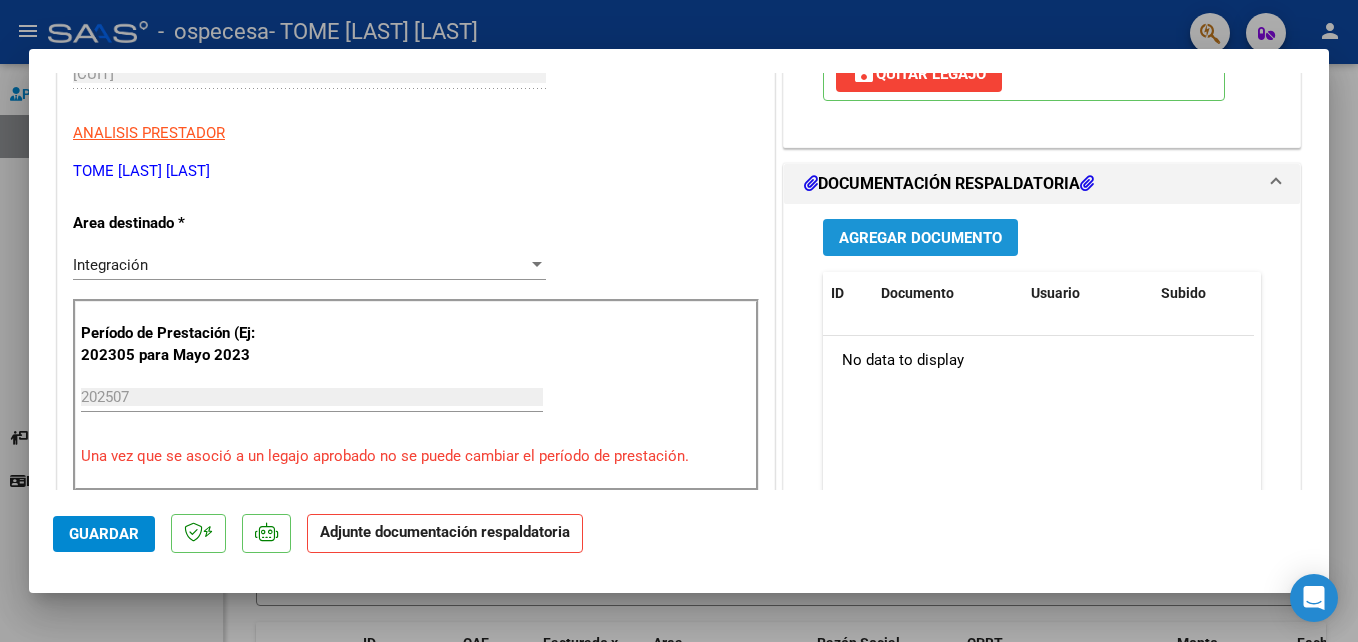 click on "Agregar Documento" at bounding box center [920, 237] 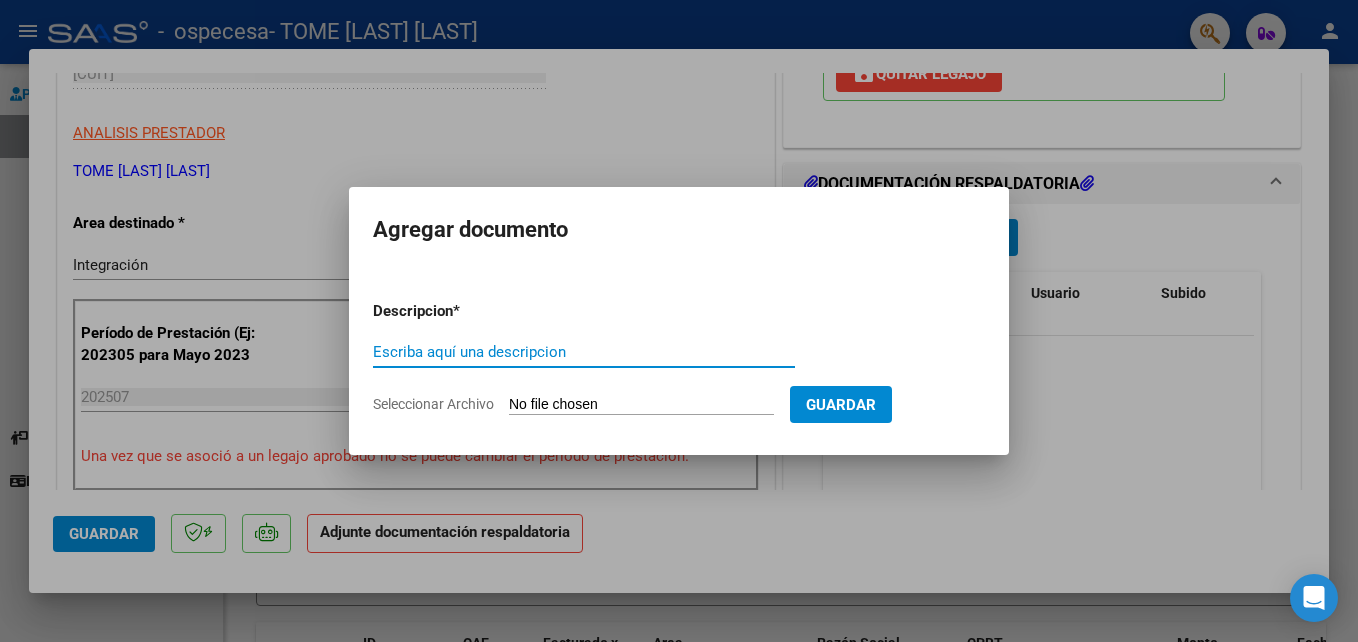 click on "Escriba aquí una descripcion" at bounding box center (584, 352) 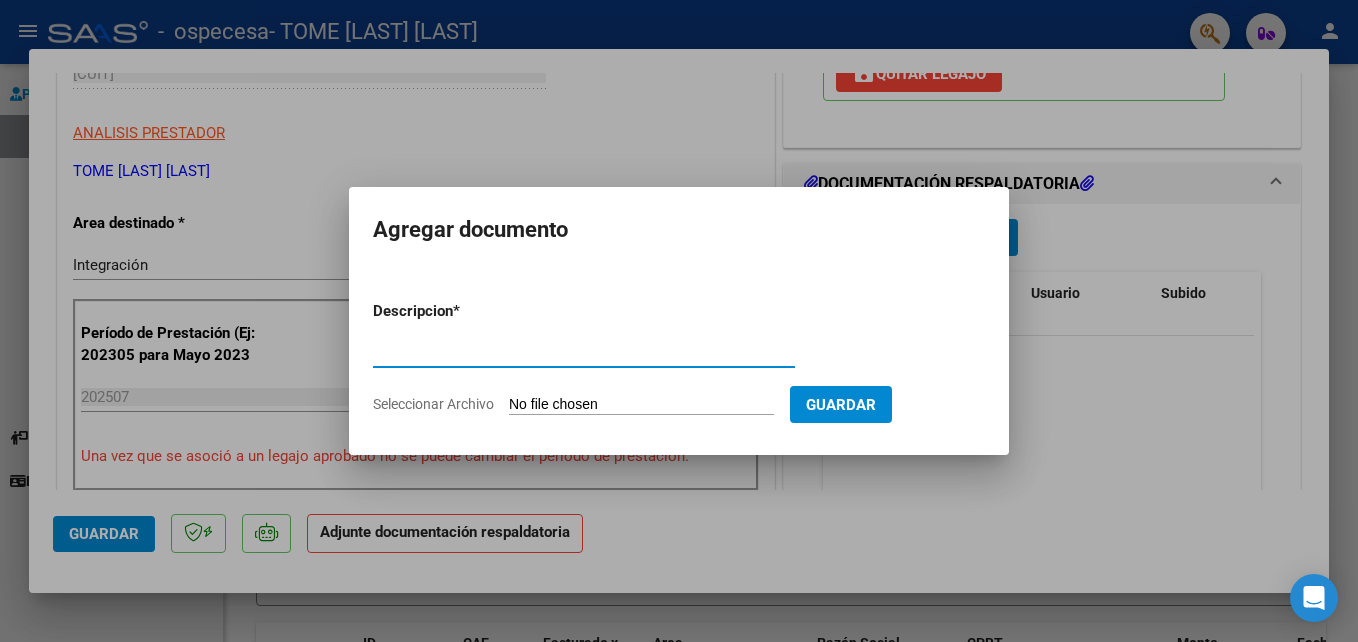 type on "ASISTENCIA" 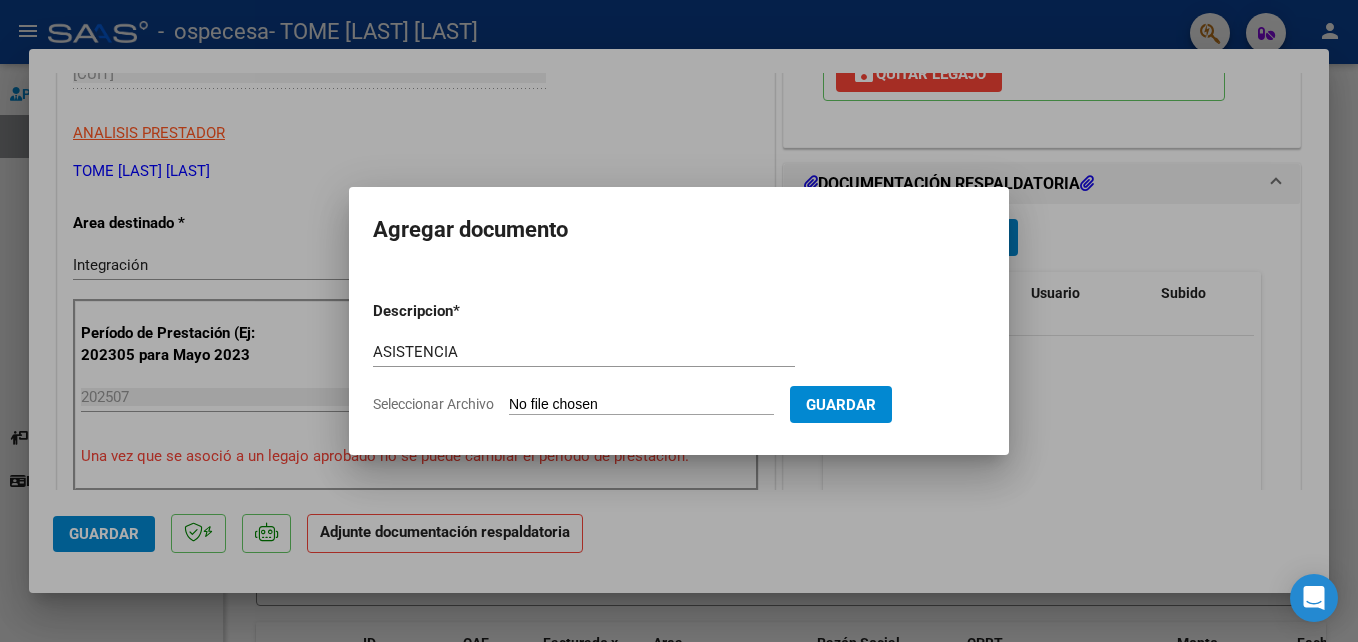 click on "Descripcion  *   ASISTENCIA Escriba aquí una descripcion  Seleccionar Archivo Guardar" at bounding box center (679, 358) 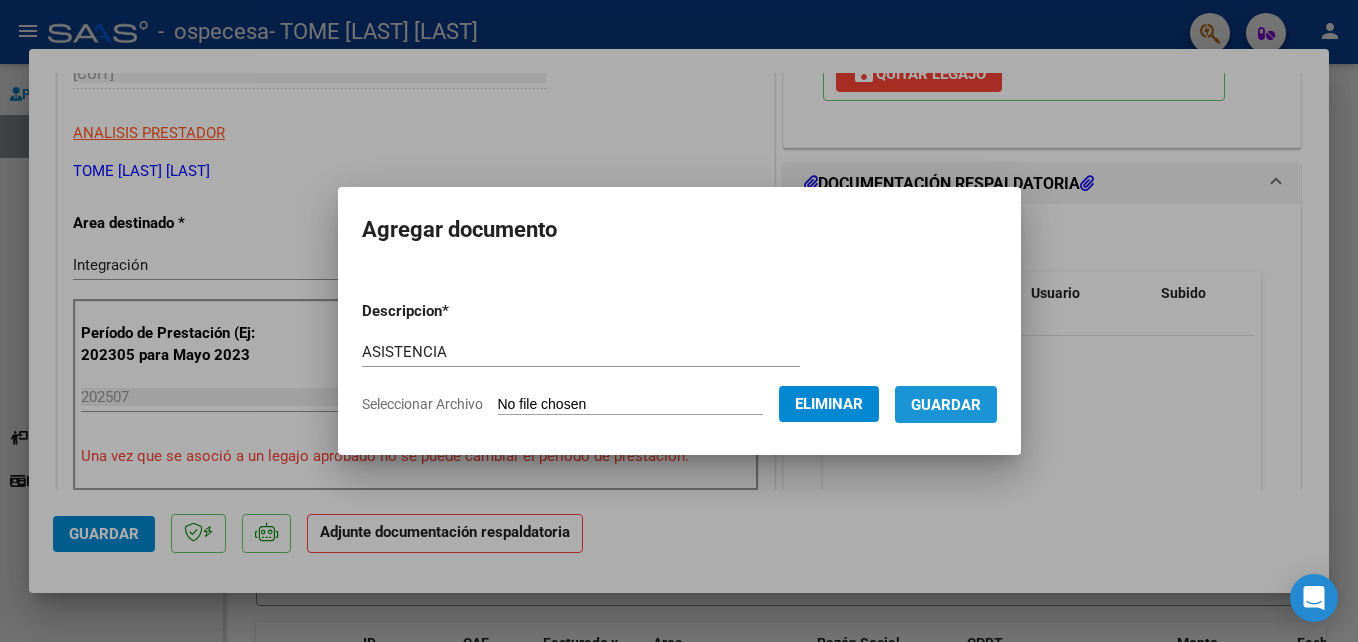 click on "Guardar" at bounding box center (946, 405) 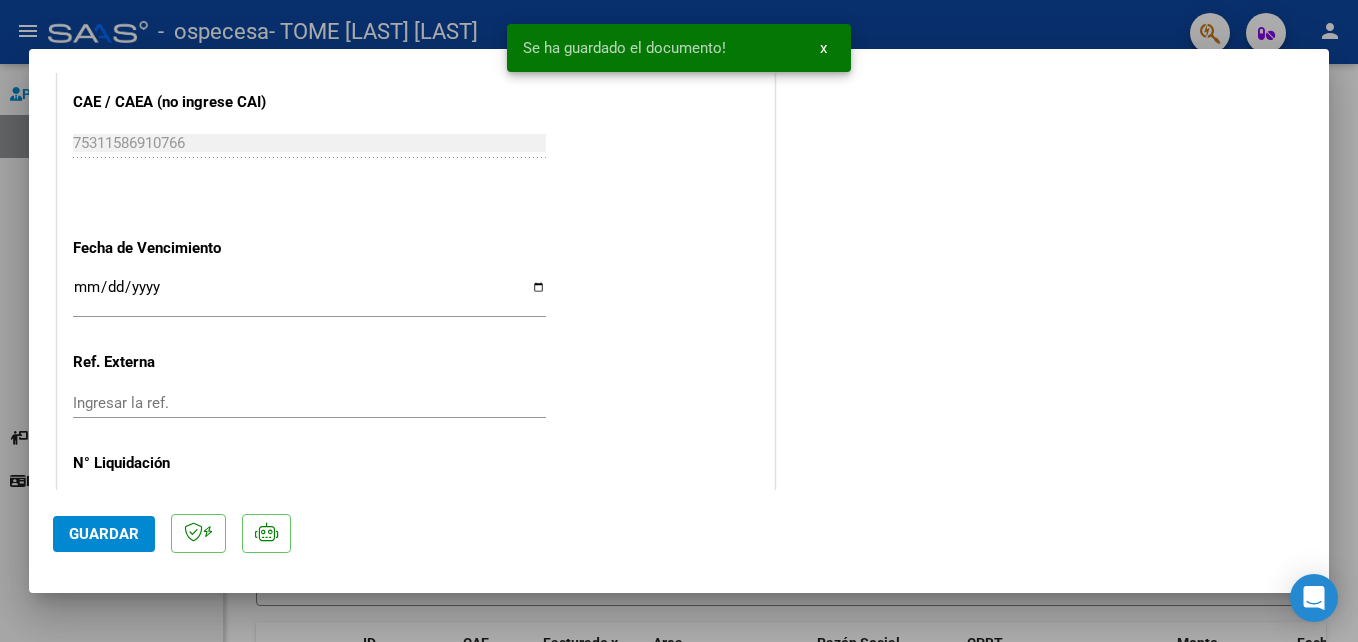 scroll, scrollTop: 1373, scrollLeft: 0, axis: vertical 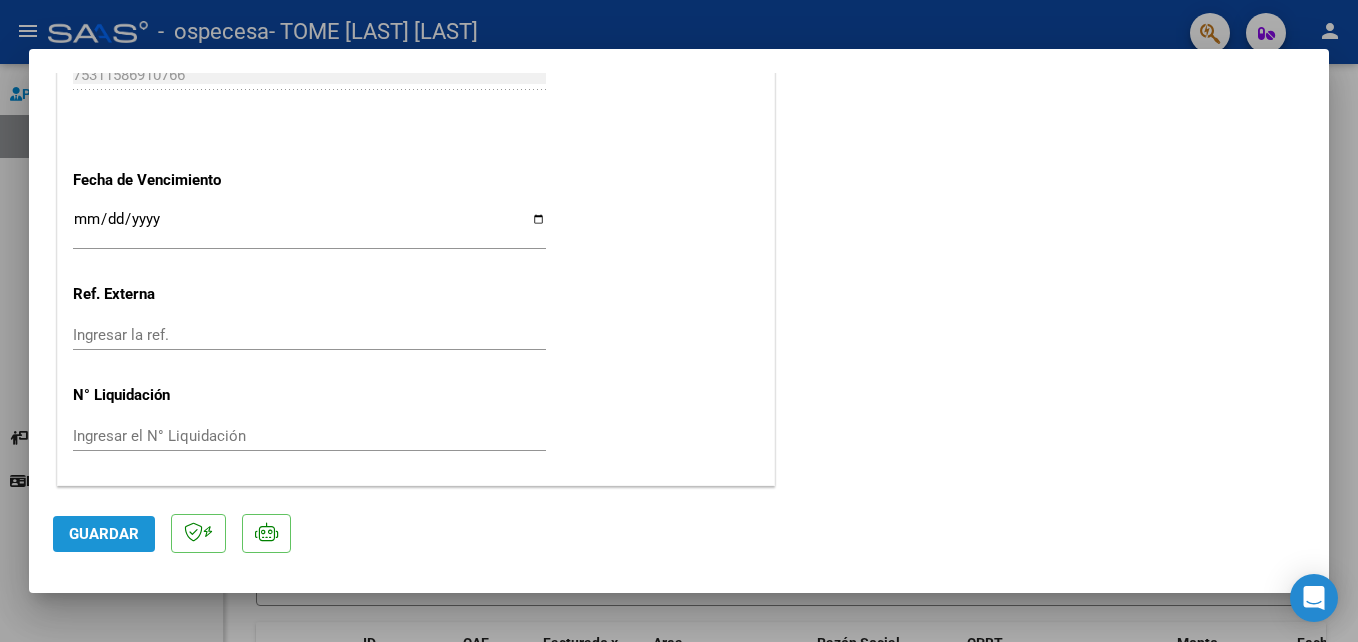 click on "Guardar" 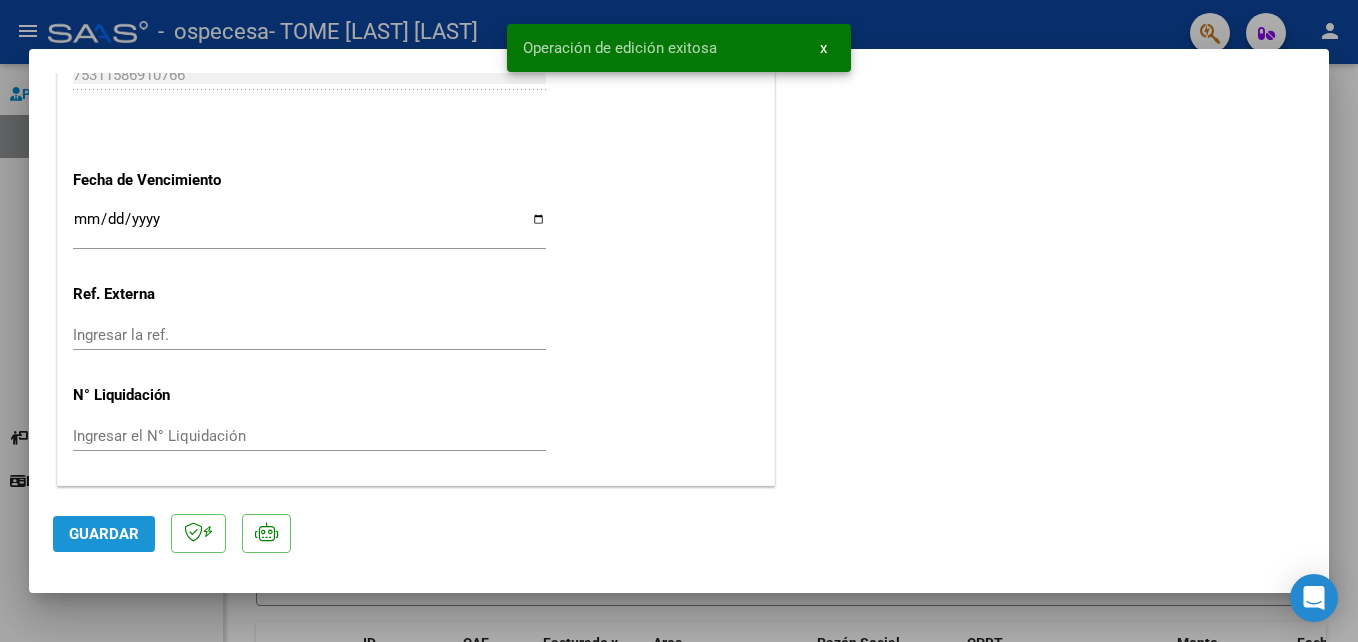 click on "Guardar" 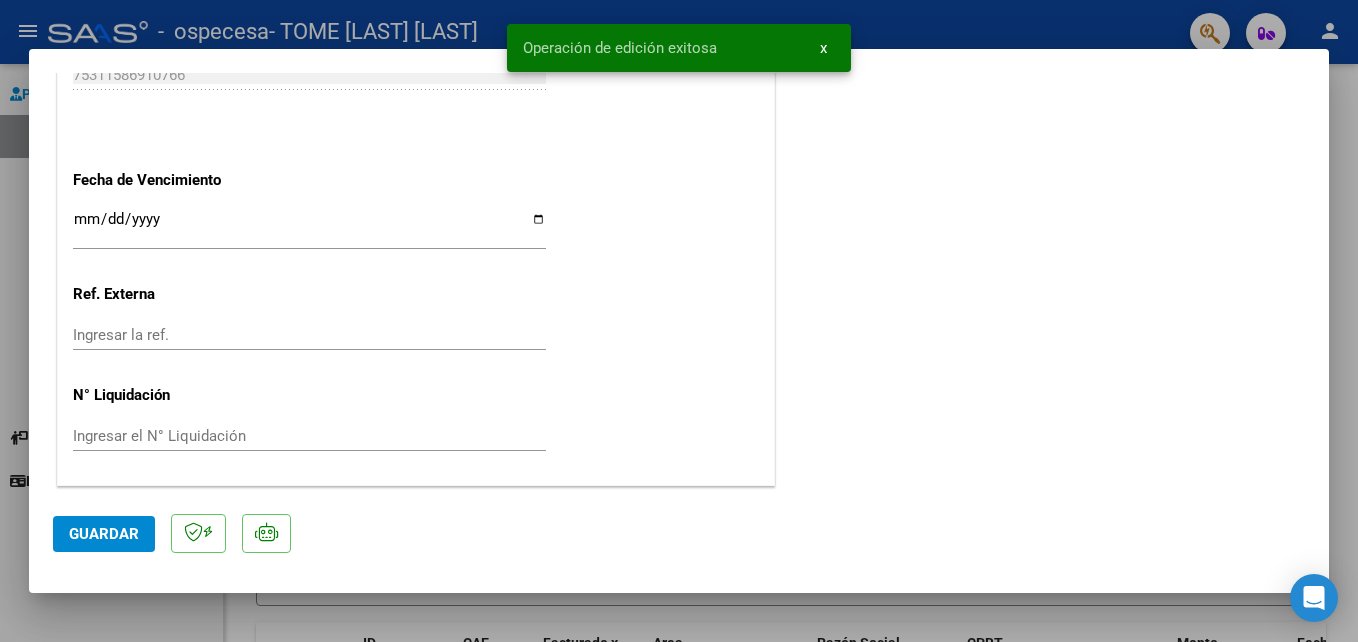 click at bounding box center [679, 321] 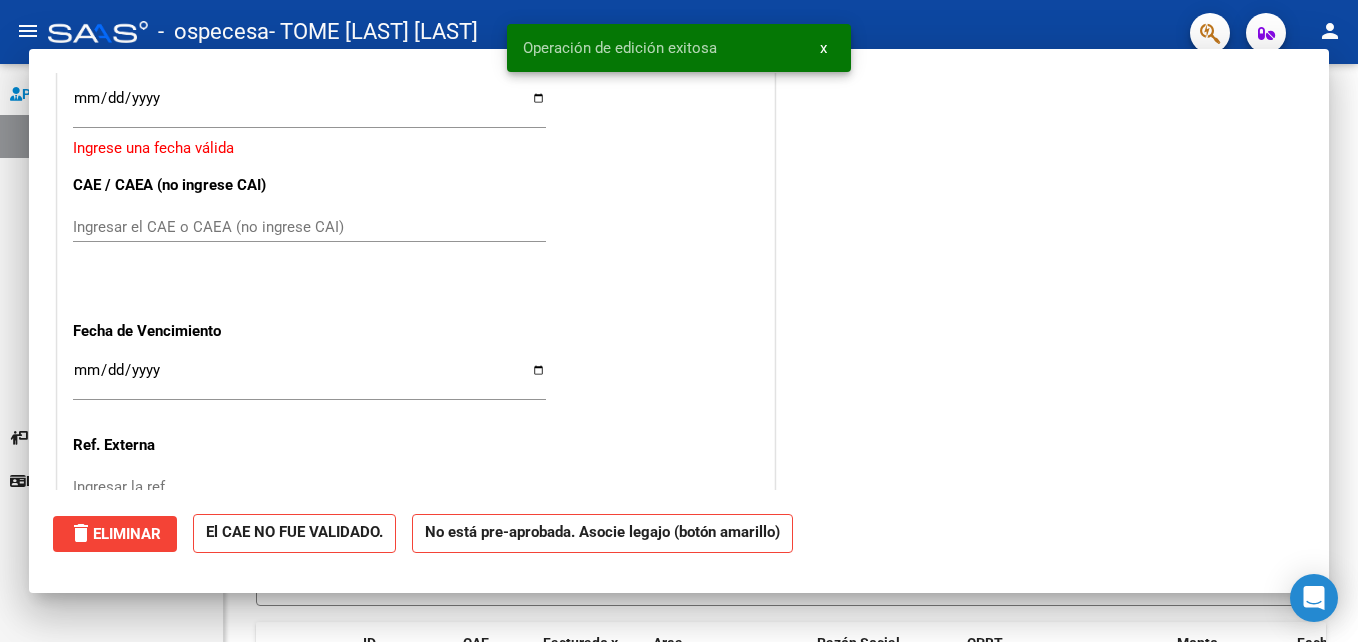 scroll, scrollTop: 0, scrollLeft: 0, axis: both 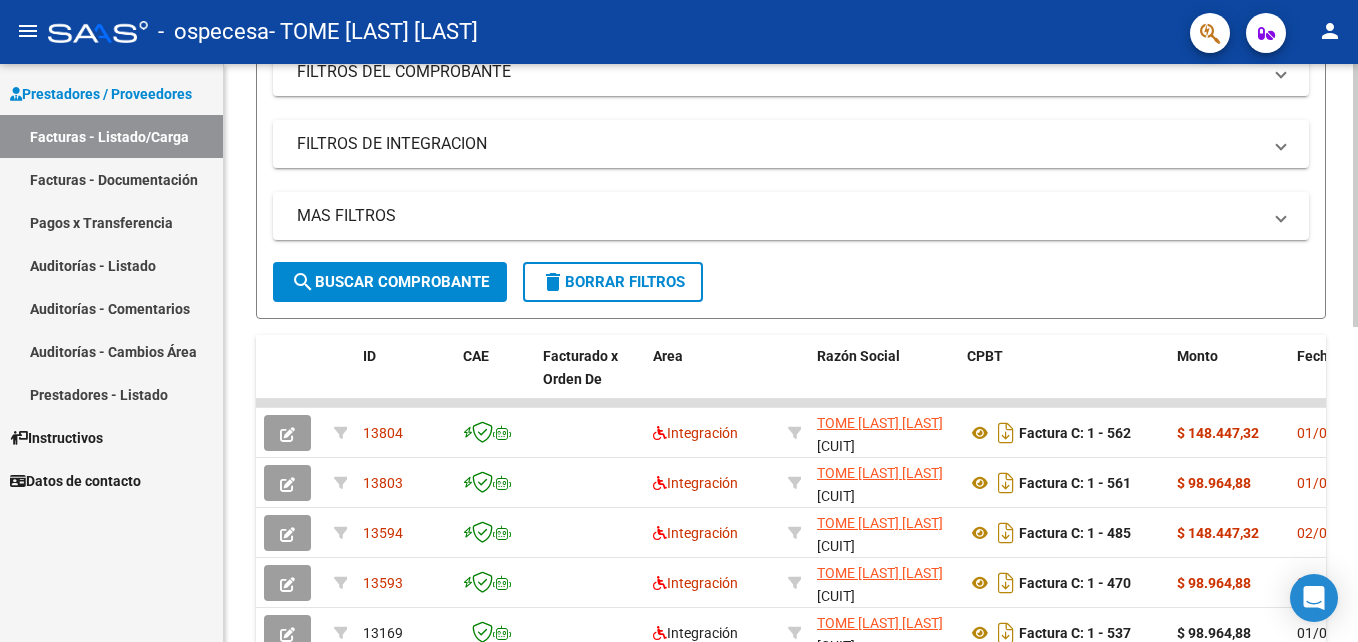 click on "menu -   ospecesa   - TOME ROMINA MAGALI person    Prestadores / Proveedores Facturas - Listado/Carga Facturas - Documentación Pagos x Transferencia Auditorías - Listado Auditorías - Comentarios Auditorías - Cambios Área Prestadores - Listado    Instructivos    Datos de contacto  Video tutorial   PRESTADORES -> Listado de CPBTs Emitidos por Prestadores / Proveedores (alt+q)   Cargar Comprobante
cloud_download  CSV  cloud_download  EXCEL  cloud_download  Estandar   Descarga Masiva
Filtros Id Area Area Todos Confirmado   Mostrar totalizadores   FILTROS DEL COMPROBANTE  Comprobante Tipo Comprobante Tipo Start date – End date Fec. Comprobante Desde / Hasta Días Emisión Desde(cant. días) Días Emisión Hasta(cant. días) CUIT / Razón Social Pto. Venta Nro. Comprobante Código SSS CAE Válido CAE Válido Todos Cargado Módulo Hosp. Todos Tiene facturacion Apócrifa Hospital Refes  FILTROS DE INTEGRACION  Período De Prestación Campos del Archivo de Rendición Devuelto x SSS (dr_envio) 3" at bounding box center (679, 321) 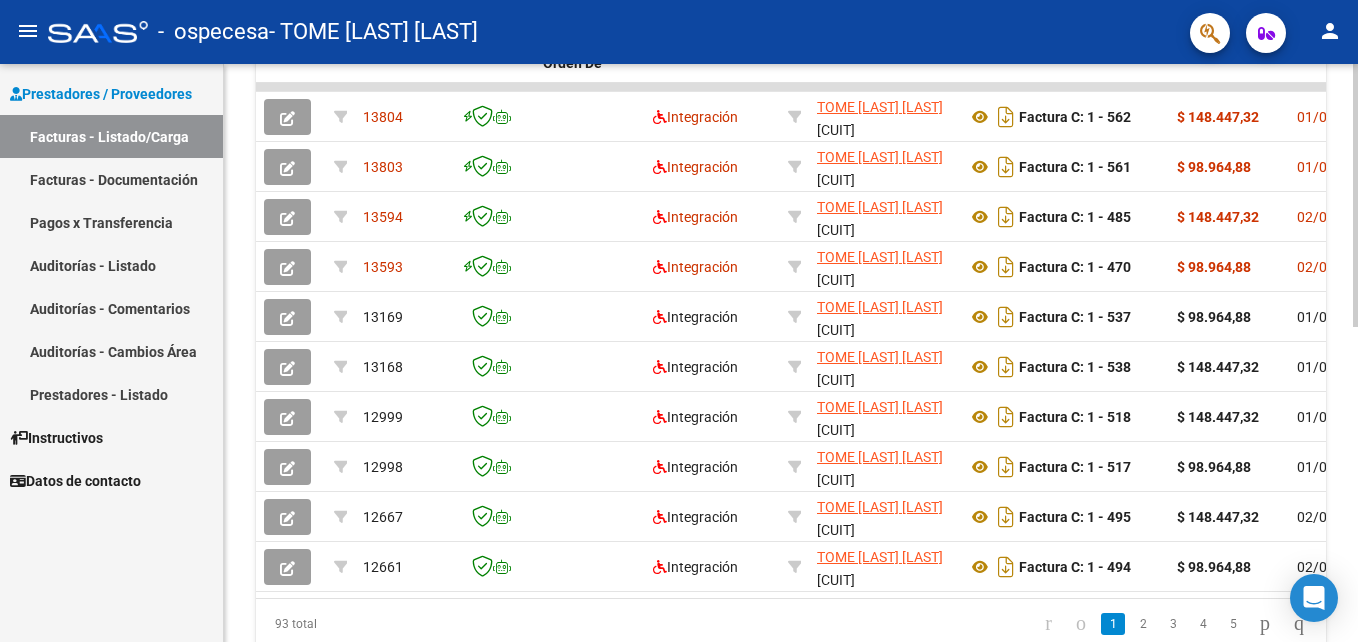 click 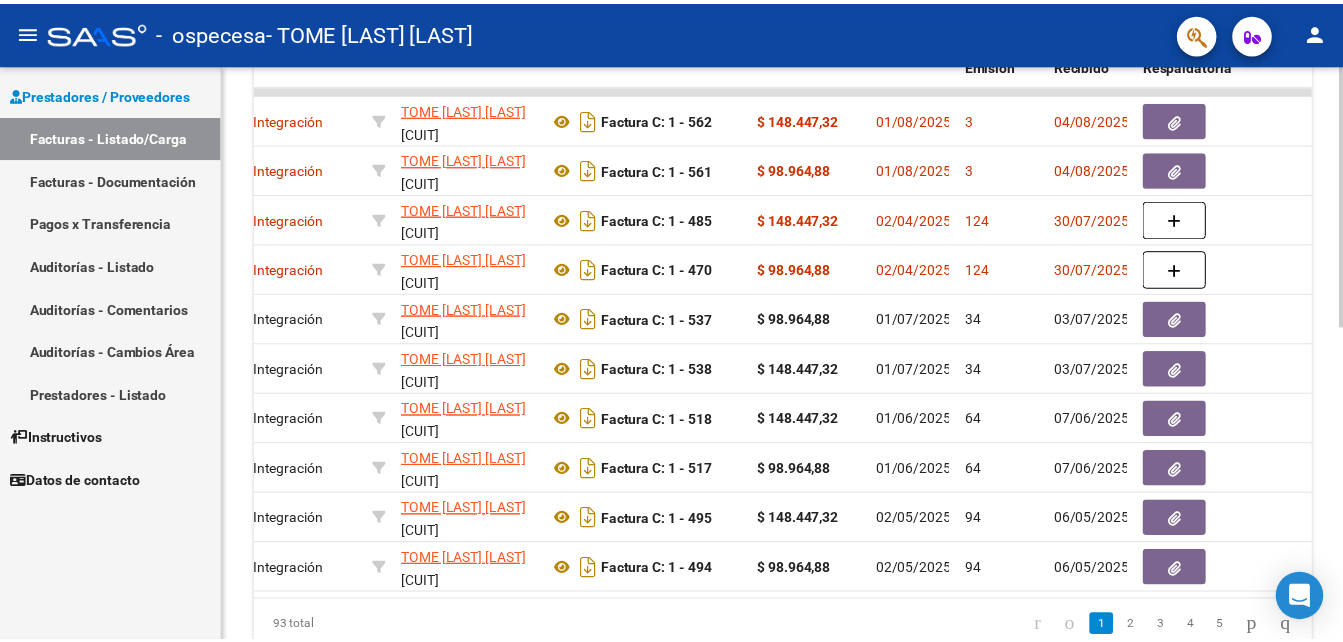 scroll, scrollTop: 0, scrollLeft: 420, axis: horizontal 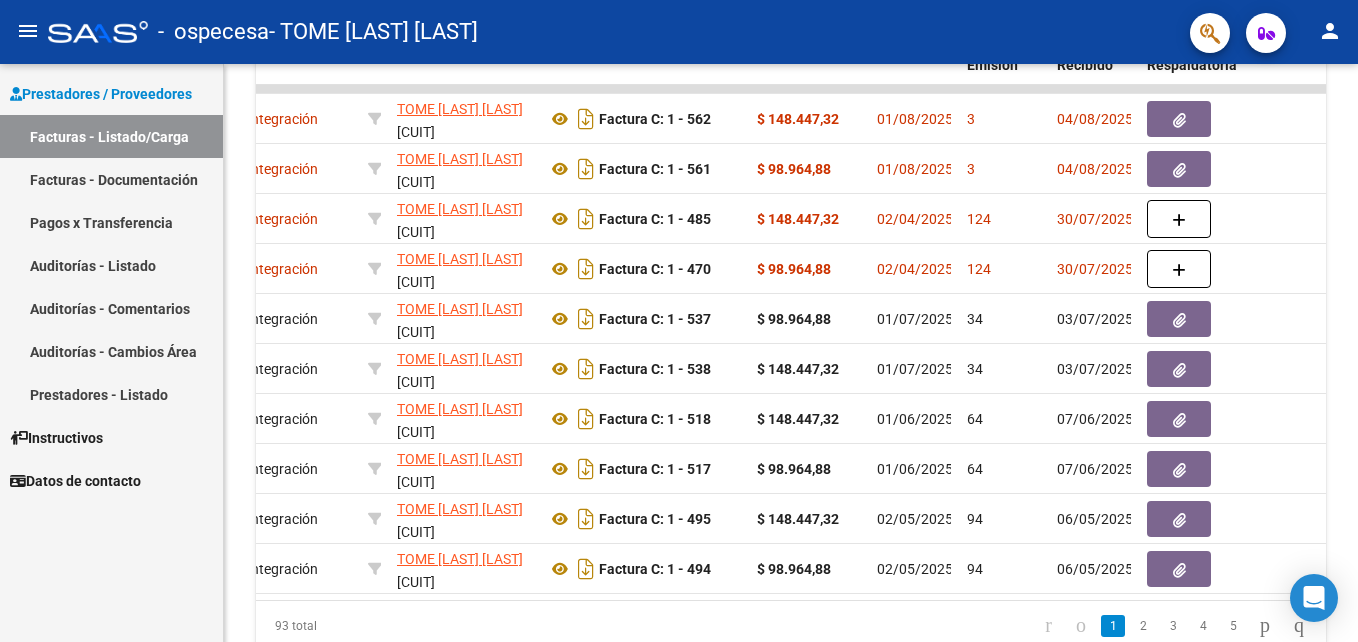 click on "person" 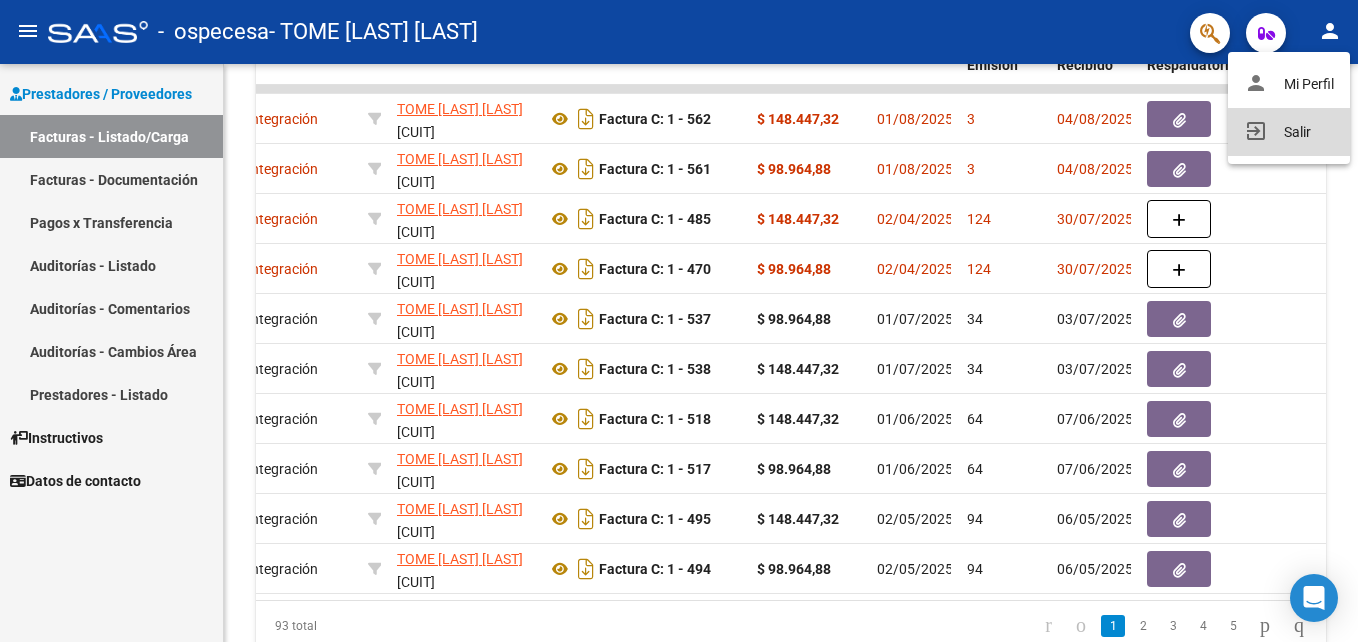 click on "exit_to_app  Salir" at bounding box center (1289, 132) 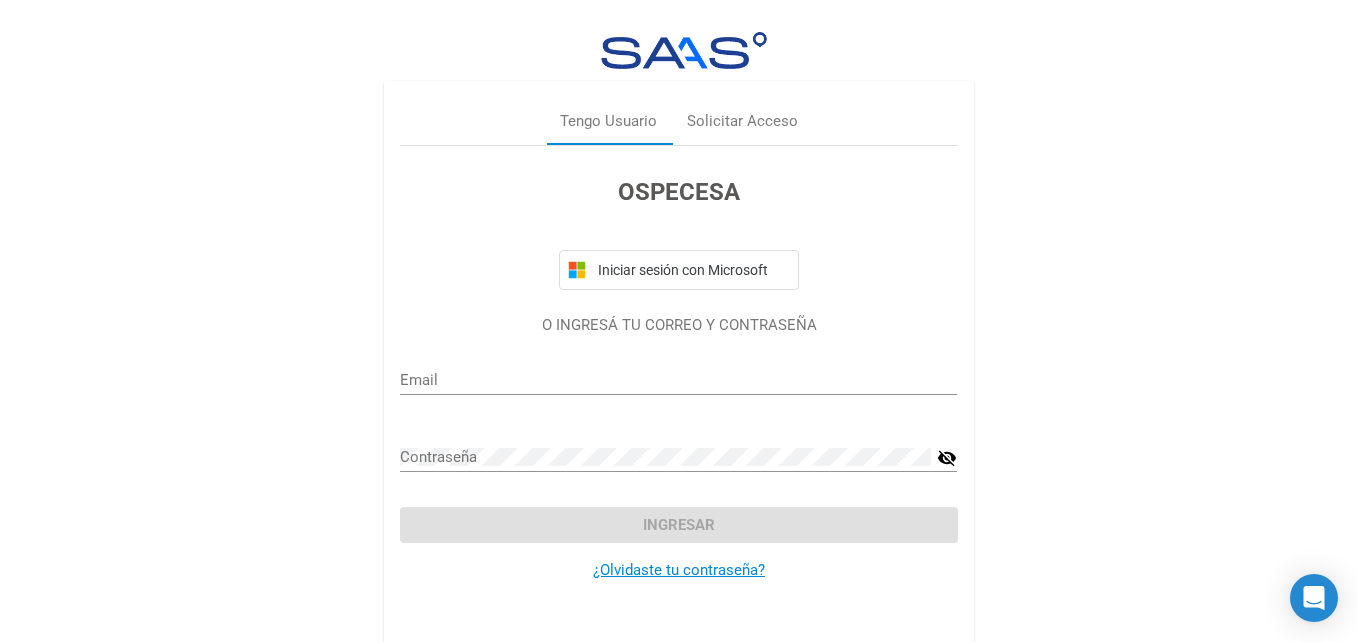 type on "romina.m.tome@gmail.com" 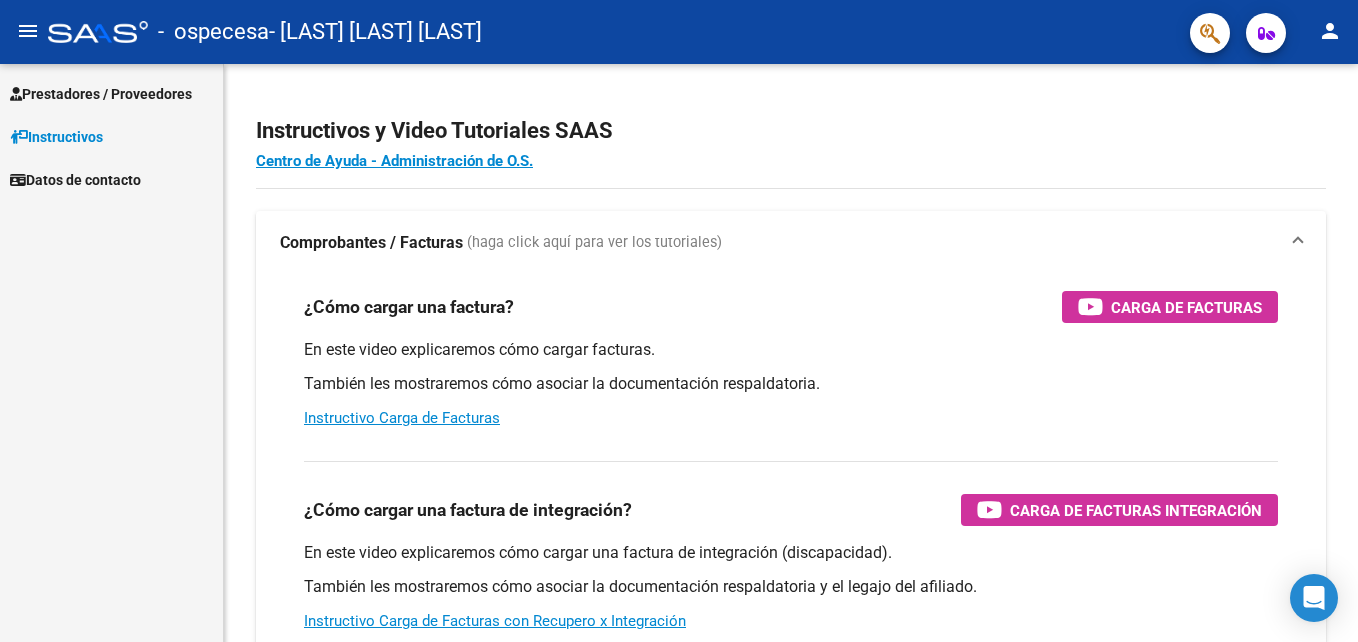 scroll, scrollTop: 0, scrollLeft: 0, axis: both 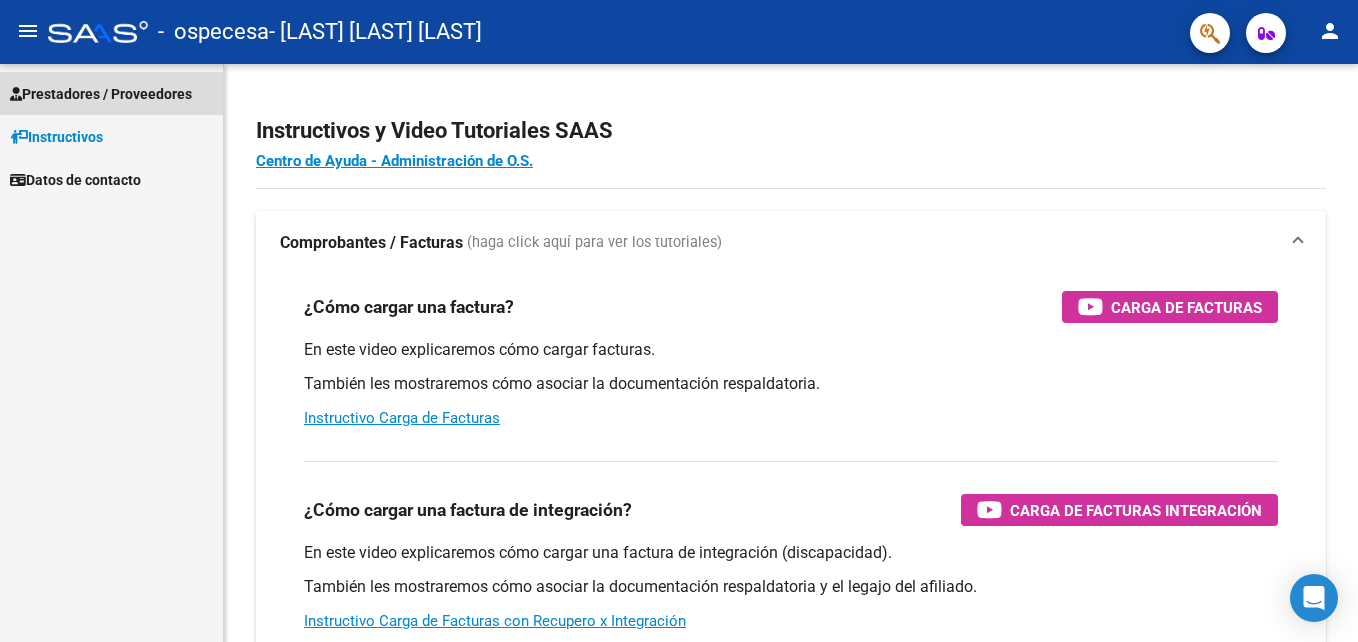click on "Prestadores / Proveedores" at bounding box center [101, 94] 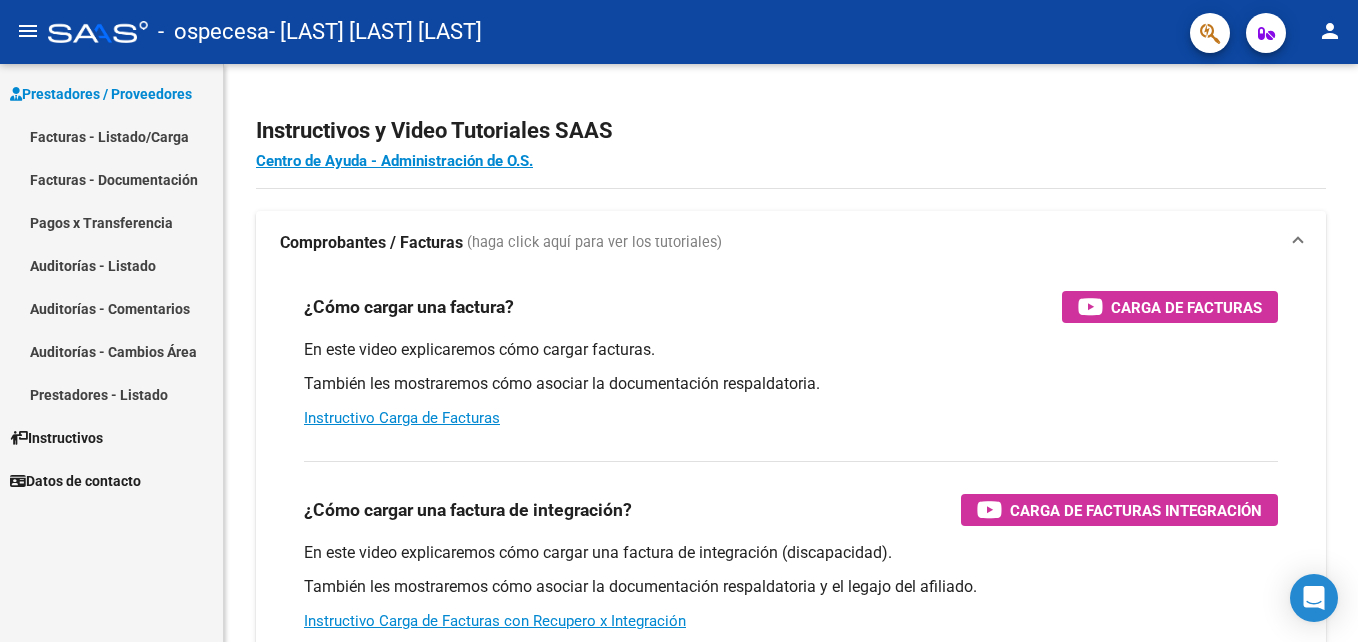 click on "Facturas - Listado/Carga" at bounding box center [111, 136] 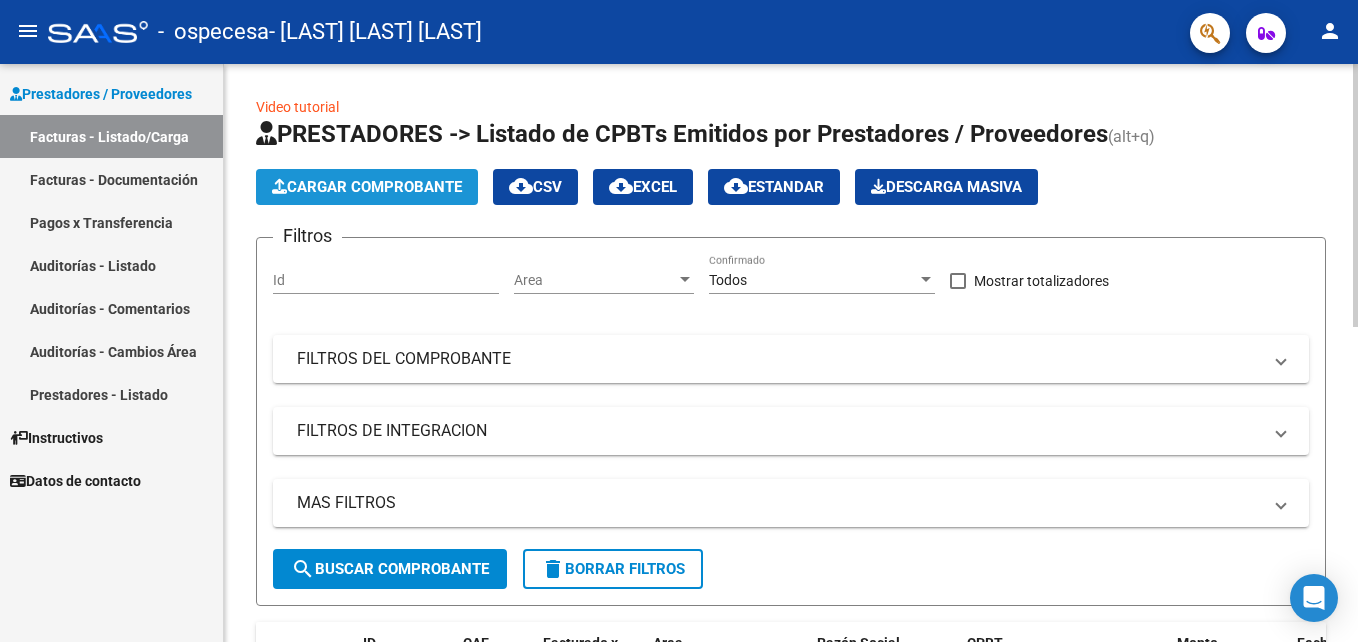 click on "Cargar Comprobante" 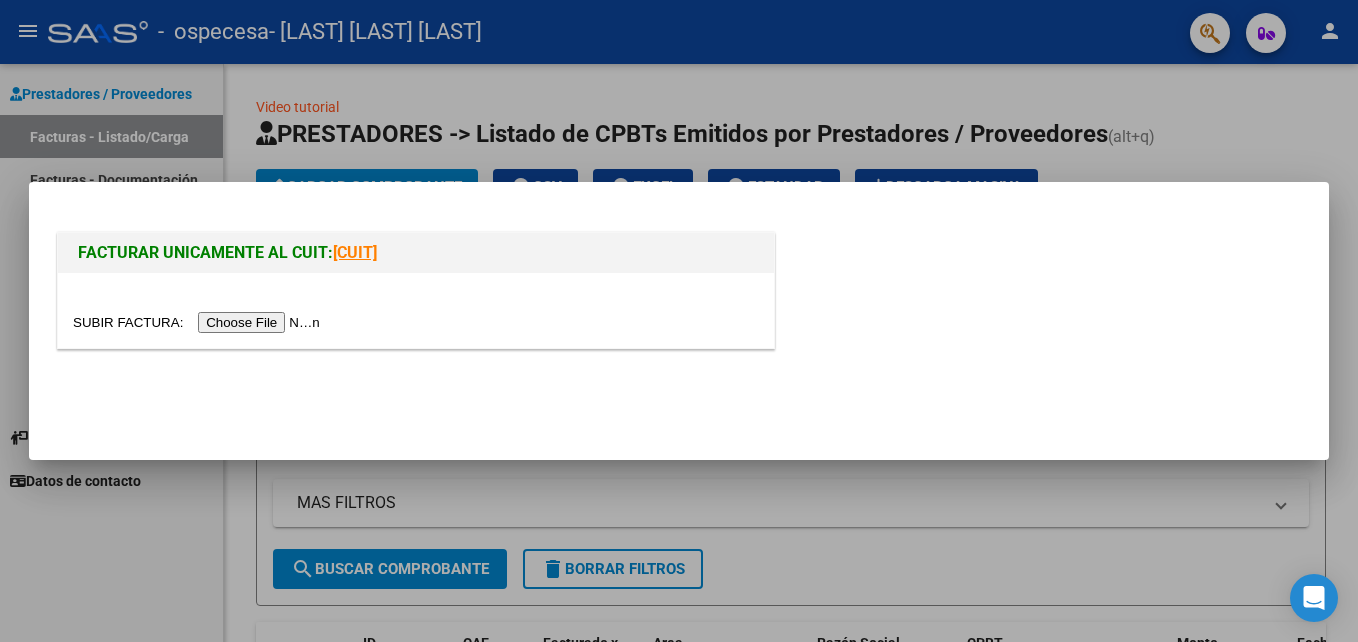 click at bounding box center (199, 322) 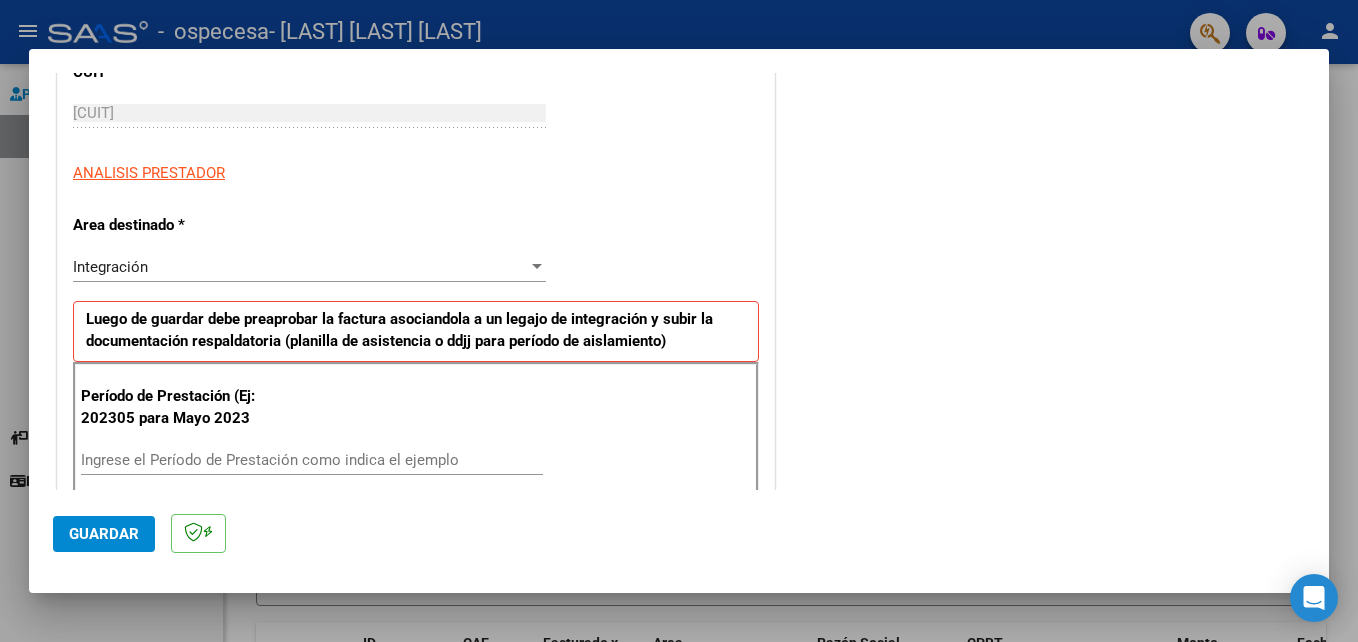 scroll, scrollTop: 335, scrollLeft: 0, axis: vertical 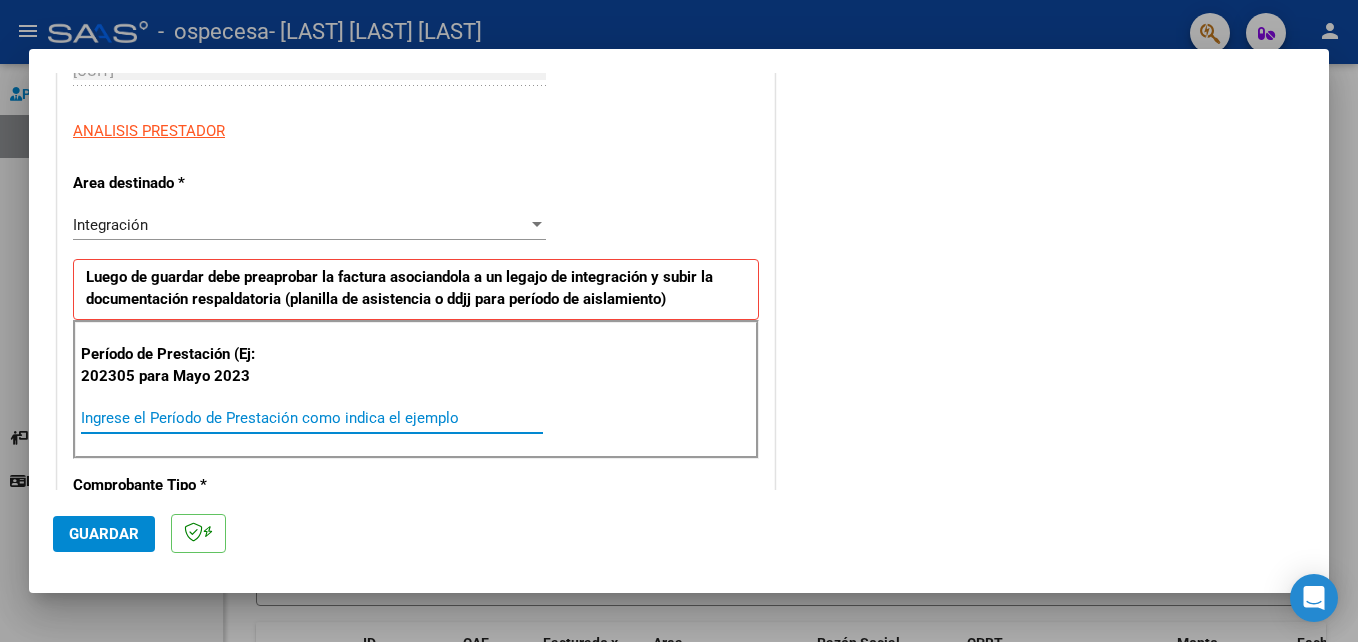 click on "Ingrese el Período de Prestación como indica el ejemplo" at bounding box center (312, 418) 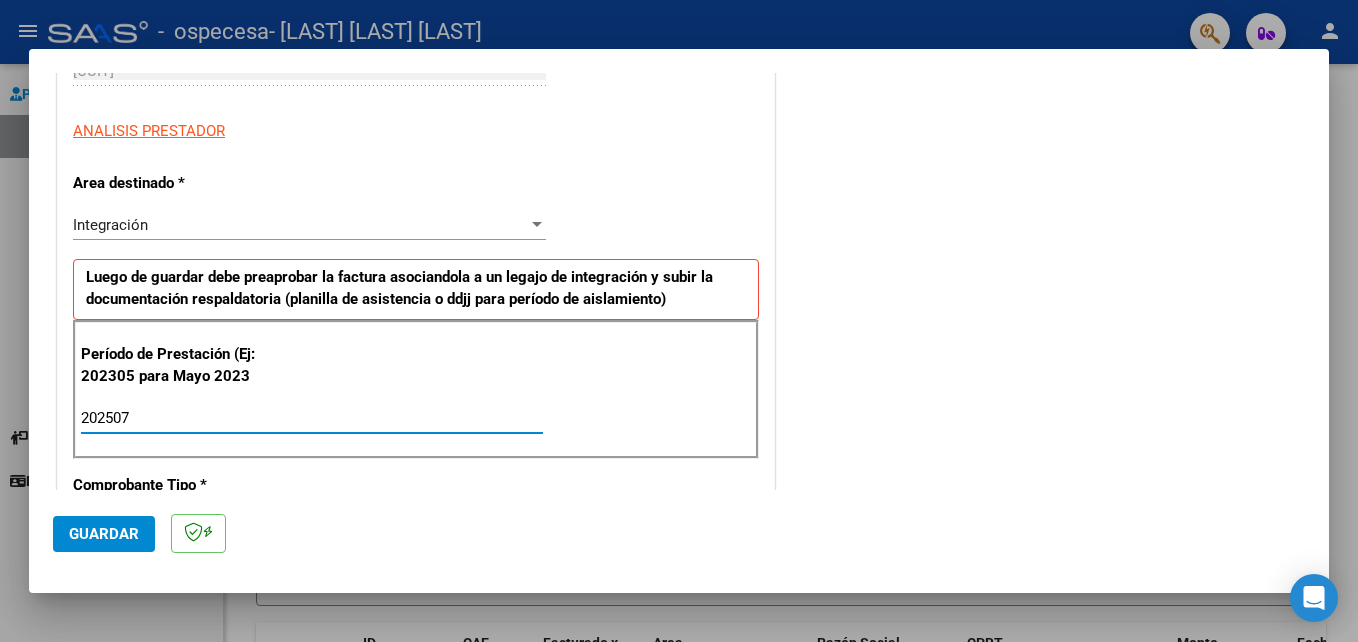 type on "202507" 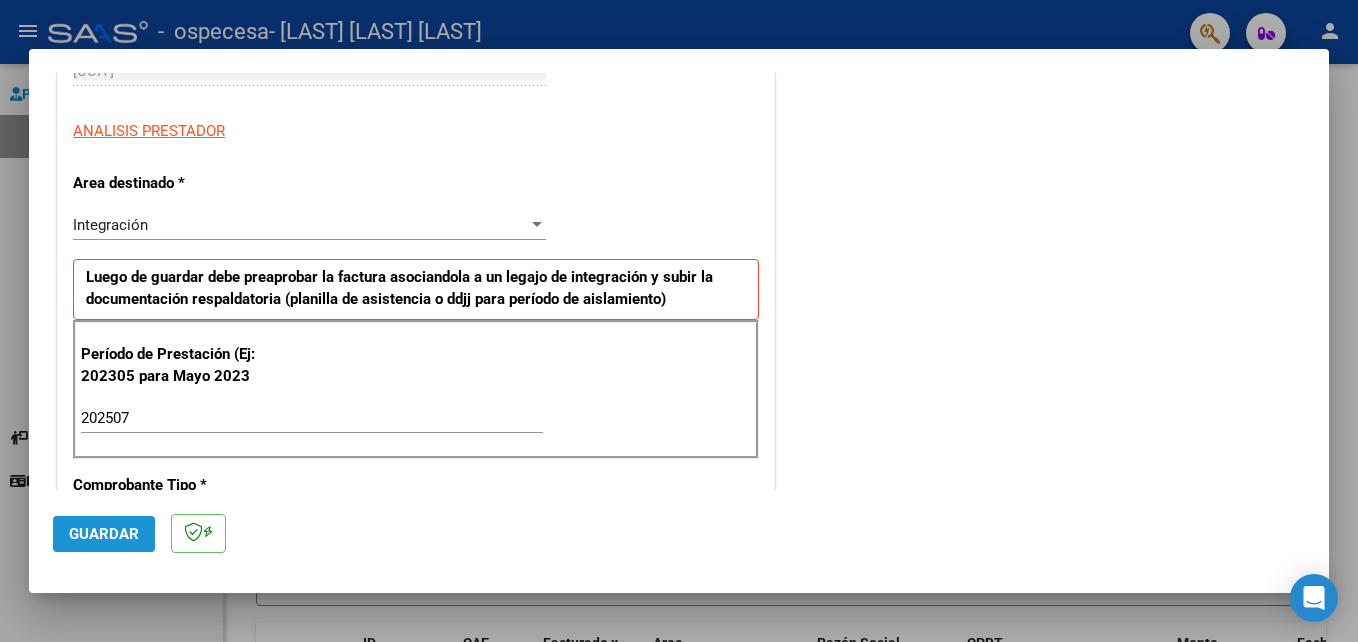 click on "Guardar" 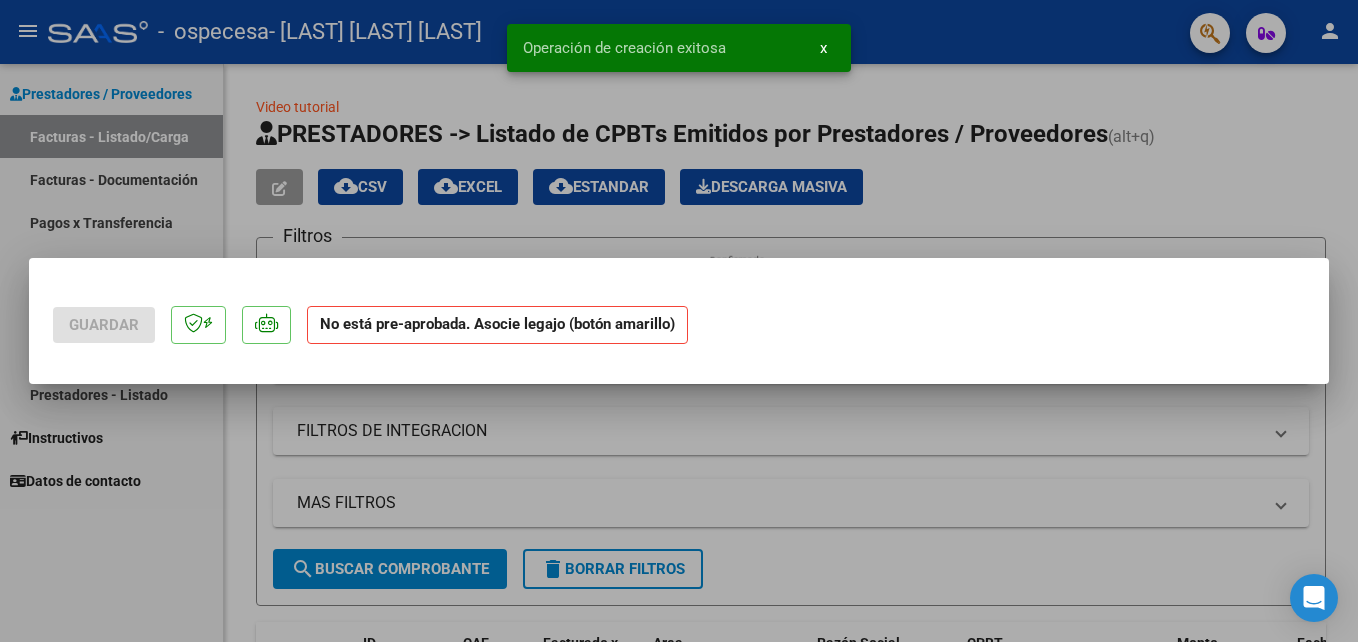 scroll, scrollTop: 0, scrollLeft: 0, axis: both 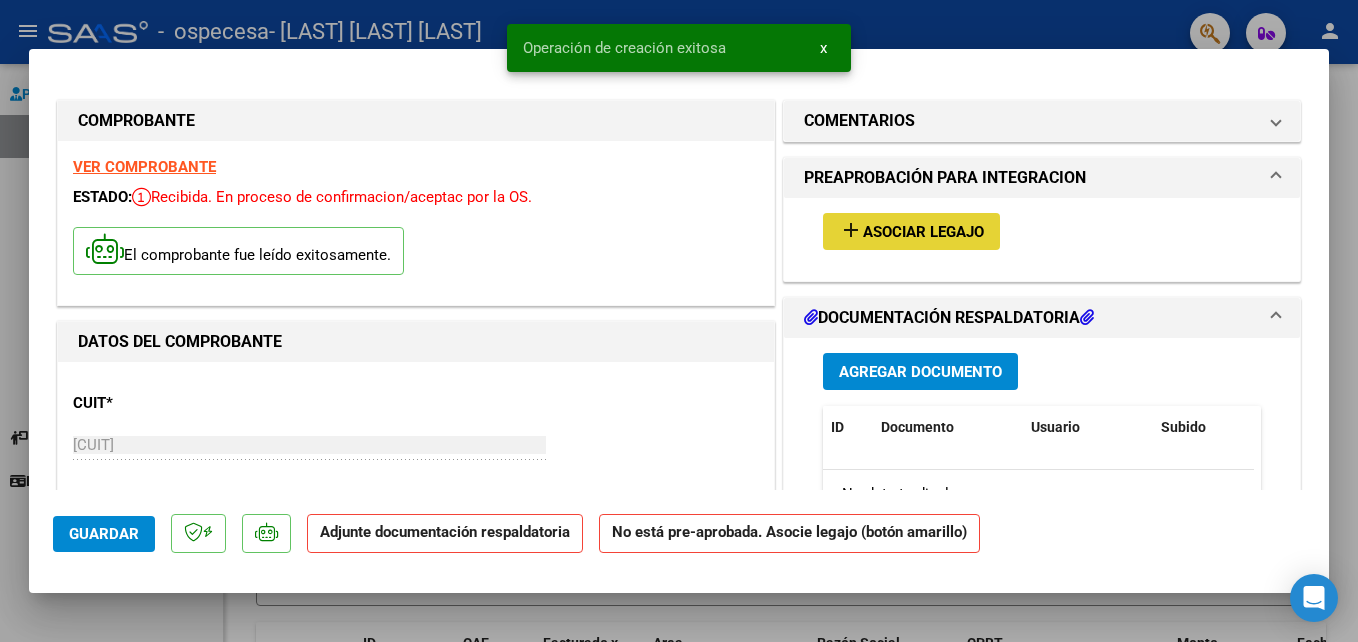 click on "add Asociar Legajo" at bounding box center [911, 231] 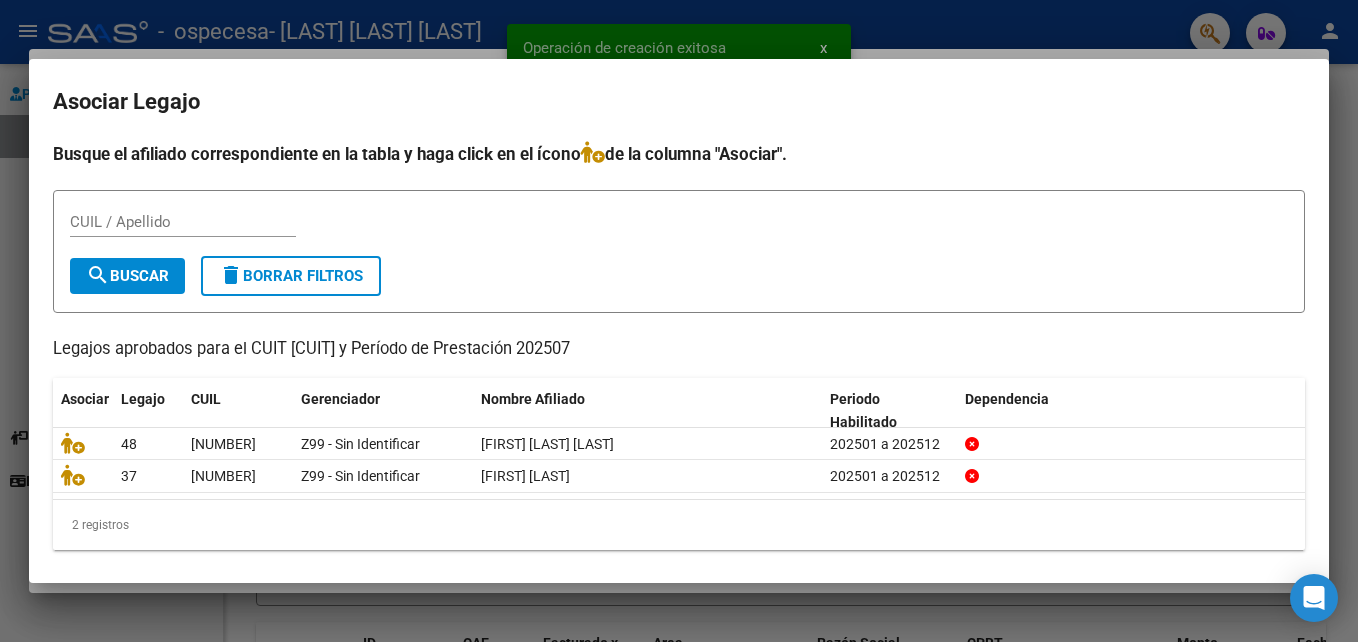 drag, startPoint x: 898, startPoint y: 220, endPoint x: 241, endPoint y: 357, distance: 671.1319 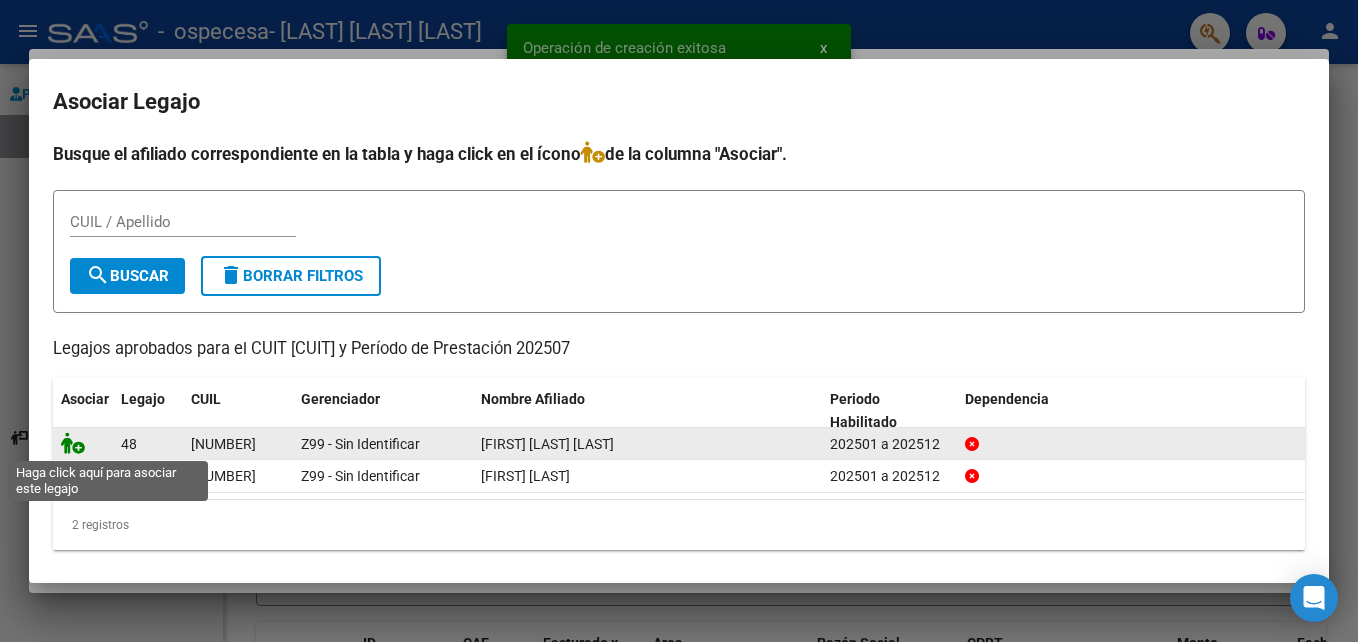 click 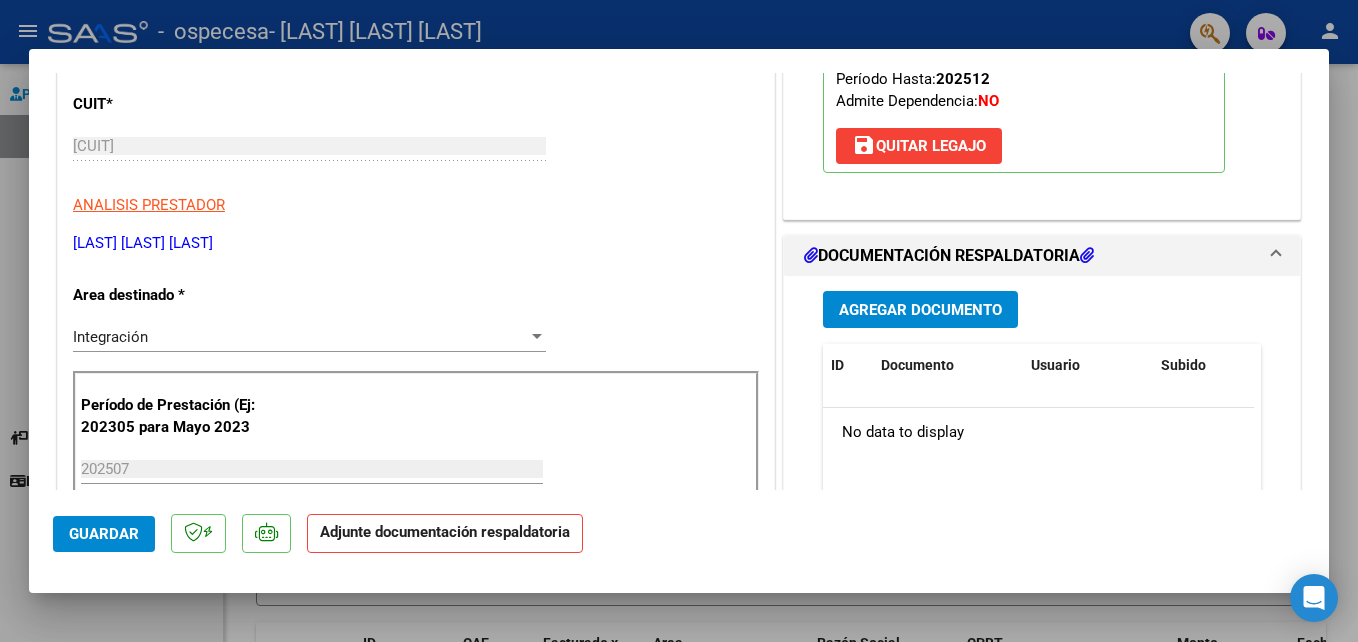 scroll, scrollTop: 332, scrollLeft: 0, axis: vertical 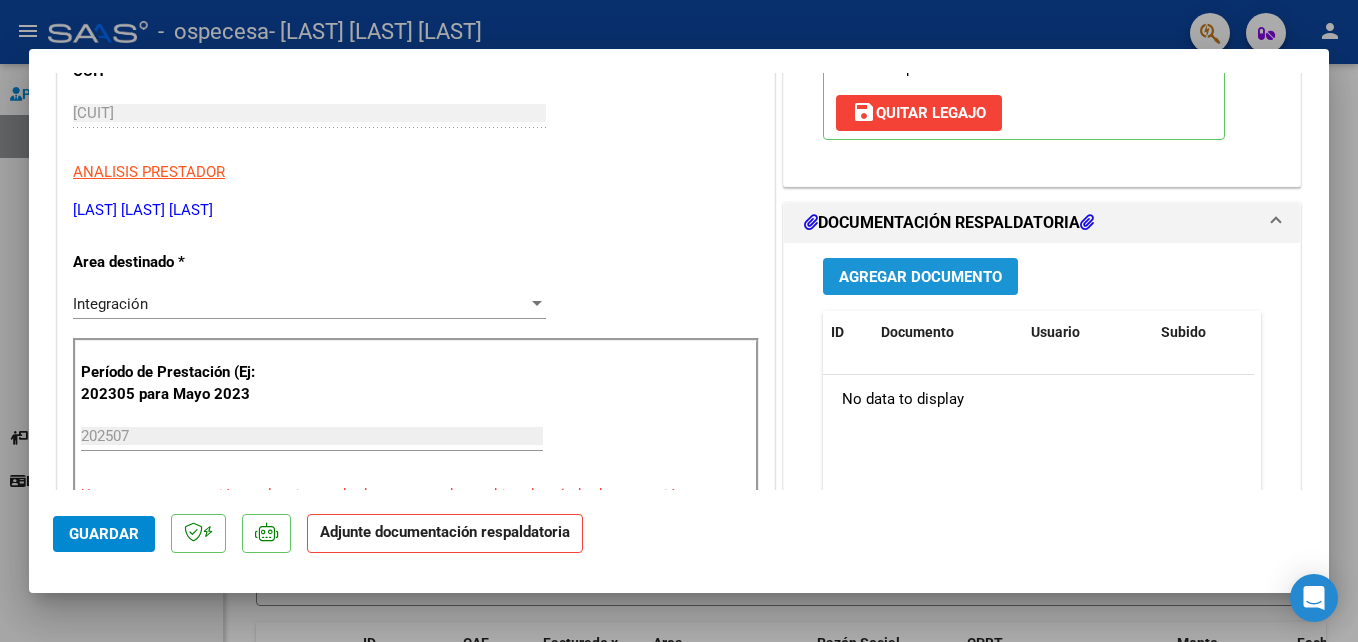 click on "Agregar Documento" at bounding box center (920, 277) 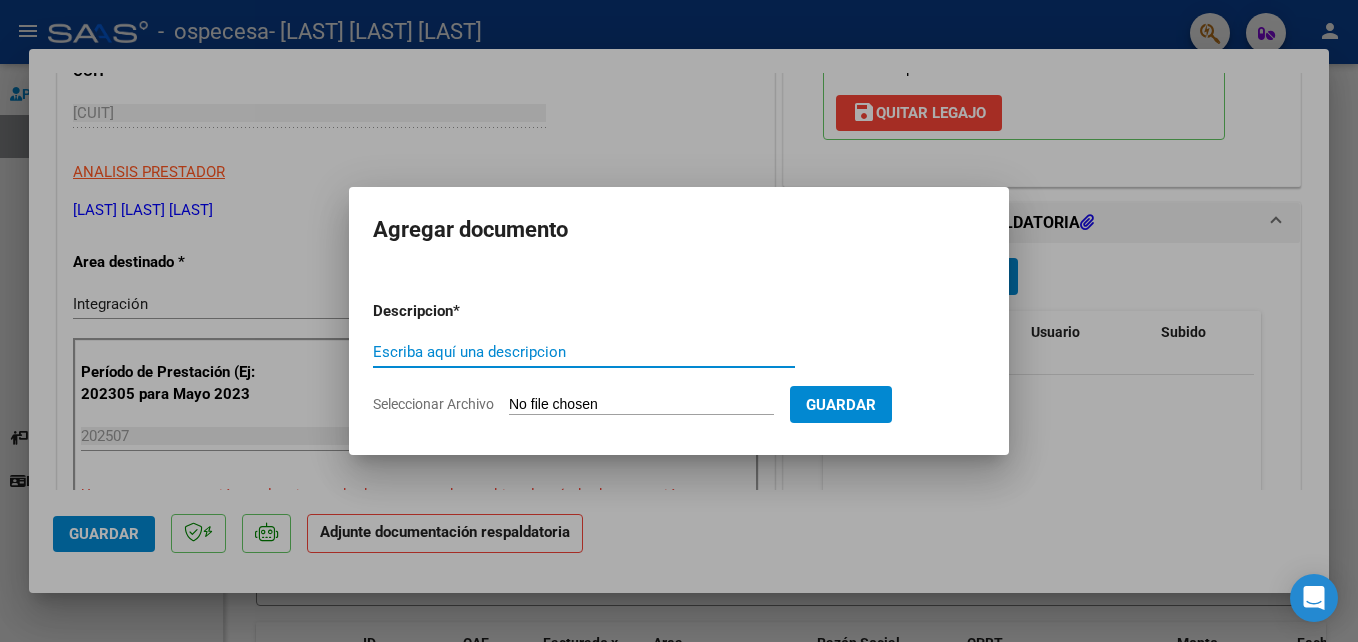 click on "Escriba aquí una descripcion" at bounding box center [584, 352] 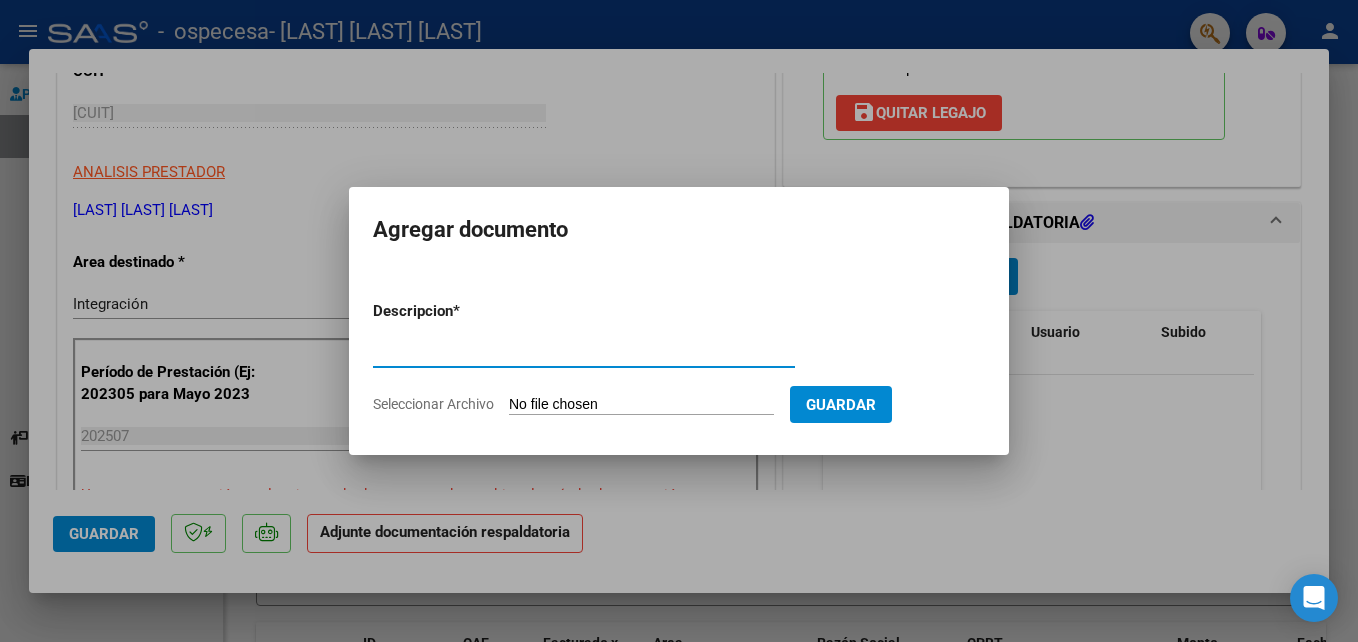 type on "ASISTENCIA" 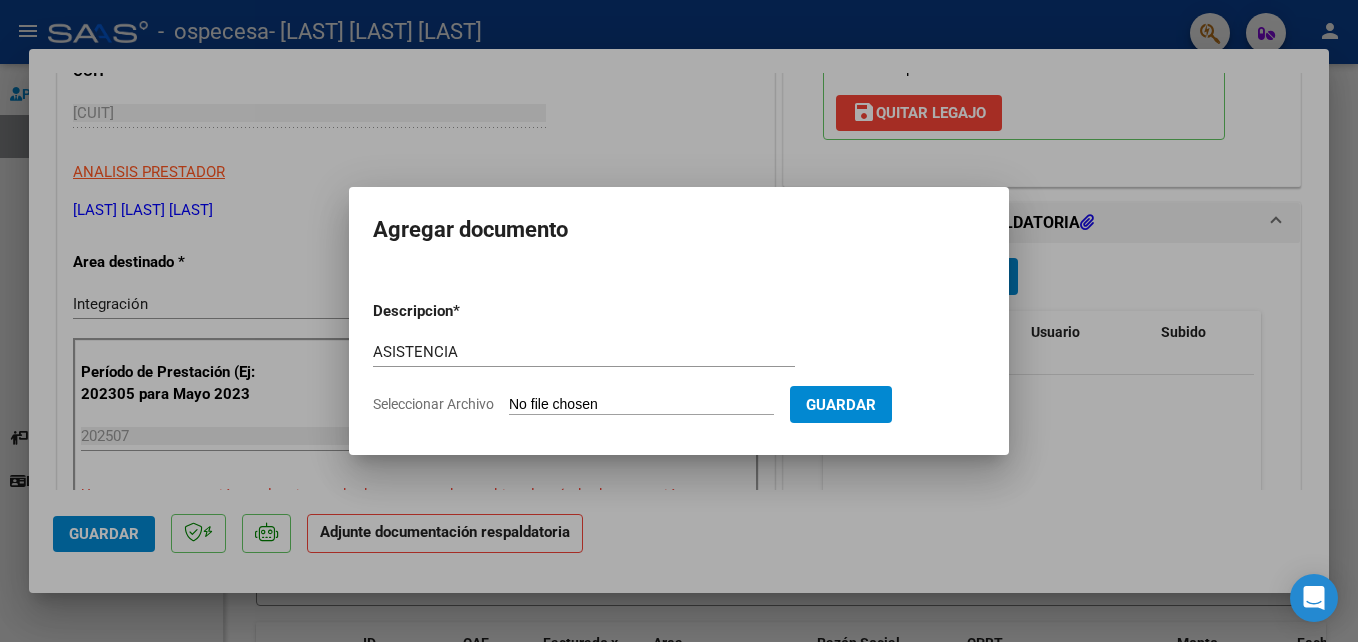 click on "Seleccionar Archivo" at bounding box center (641, 405) 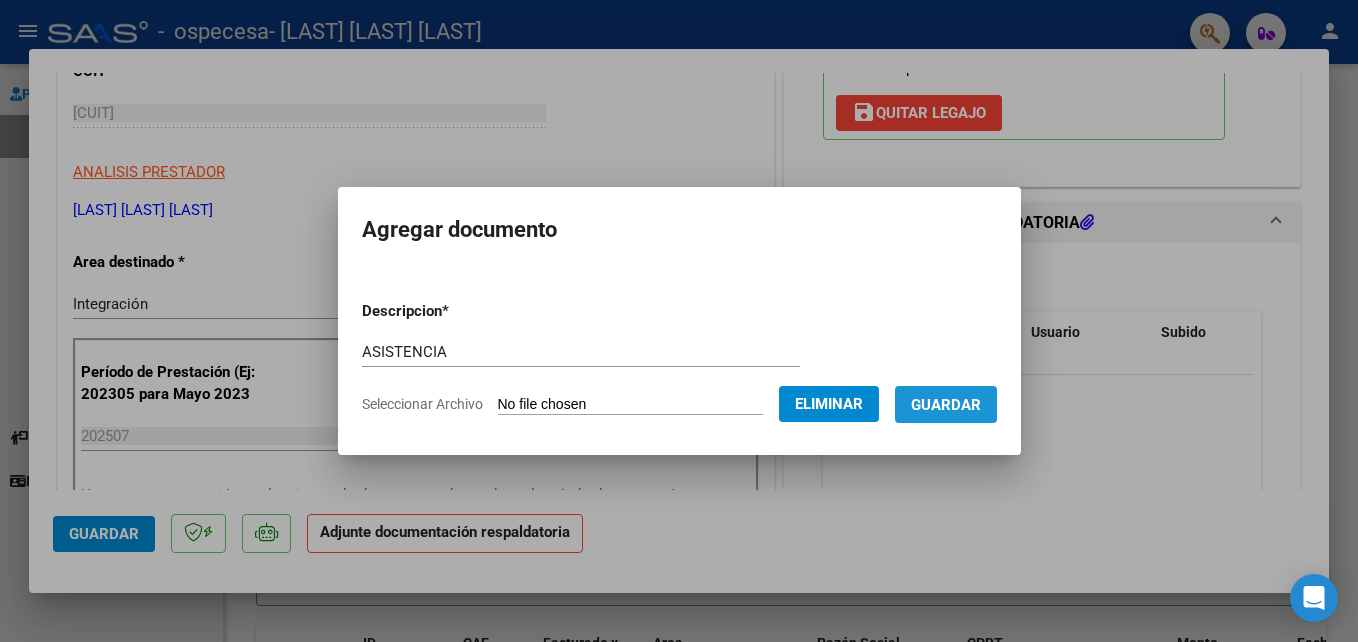 click on "Guardar" at bounding box center [946, 404] 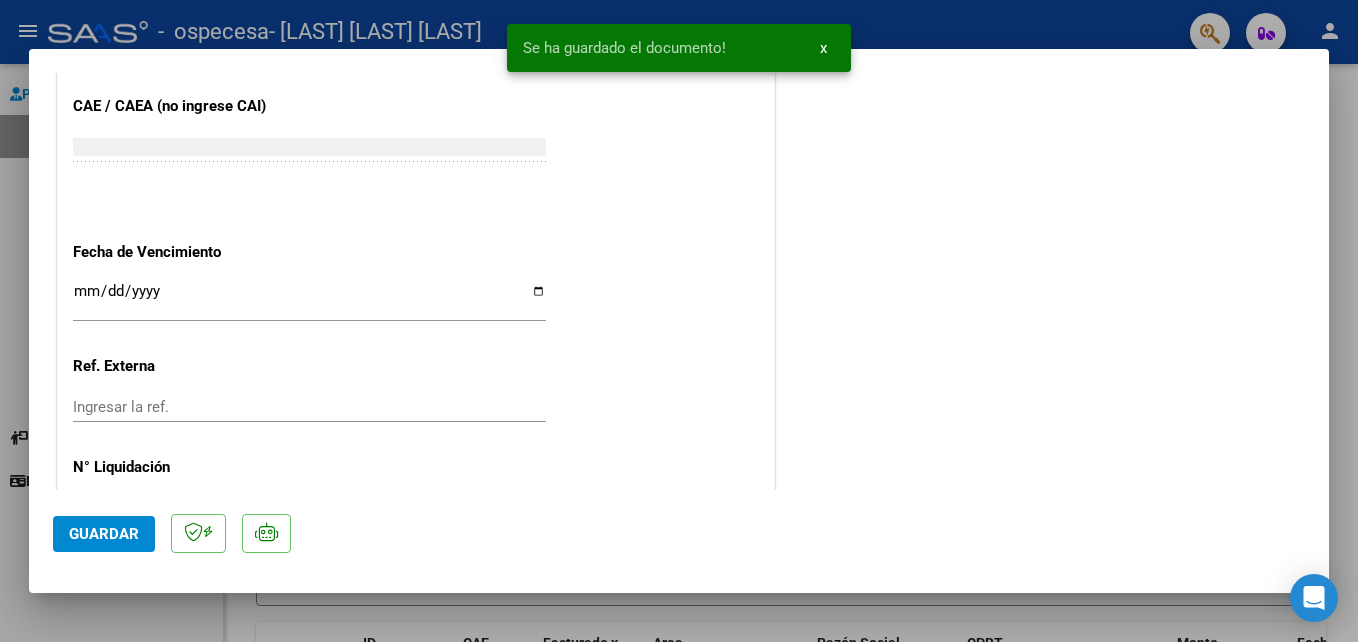 scroll, scrollTop: 1373, scrollLeft: 0, axis: vertical 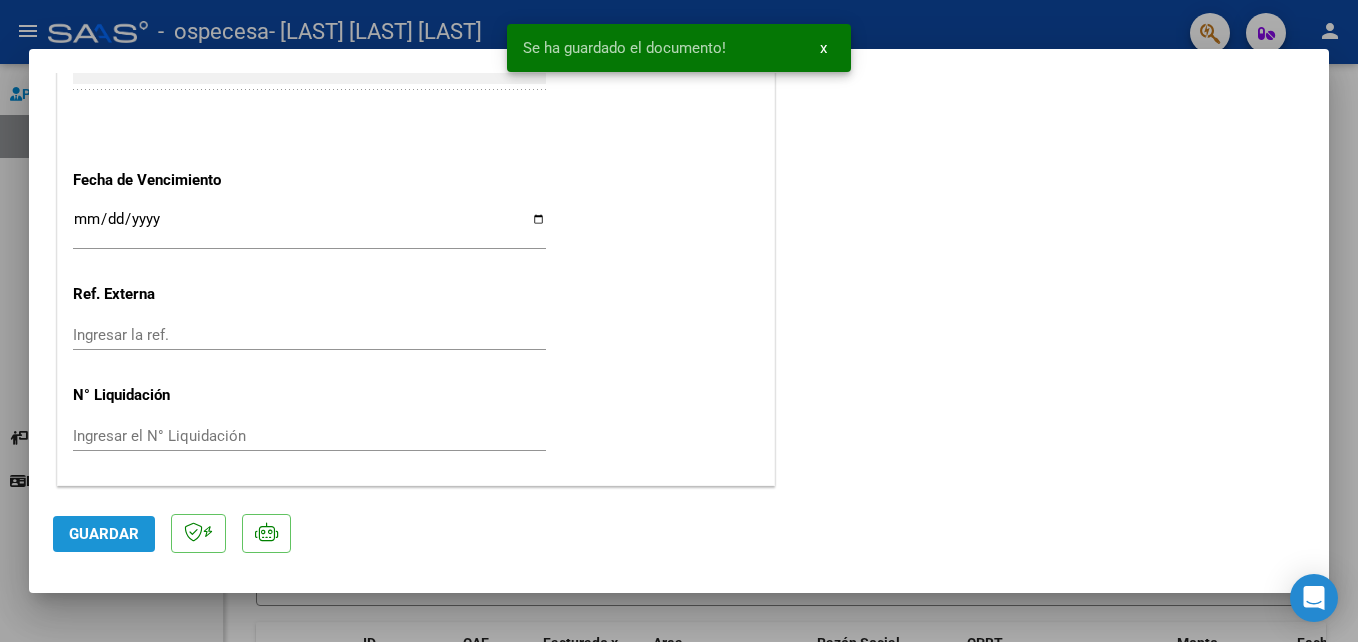 click on "Guardar" 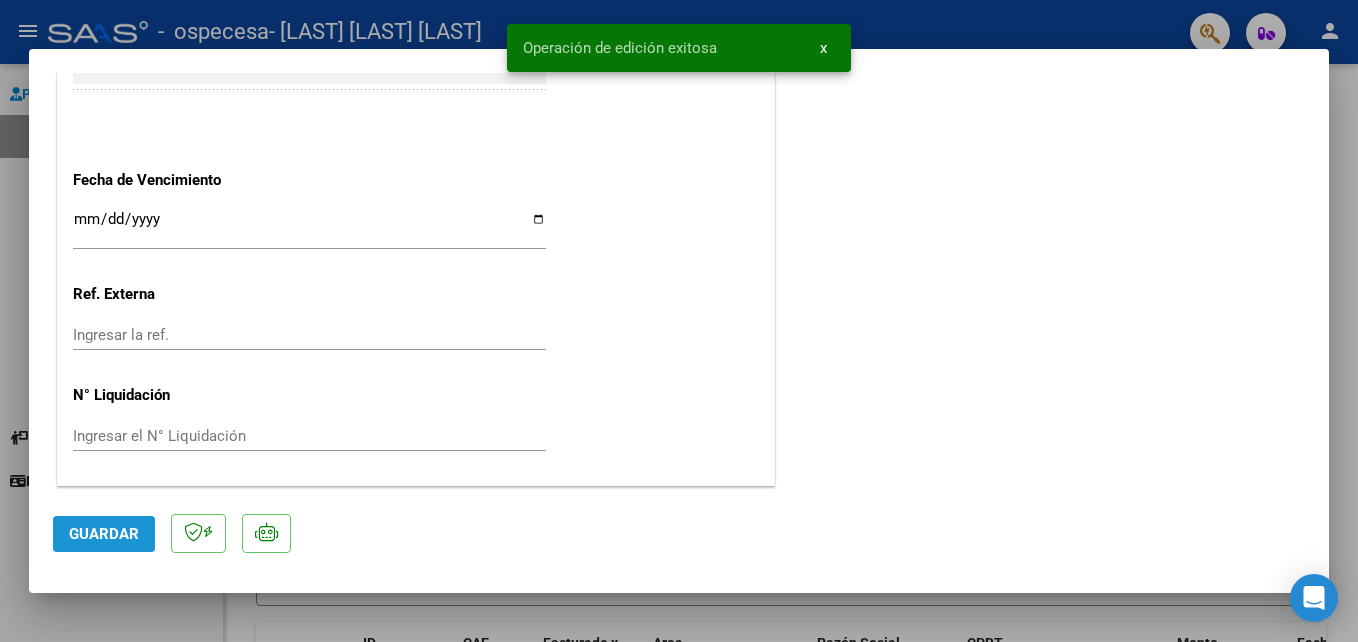 click on "Guardar" 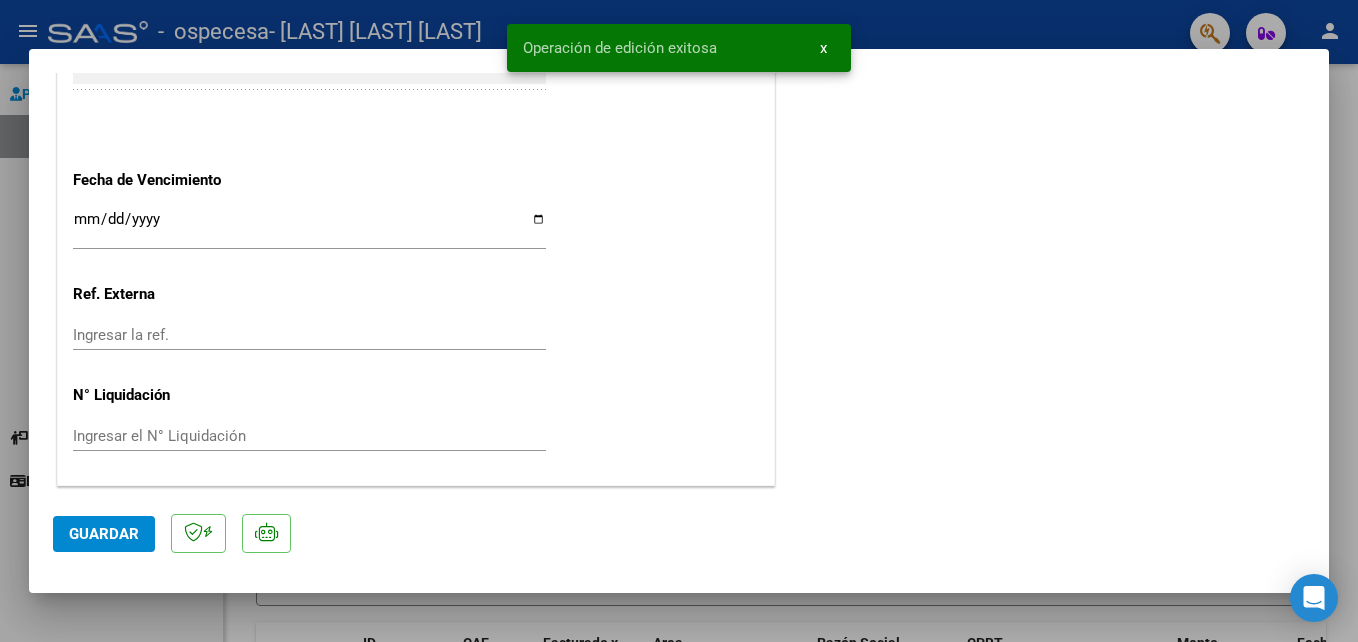 click at bounding box center [679, 321] 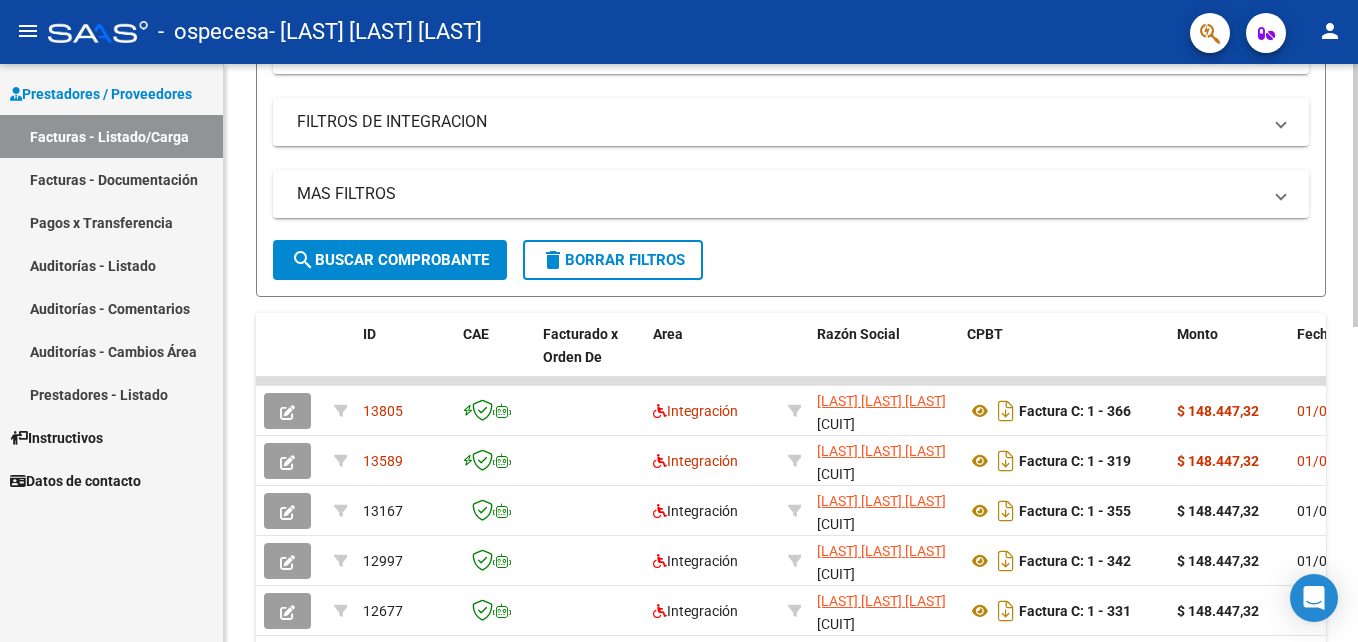 click on "Video tutorial   PRESTADORES -> Listado de CPBTs Emitidos por Prestadores / Proveedores (alt+q)   Cargar Comprobante
cloud_download  CSV  cloud_download  EXCEL  cloud_download  Estandar   Descarga Masiva
Filtros Id Area Area Todos Confirmado   Mostrar totalizadores   FILTROS DEL COMPROBANTE  Comprobante Tipo Comprobante Tipo Start date – End date Fec. Comprobante Desde / Hasta Días Emisión Desde(cant. días) Días Emisión Hasta(cant. días) CUIT / Razón Social Pto. Venta Nro. Comprobante Código SSS CAE Válido CAE Válido Todos Cargado Módulo Hosp. Todos Tiene facturacion Apócrifa Hospital Refes  FILTROS DE INTEGRACION  Período De Prestación Campos del Archivo de Rendición Devuelto x SSS (dr_envio) Todos Rendido x SSS (dr_envio) Tipo de Registro Tipo de Registro Período Presentación Período Presentación Campos del Legajo Asociado (preaprobación) Afiliado Legajo (cuil/nombre) Todos Solo facturas preaprobadas  MAS FILTROS  Todos Con Doc. Respaldatoria Todos Con Trazabilidad Todos – – 3" 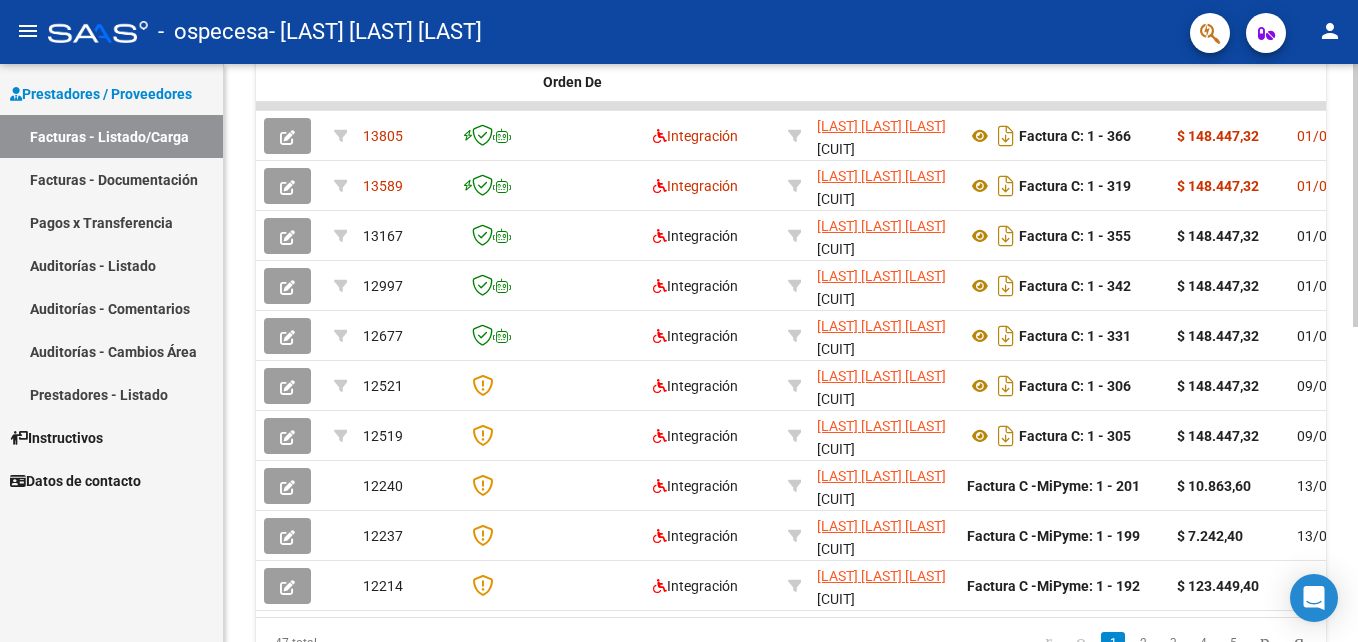 scroll, scrollTop: 619, scrollLeft: 0, axis: vertical 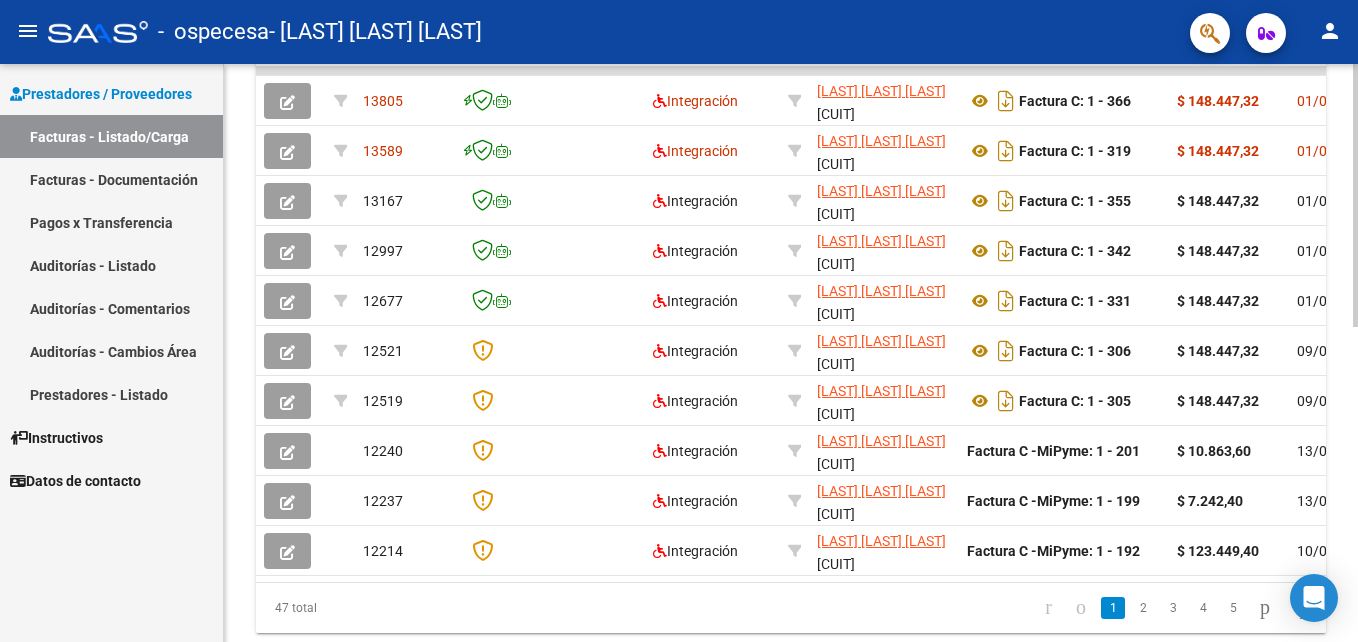 click on "menu -   ospecesa   - SEQUEIRA GISELLE ALEJANDRA person    Prestadores / Proveedores Facturas - Listado/Carga Facturas - Documentación Pagos x Transferencia Auditorías - Listado Auditorías - Comentarios Auditorías - Cambios Área Prestadores - Listado    Instructivos    Datos de contacto  Video tutorial   PRESTADORES -> Listado de CPBTs Emitidos por Prestadores / Proveedores (alt+q)   Cargar Comprobante
cloud_download  CSV  cloud_download  EXCEL  cloud_download  Estandar   Descarga Masiva
Filtros Id Area Area Todos Confirmado   Mostrar totalizadores   FILTROS DEL COMPROBANTE  Comprobante Tipo Comprobante Tipo Start date – End date Fec. Comprobante Desde / Hasta Días Emisión Desde(cant. días) Días Emisión Hasta(cant. días) CUIT / Razón Social Pto. Venta Nro. Comprobante Código SSS CAE Válido CAE Válido Todos Cargado Módulo Hosp. Todos Tiene facturacion Apócrifa Hospital Refes  FILTROS DE INTEGRACION  Período De Prestación Todos Rendido x SSS (dr_envio) Tipo de Registro –" at bounding box center [679, 321] 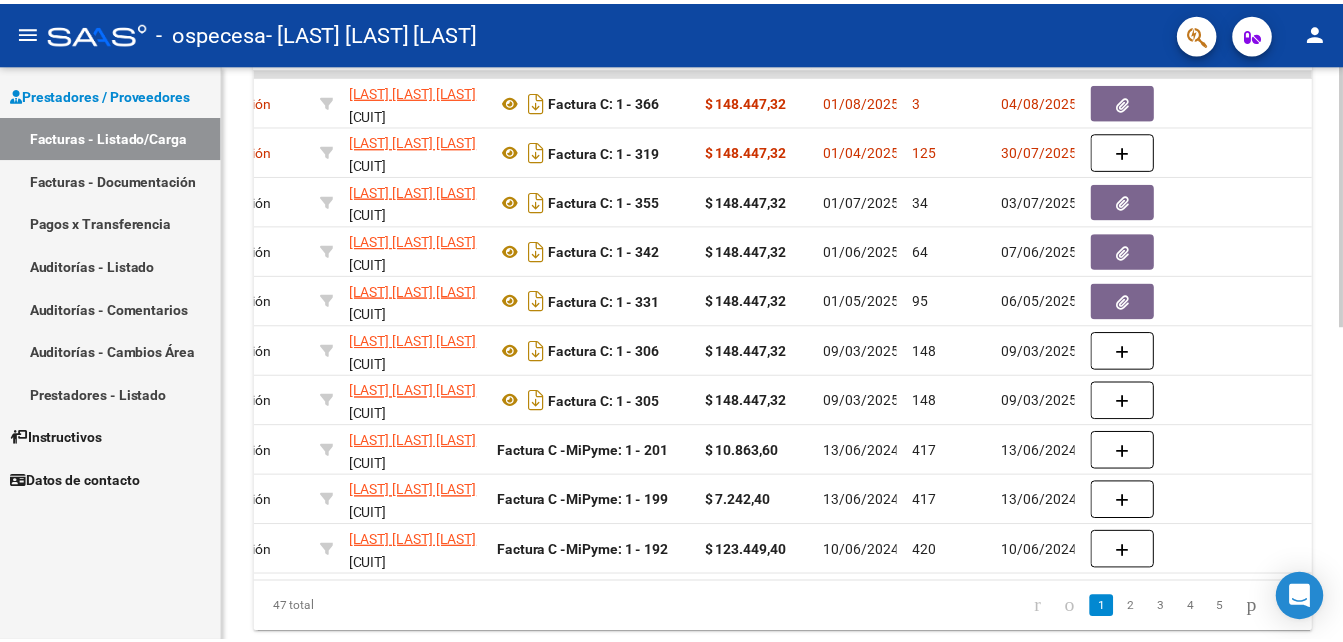 scroll, scrollTop: 0, scrollLeft: 469, axis: horizontal 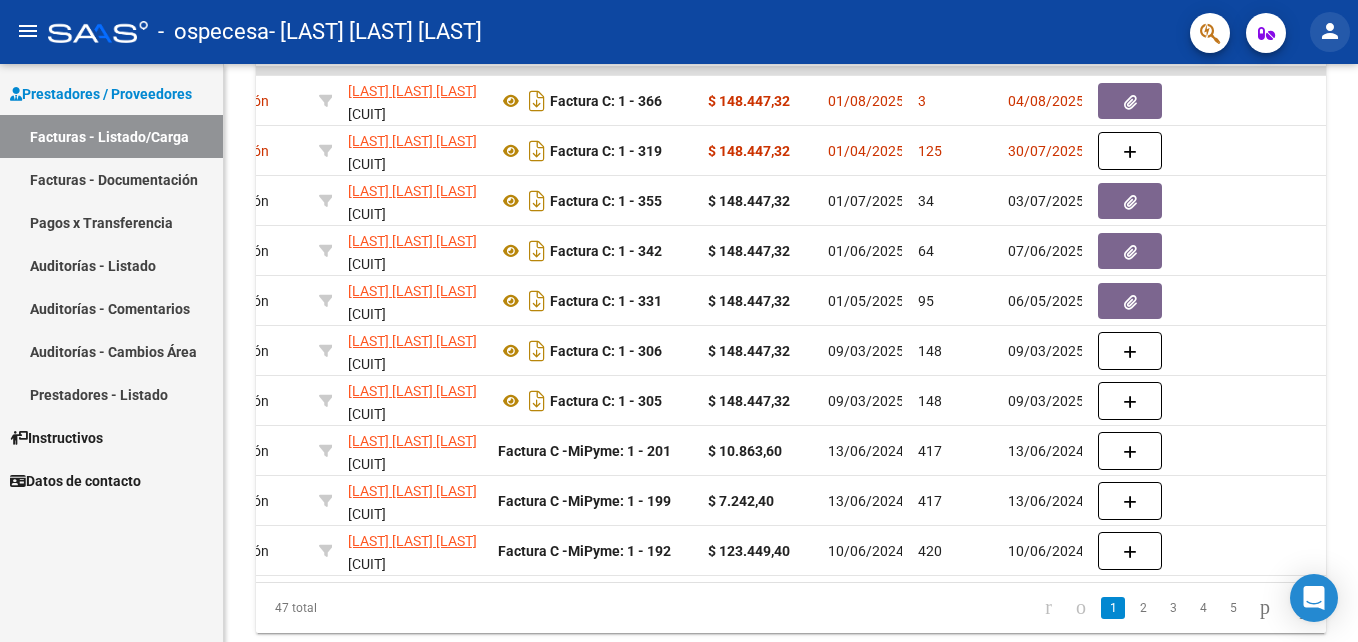 click on "person" 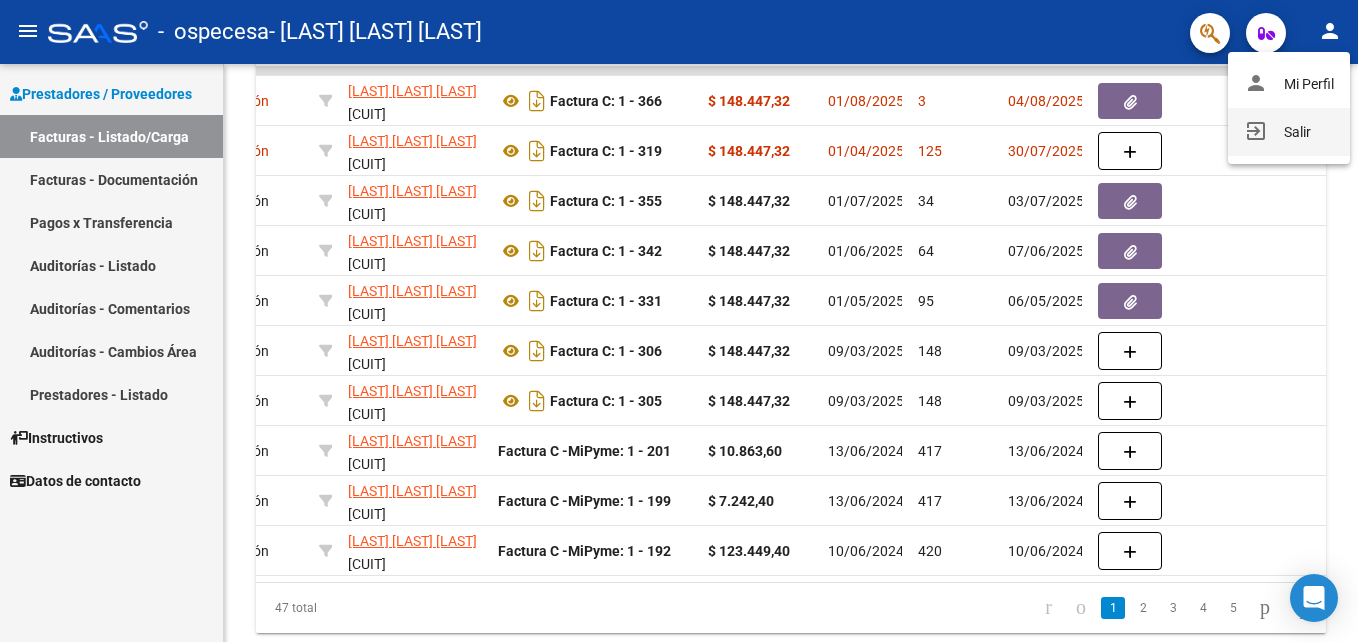 click on "exit_to_app  Salir" at bounding box center [1289, 132] 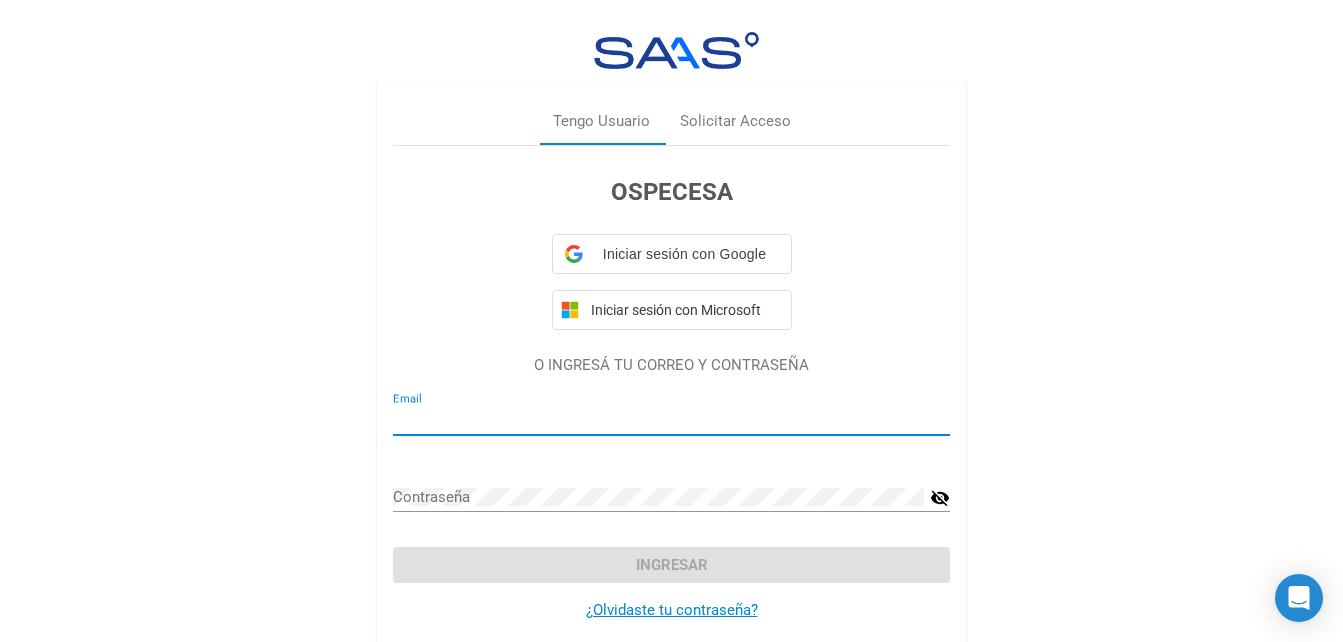 type on "sequeiragiselle@hotmail.com" 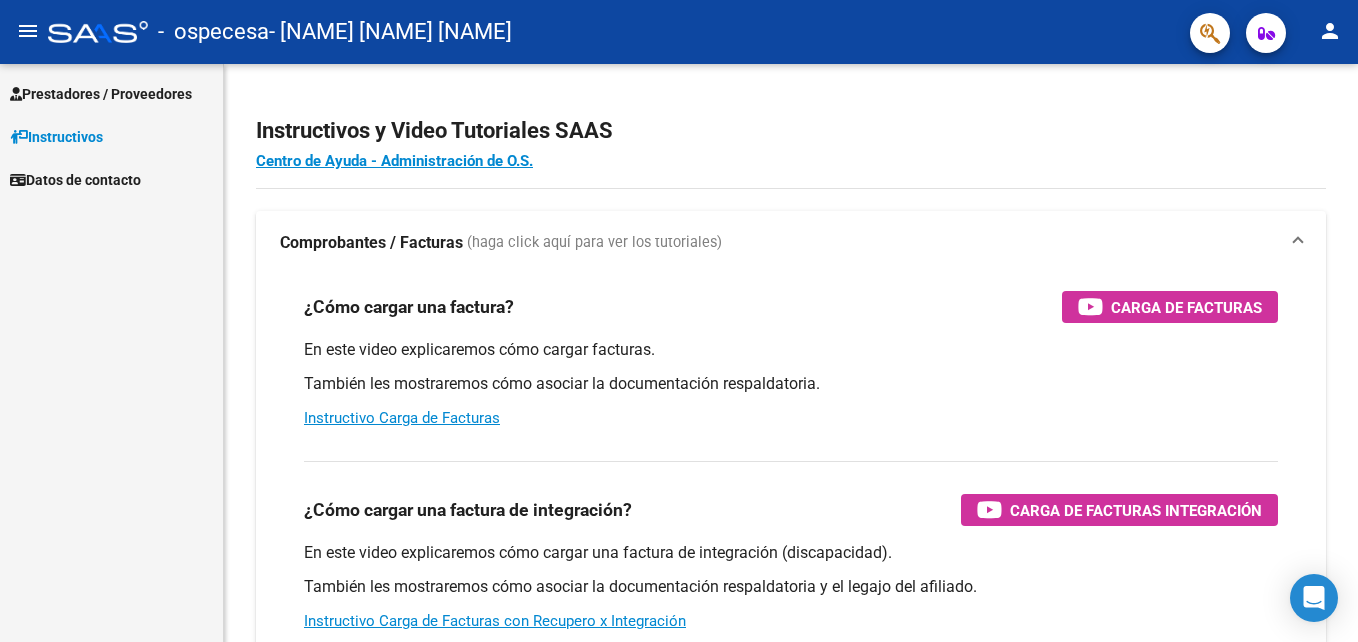 scroll, scrollTop: 0, scrollLeft: 0, axis: both 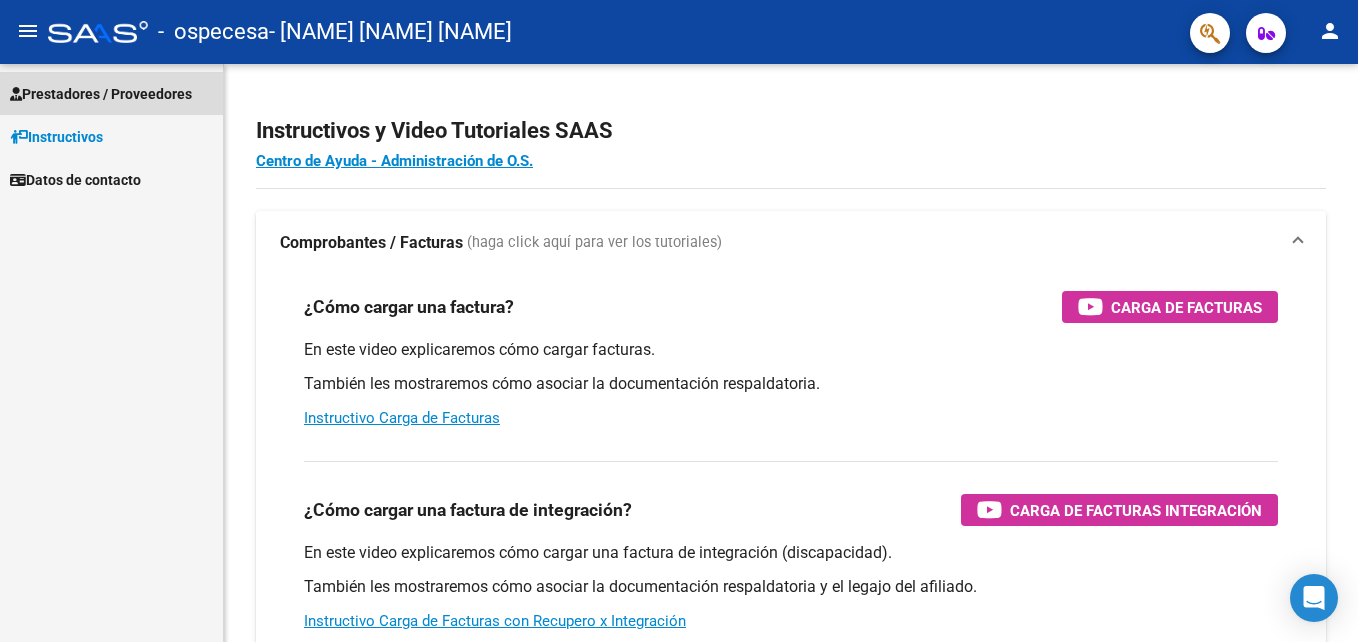 click on "Prestadores / Proveedores" at bounding box center (101, 94) 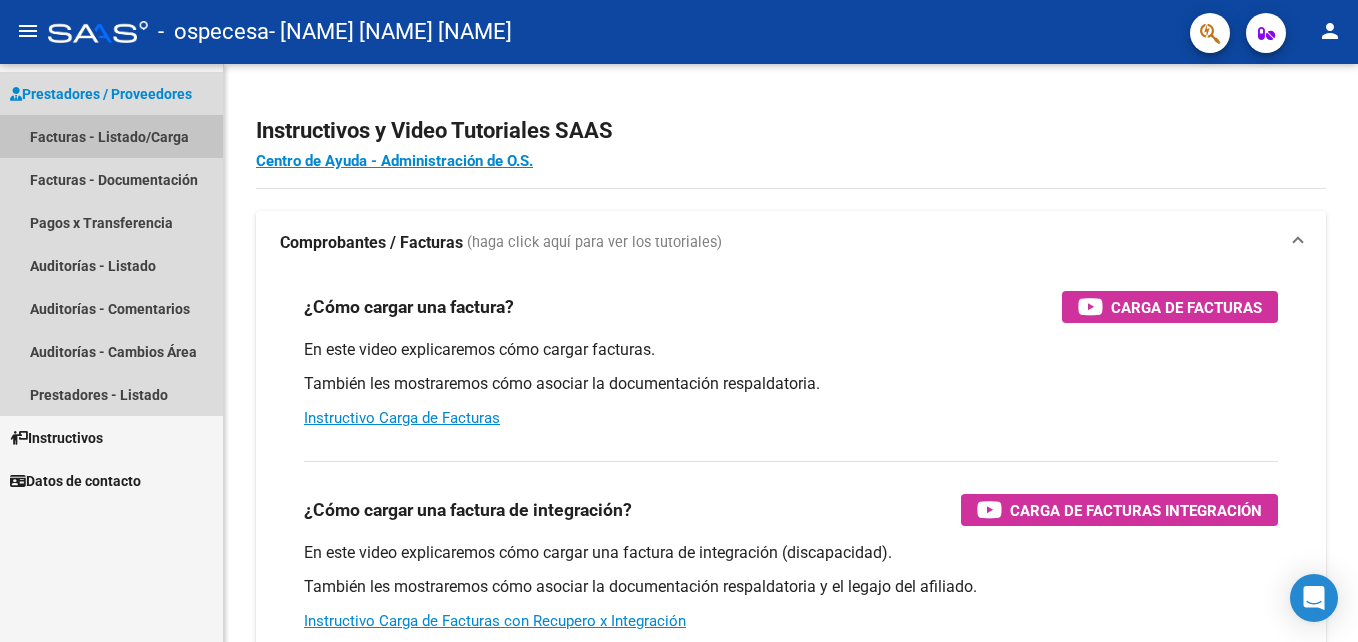 click on "Facturas - Listado/Carga" at bounding box center [111, 136] 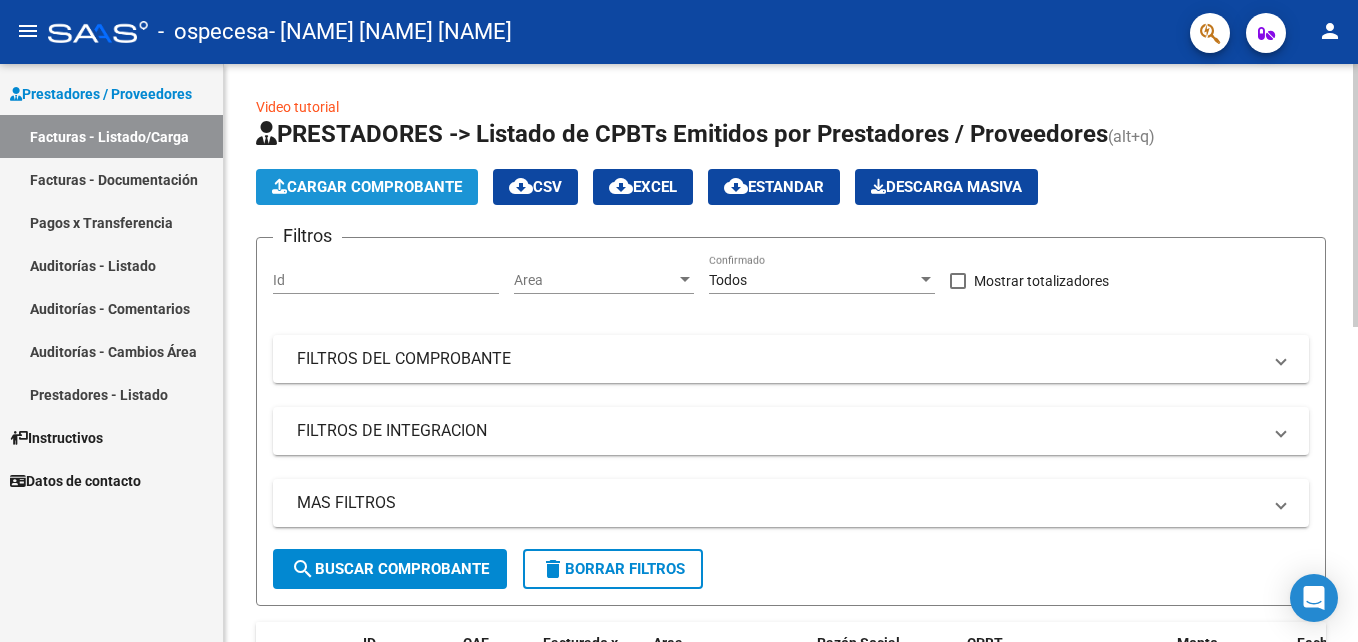 click on "Cargar Comprobante" 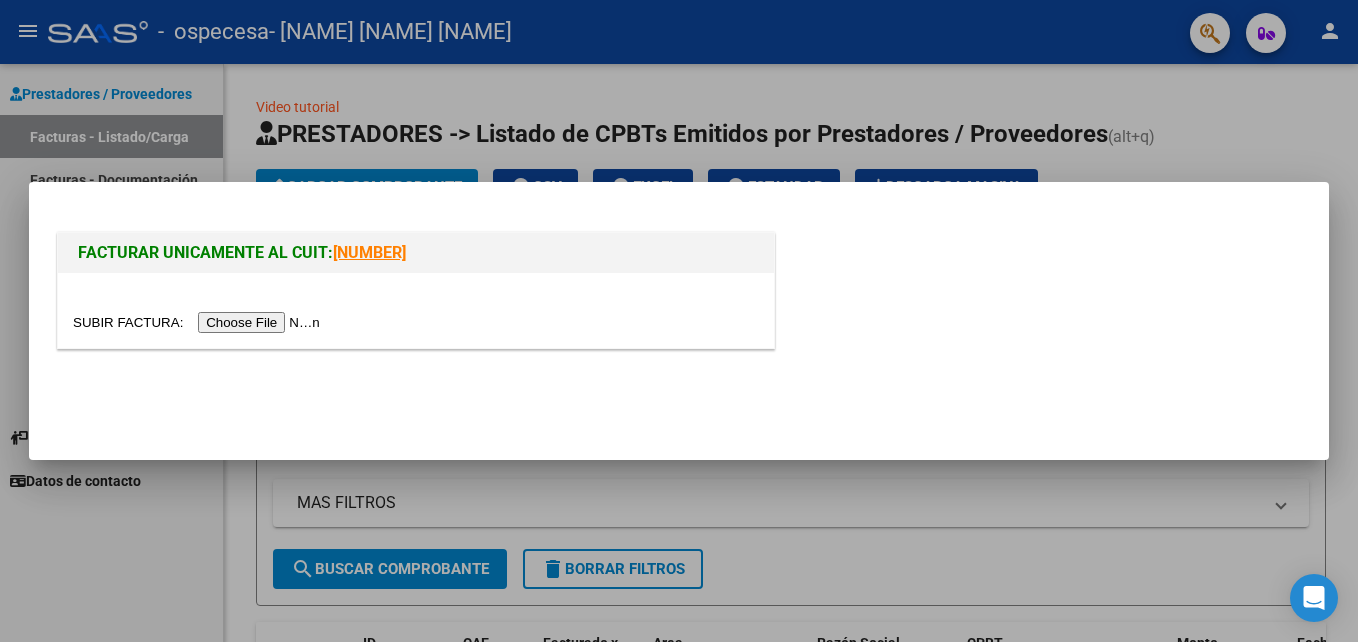 click at bounding box center [199, 322] 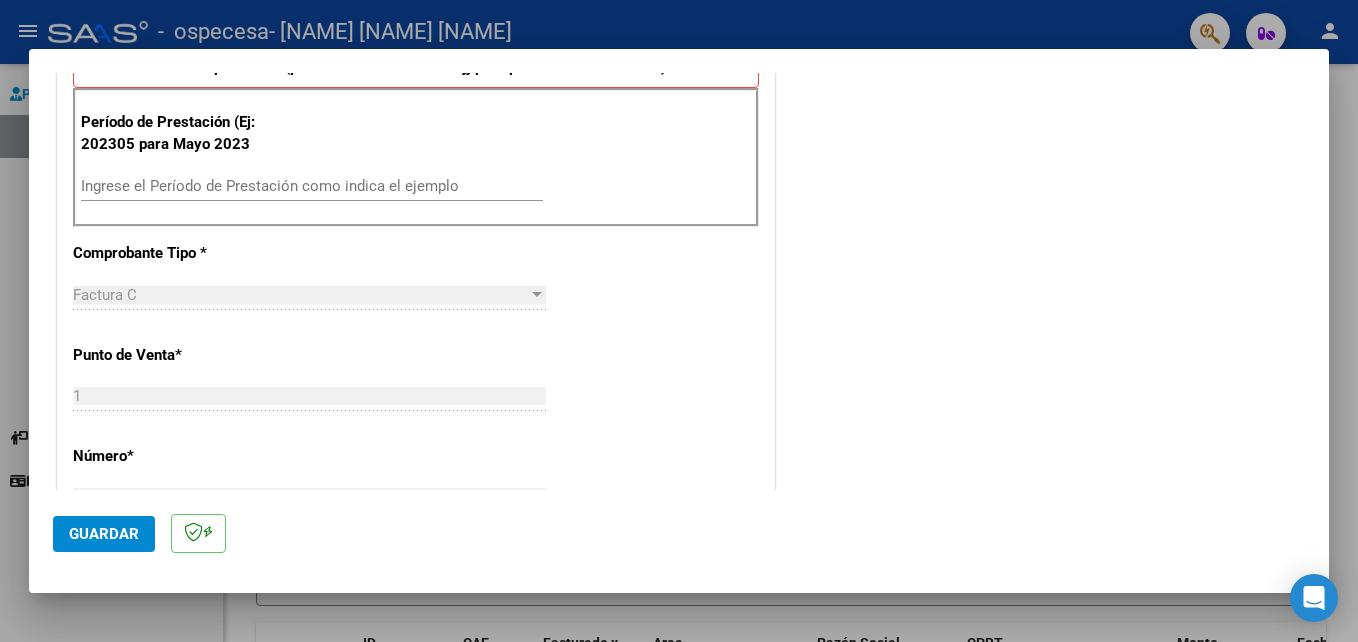 scroll, scrollTop: 576, scrollLeft: 0, axis: vertical 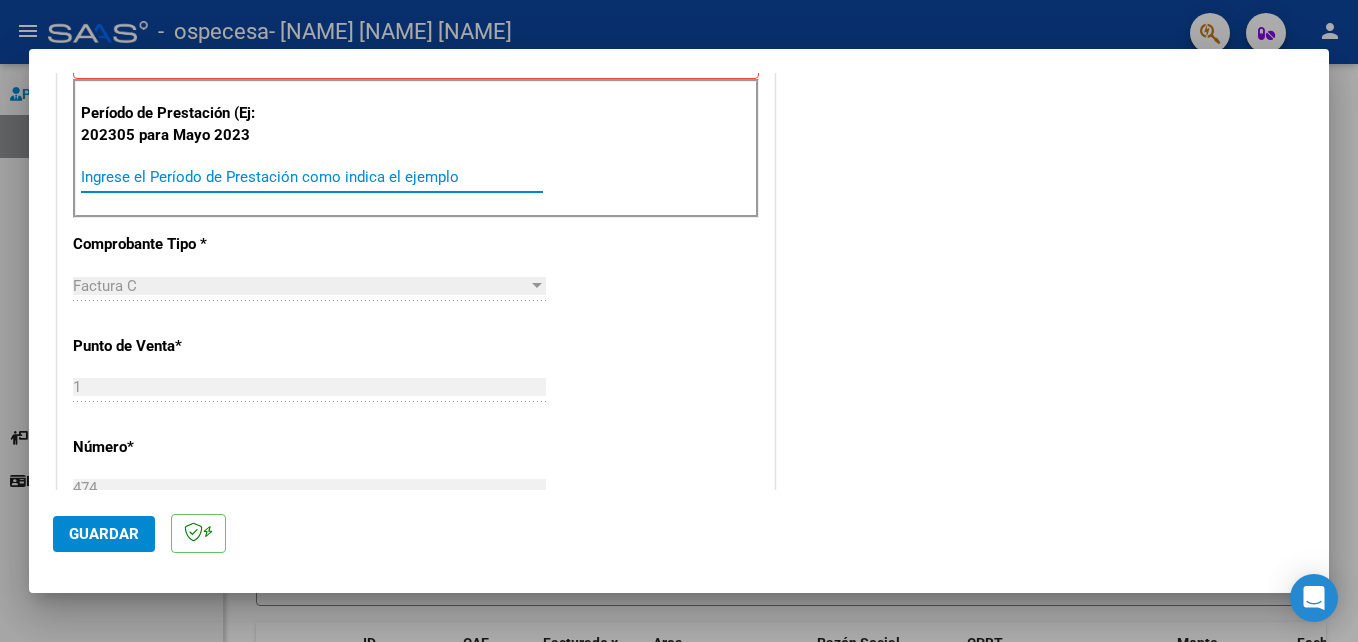 click on "Ingrese el Período de Prestación como indica el ejemplo" at bounding box center [312, 177] 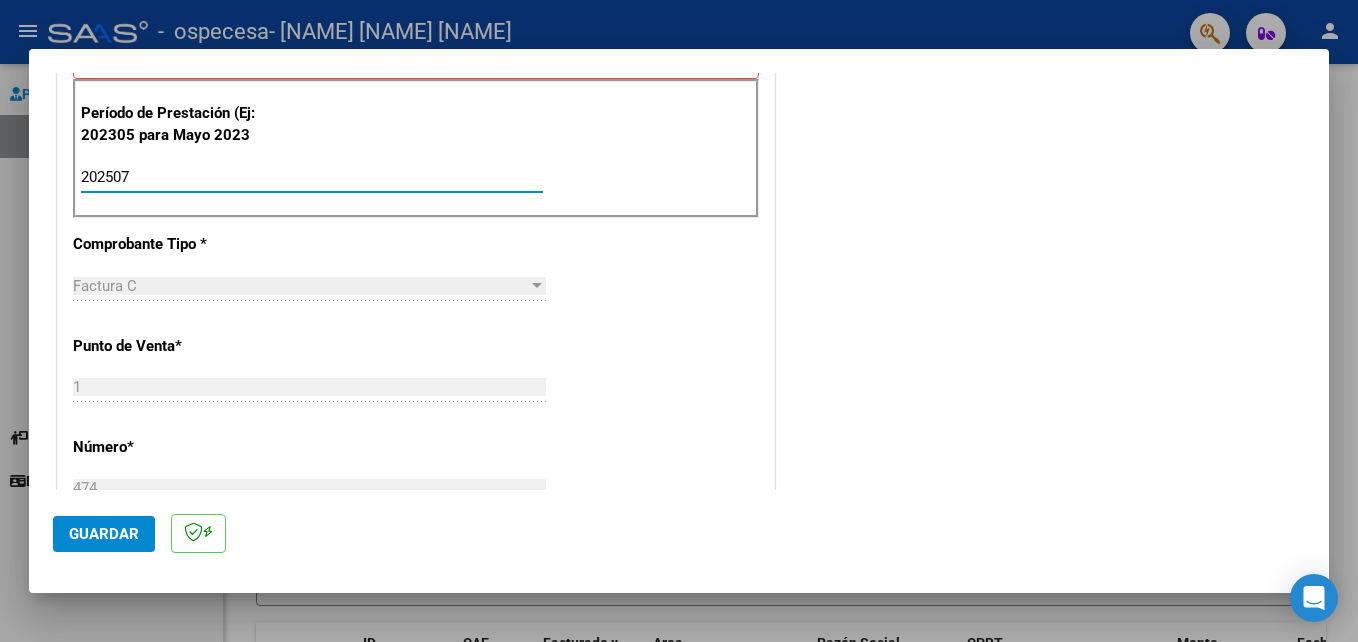 type on "202507" 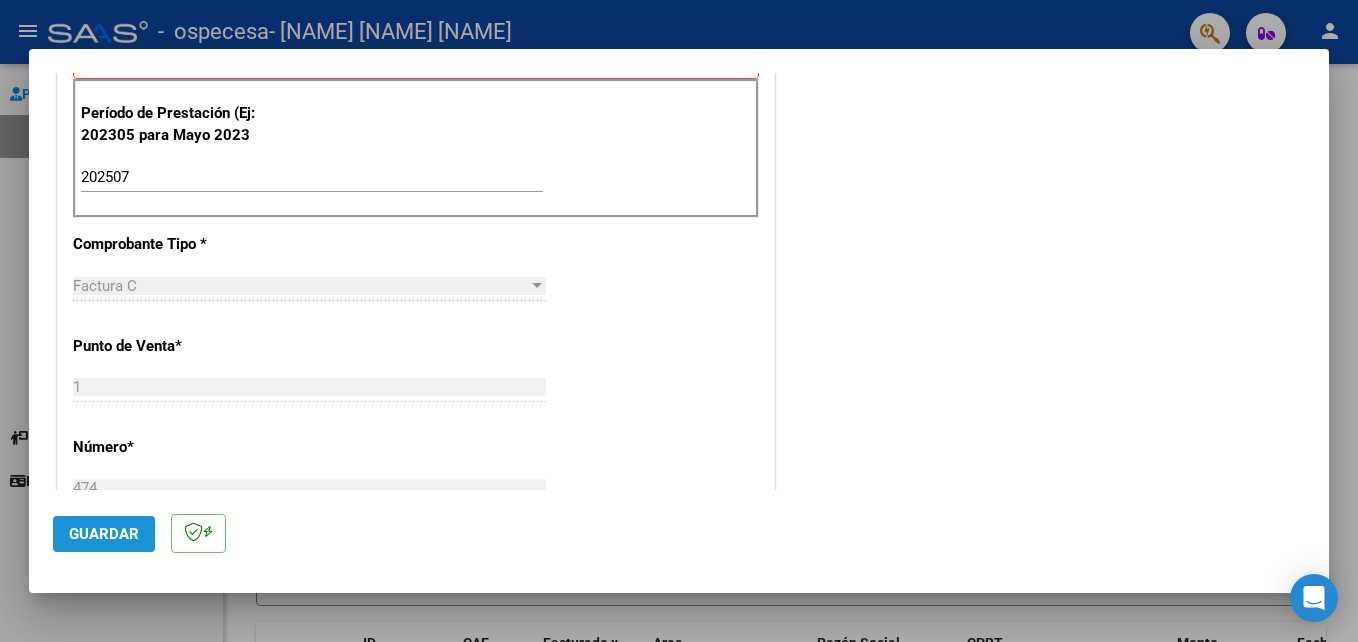 click on "Guardar" 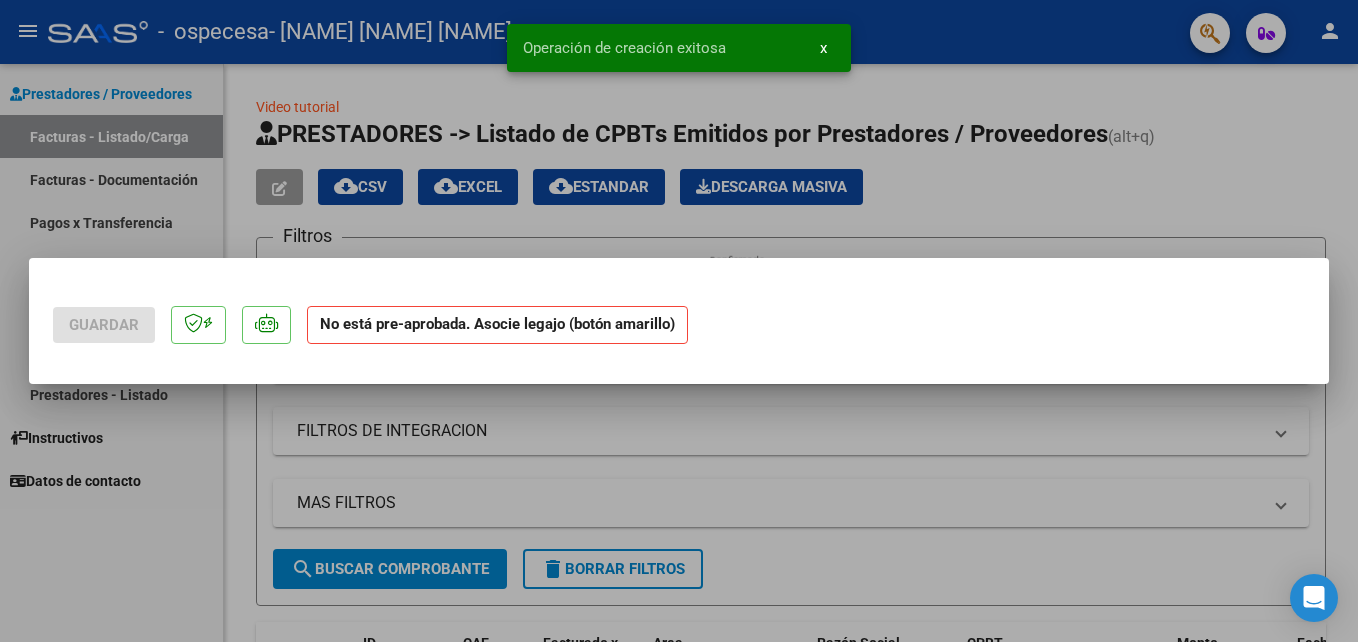 scroll, scrollTop: 0, scrollLeft: 0, axis: both 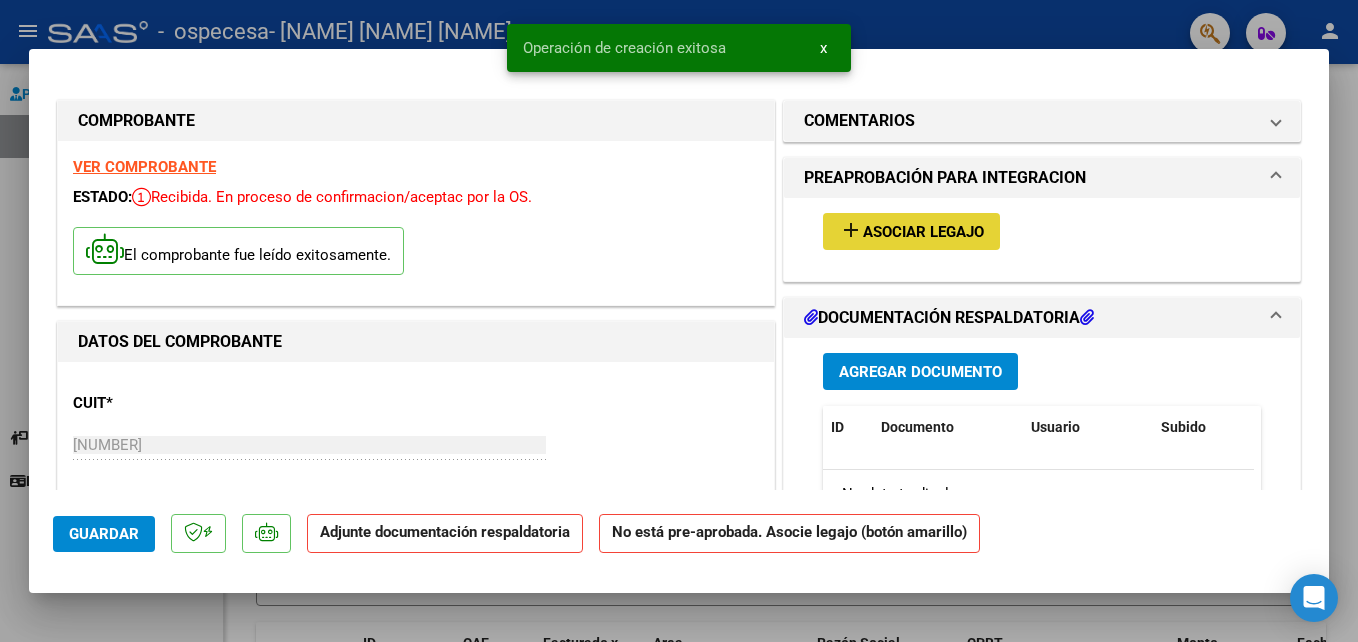 click on "add Asociar Legajo" at bounding box center [911, 231] 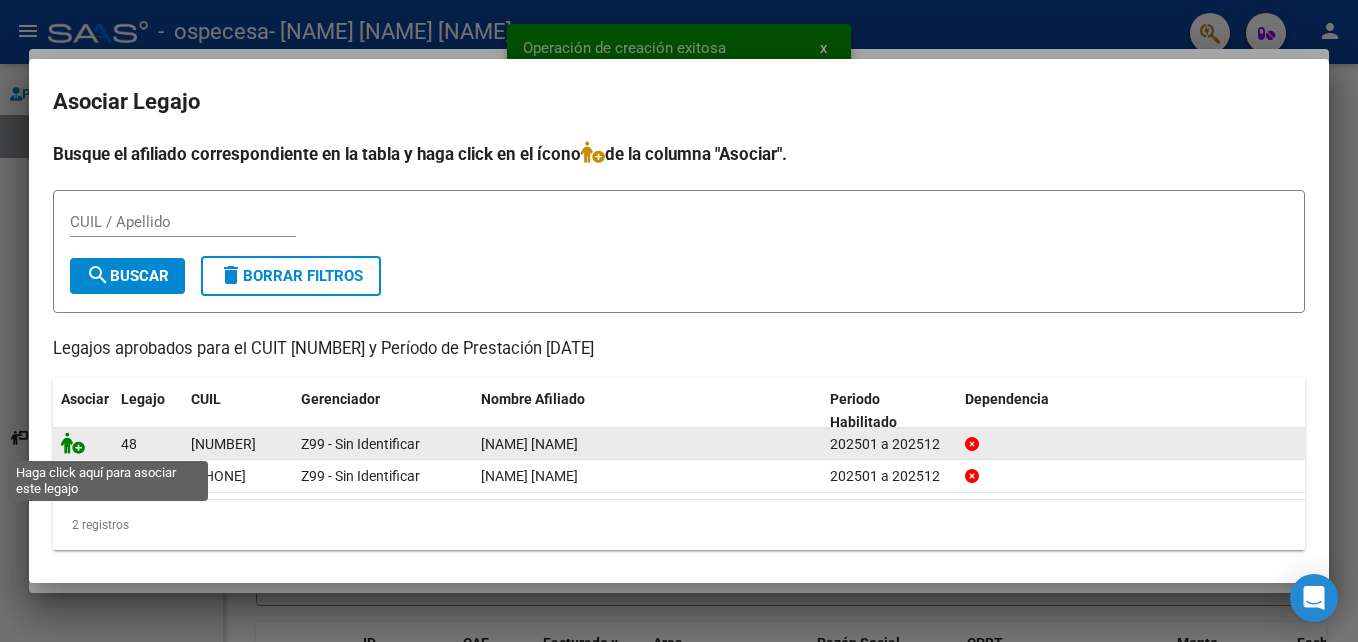 click 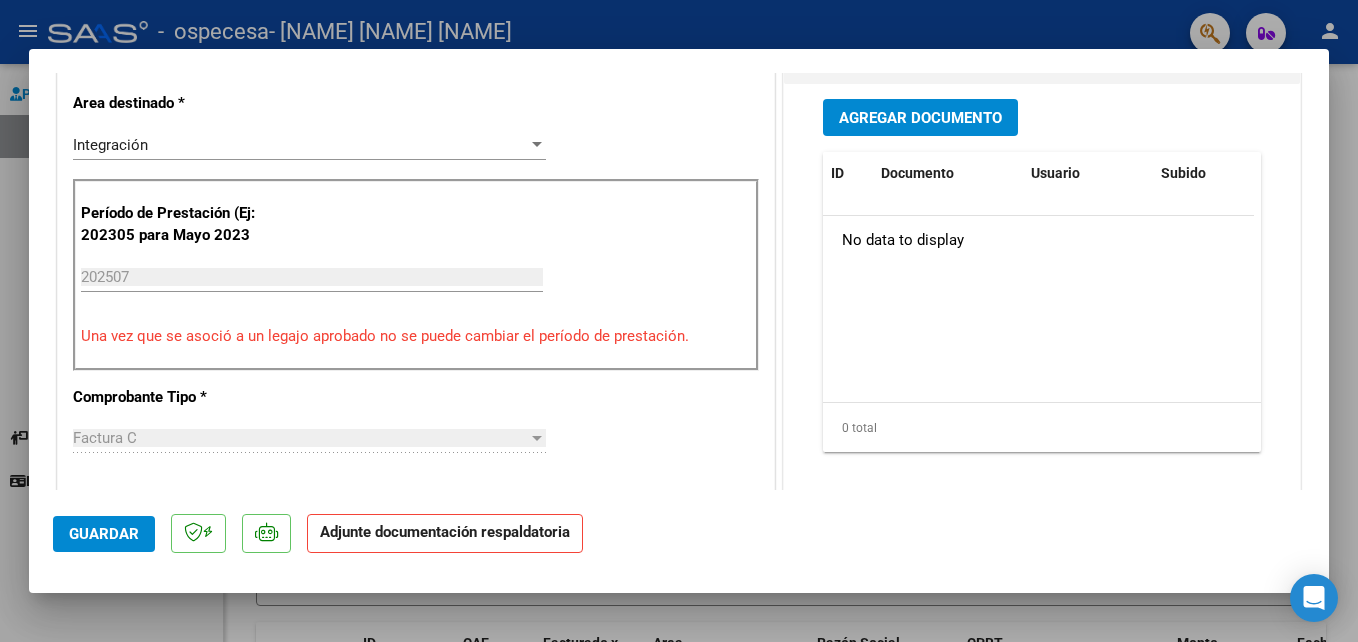 scroll, scrollTop: 515, scrollLeft: 0, axis: vertical 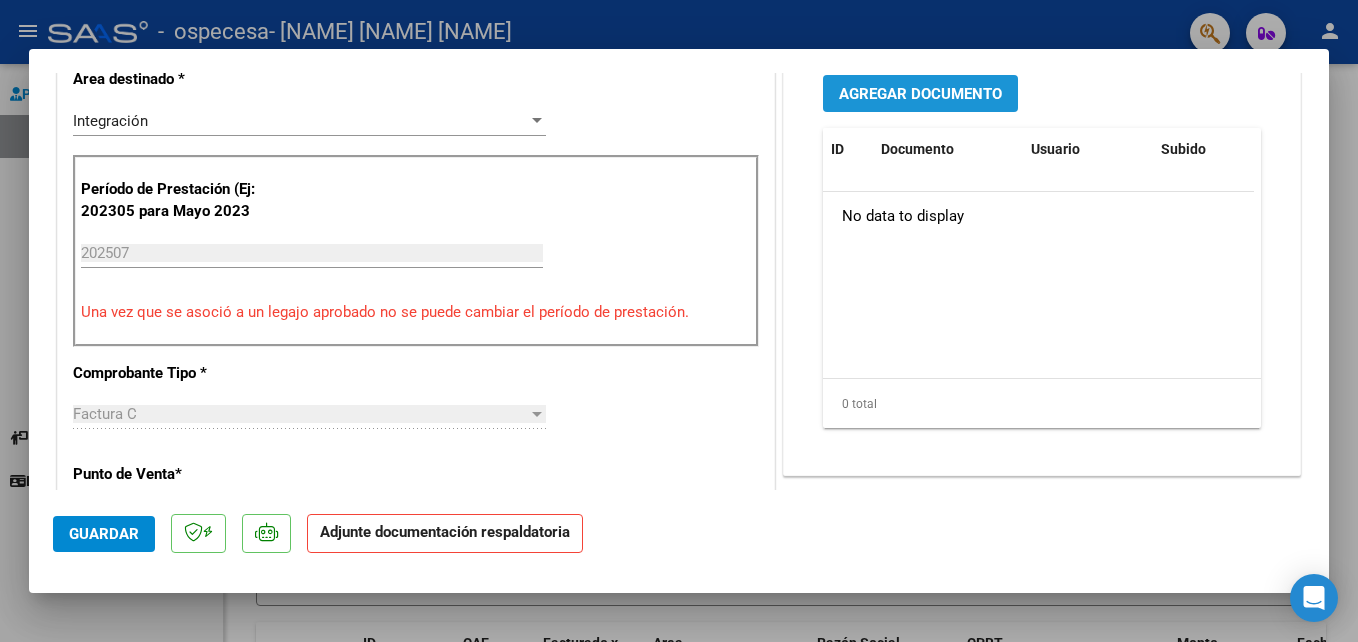 click on "Agregar Documento" at bounding box center [920, 94] 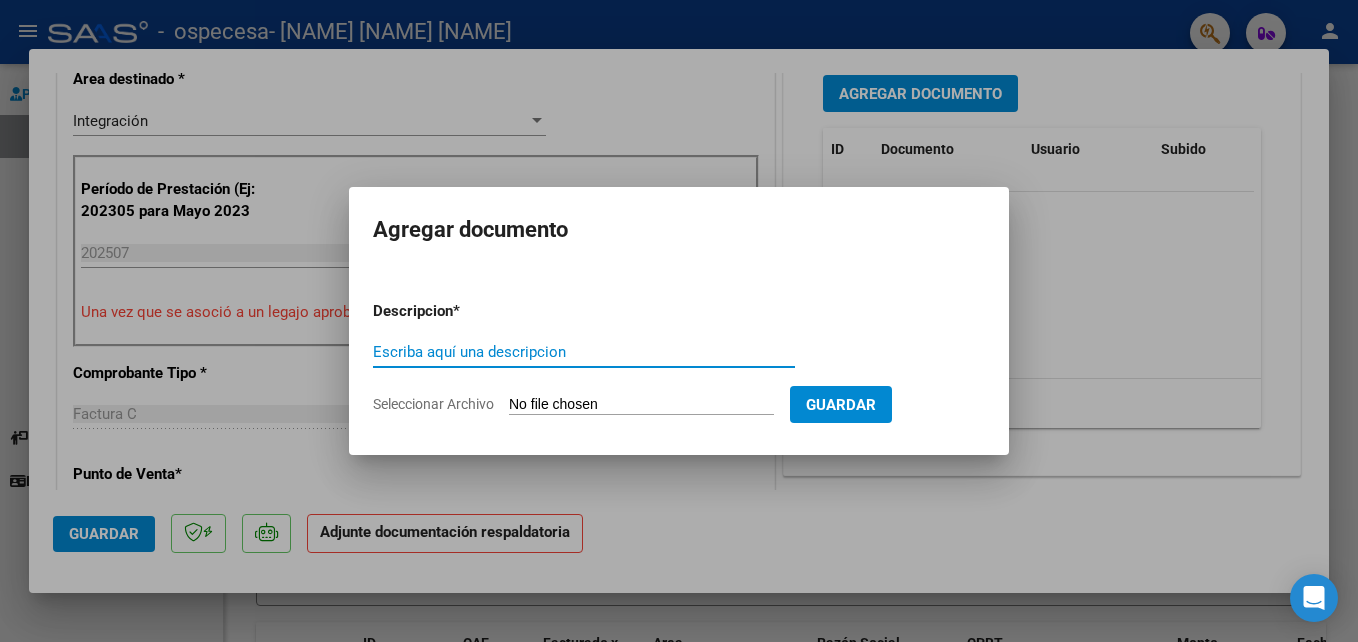 click on "Escriba aquí una descripcion" at bounding box center [584, 352] 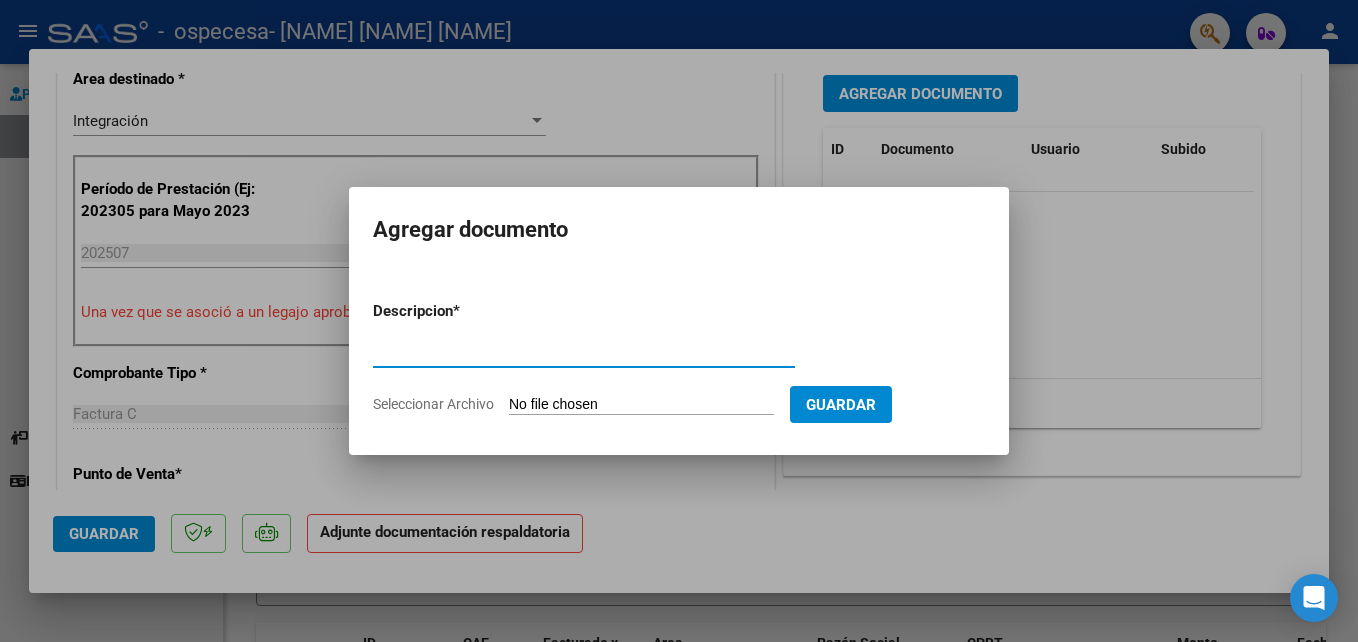 type on "ASISTENCIA" 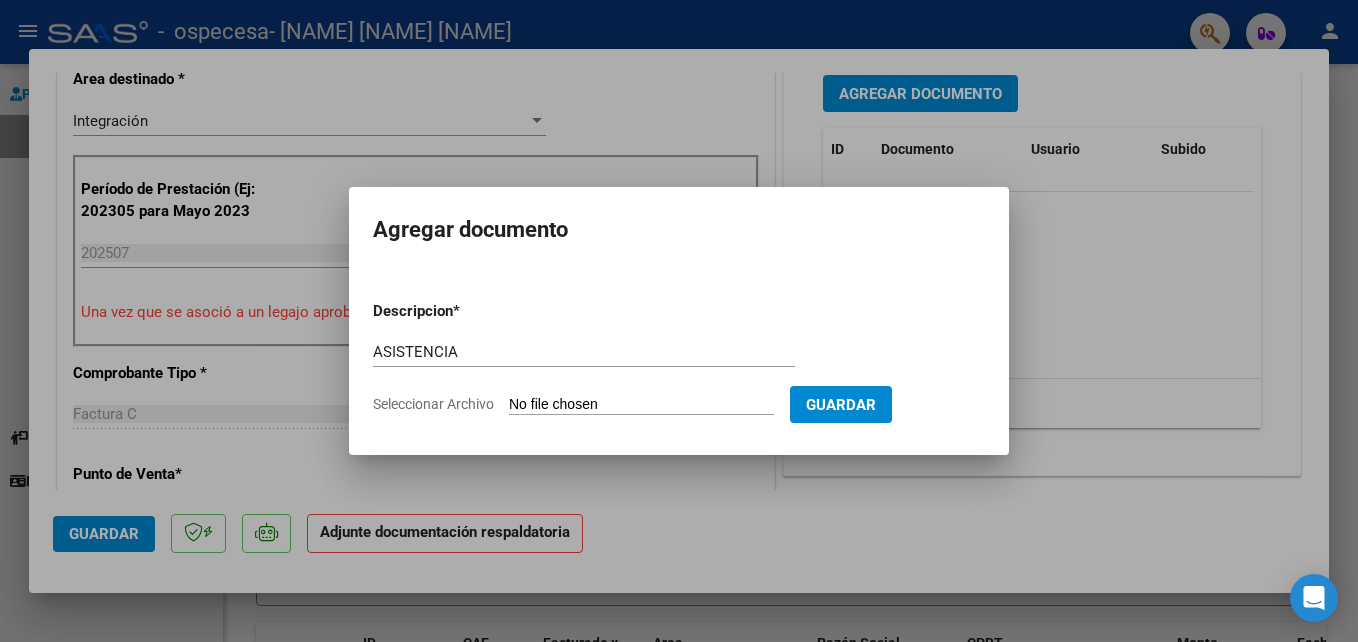 click on "Seleccionar Archivo" at bounding box center [641, 405] 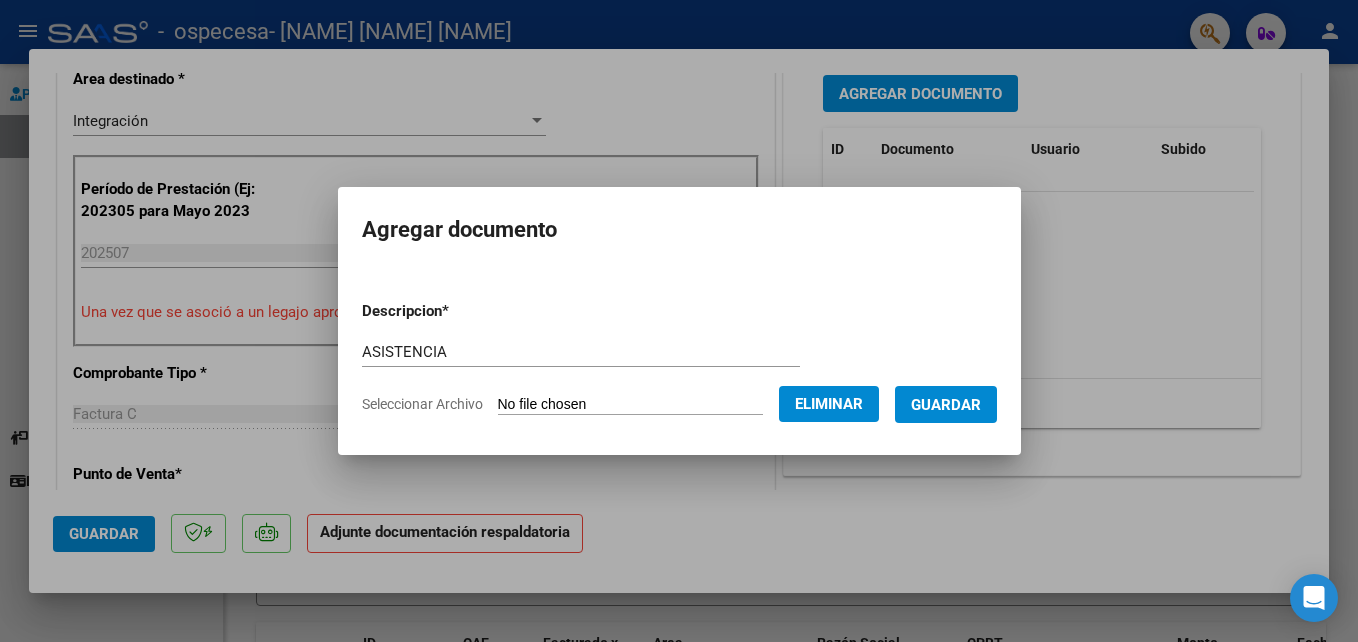 click on "Guardar" at bounding box center [946, 405] 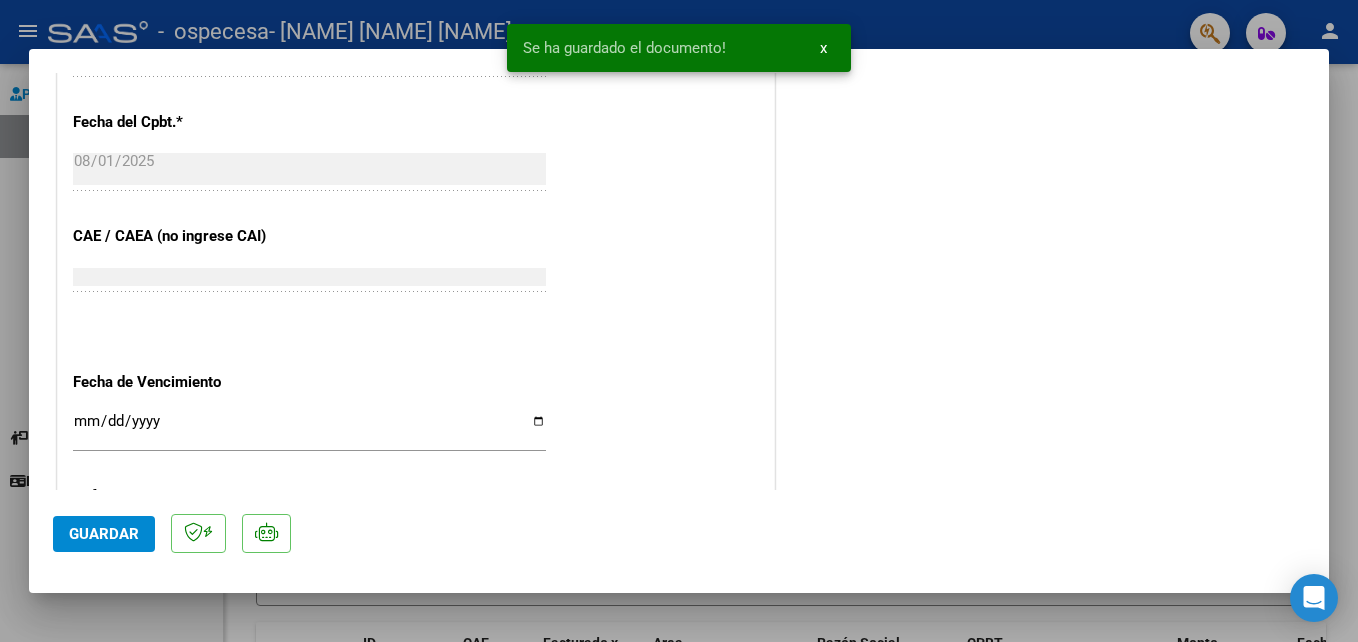 scroll, scrollTop: 1176, scrollLeft: 0, axis: vertical 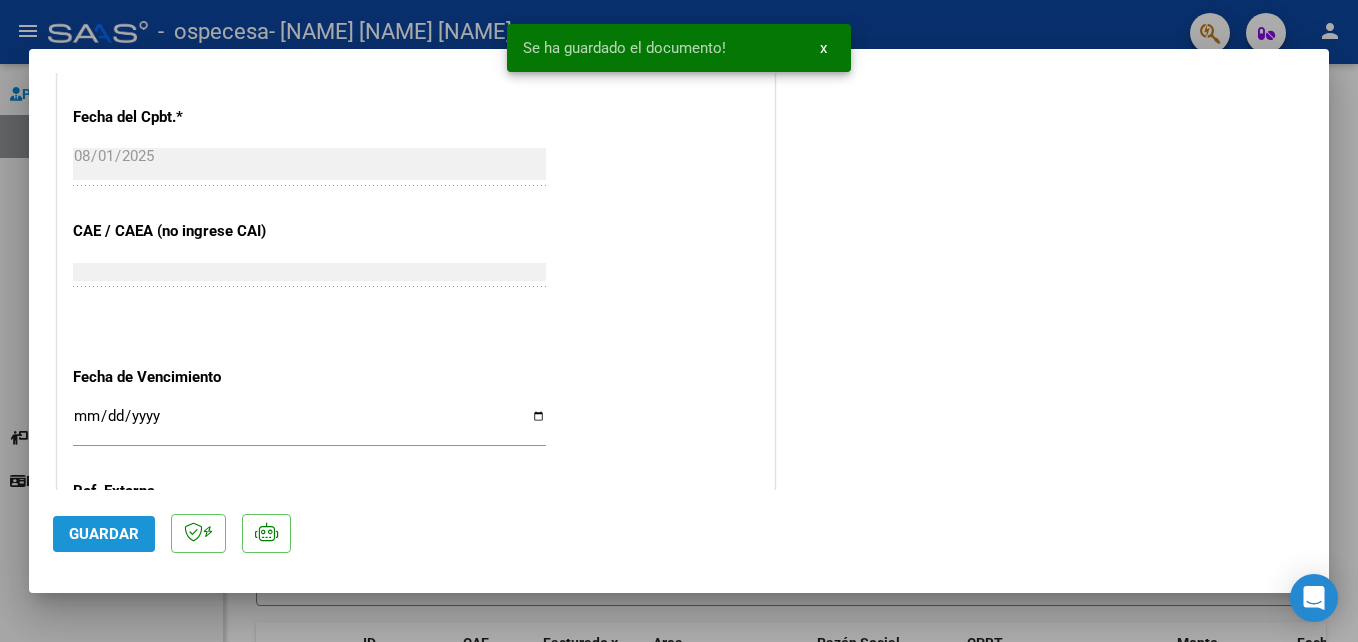 click on "Guardar" 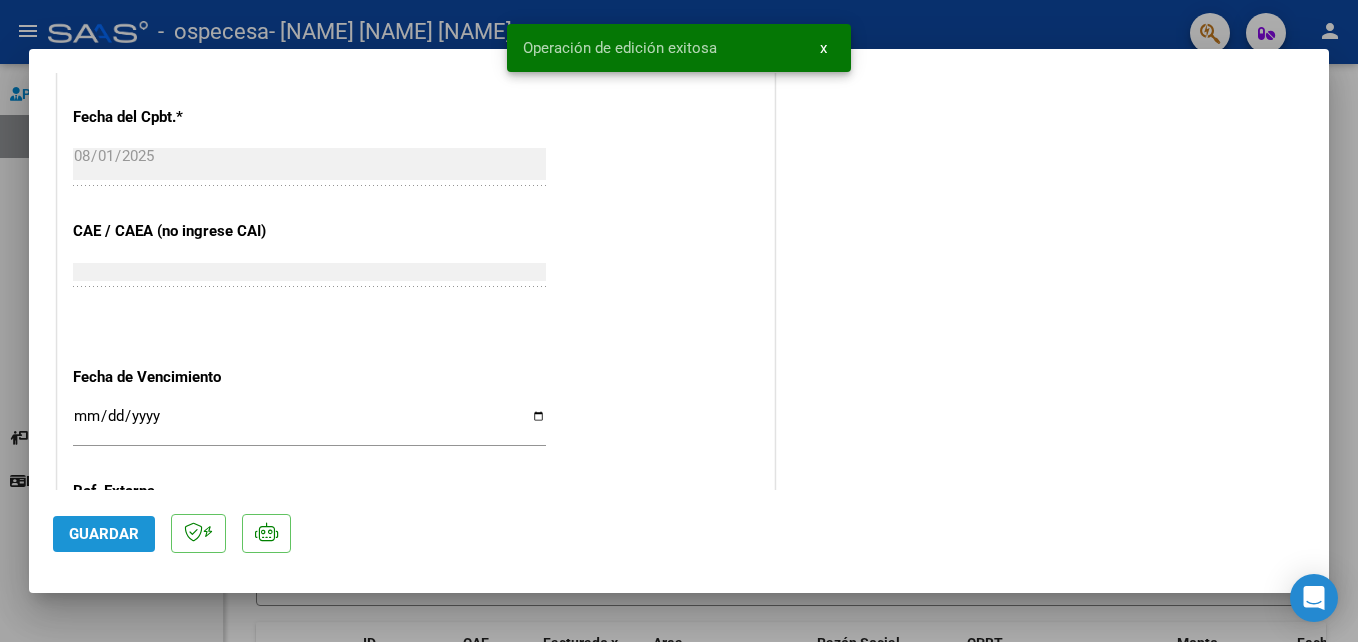 click on "Guardar" 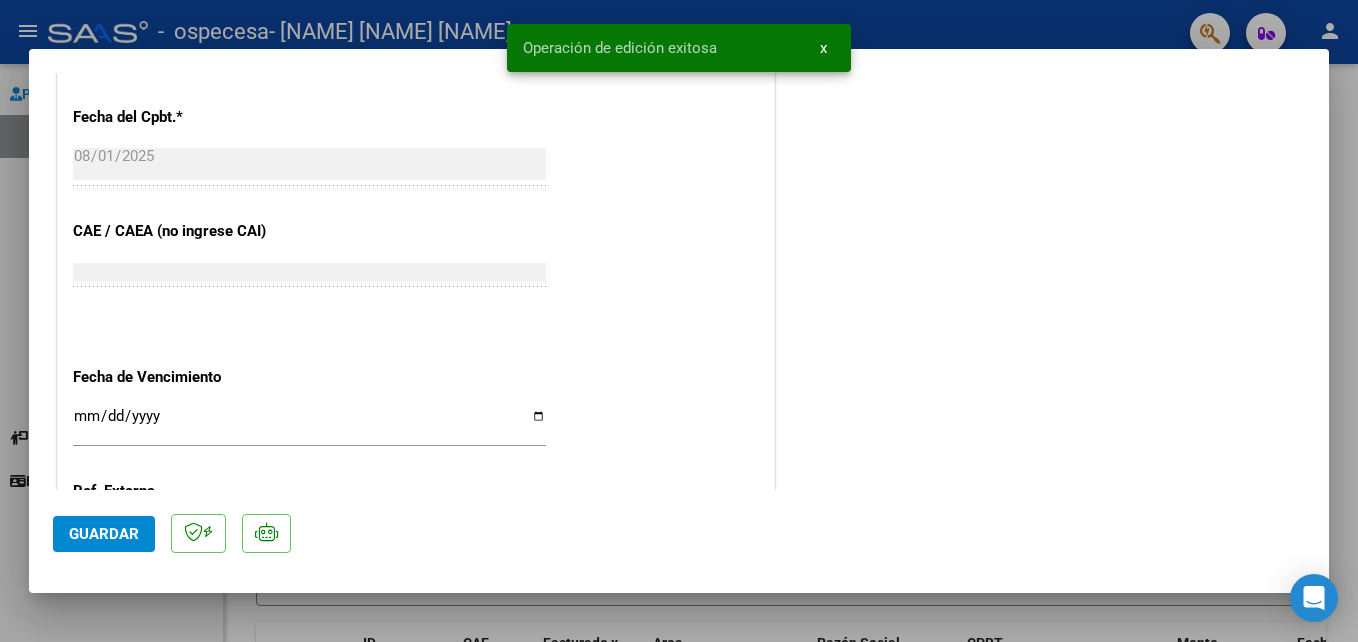 click at bounding box center [679, 321] 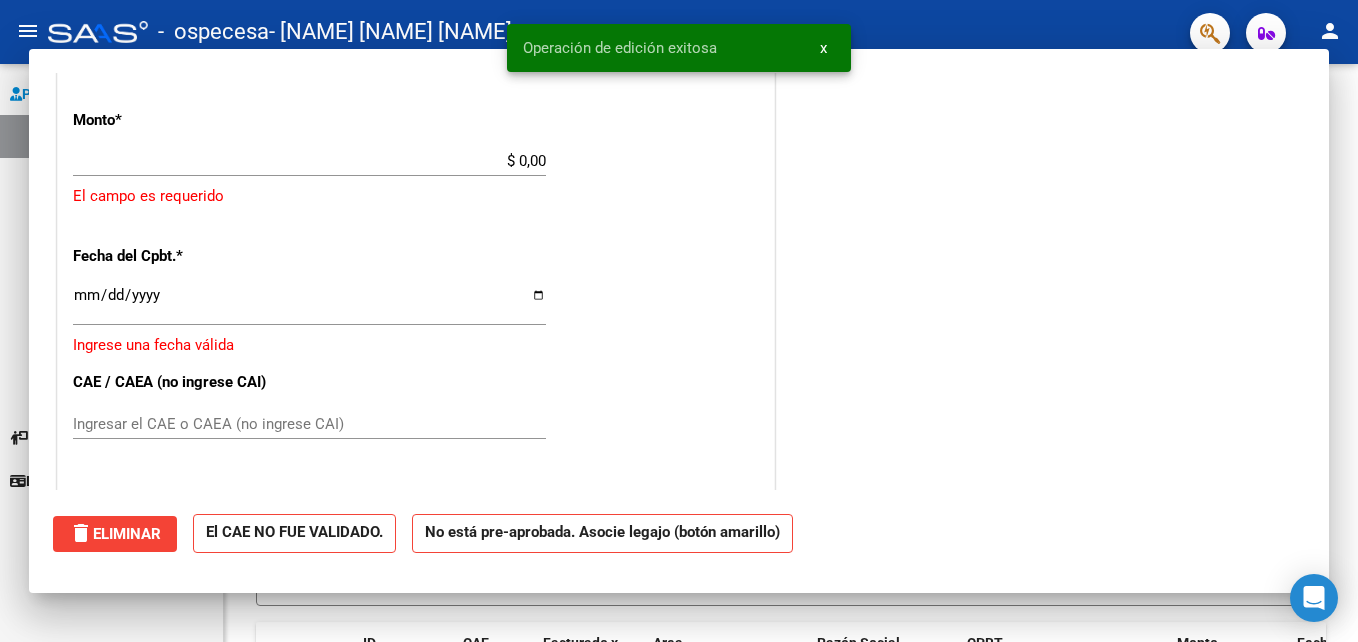 scroll, scrollTop: 1280, scrollLeft: 0, axis: vertical 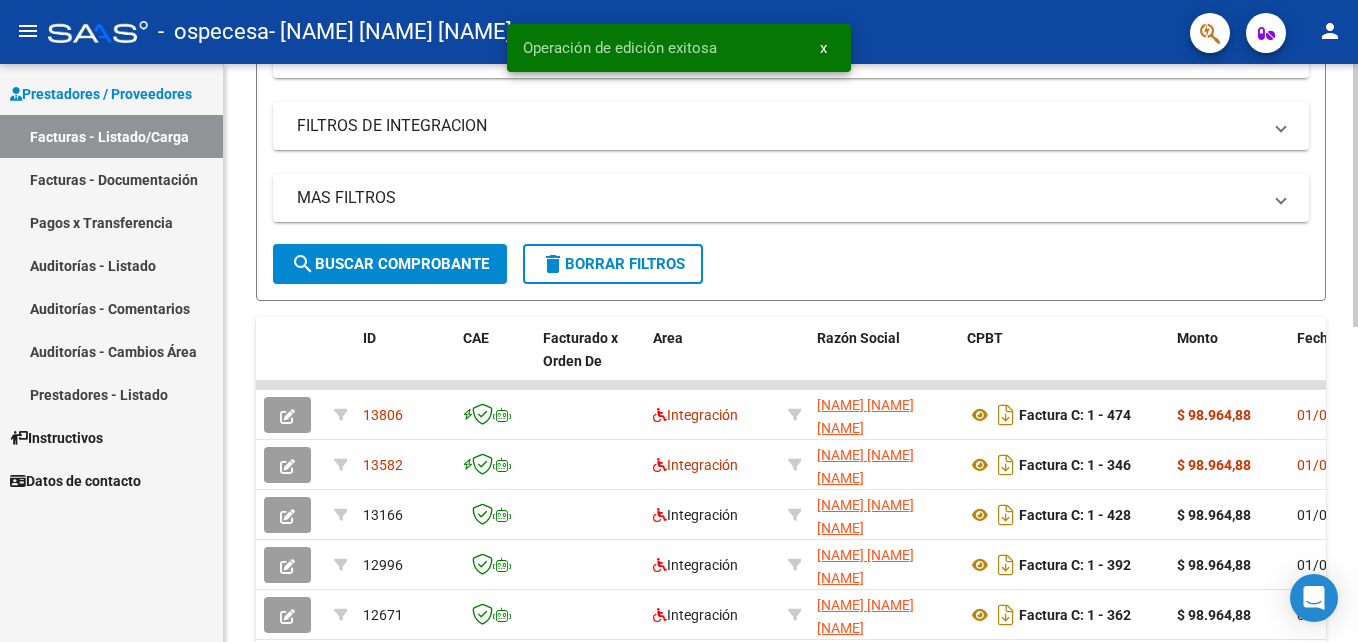 click on "Video tutorial   PRESTADORES -> Listado de CPBTs Emitidos por Prestadores / Proveedores (alt+q)   Cargar Comprobante
cloud_download  CSV  cloud_download  EXCEL  cloud_download  Estandar   Descarga Masiva
Filtros Id Area Area Todos Confirmado   Mostrar totalizadores   FILTROS DEL COMPROBANTE  Comprobante Tipo Comprobante Tipo Start date – End date Fec. Comprobante Desde / Hasta Días Emisión Desde(cant. días) Días Emisión Hasta(cant. días) CUIT / Razón Social Pto. Venta Nro. Comprobante Código SSS CAE Válido CAE Válido Todos Cargado Módulo Hosp. Todos Tiene facturacion Apócrifa Hospital Refes  FILTROS DE INTEGRACION  Período De Prestación Campos del Archivo de Rendición Devuelto x SSS (dr_envio) Todos Rendido x SSS (dr_envio) Tipo de Registro Tipo de Registro Período Presentación Período Presentación Campos del Legajo Asociado (preaprobación) Afiliado Legajo (cuil/nombre) Todos Solo facturas preaprobadas  MAS FILTROS  Todos Con Doc. Respaldatoria Todos Con Trazabilidad Todos – – 3" 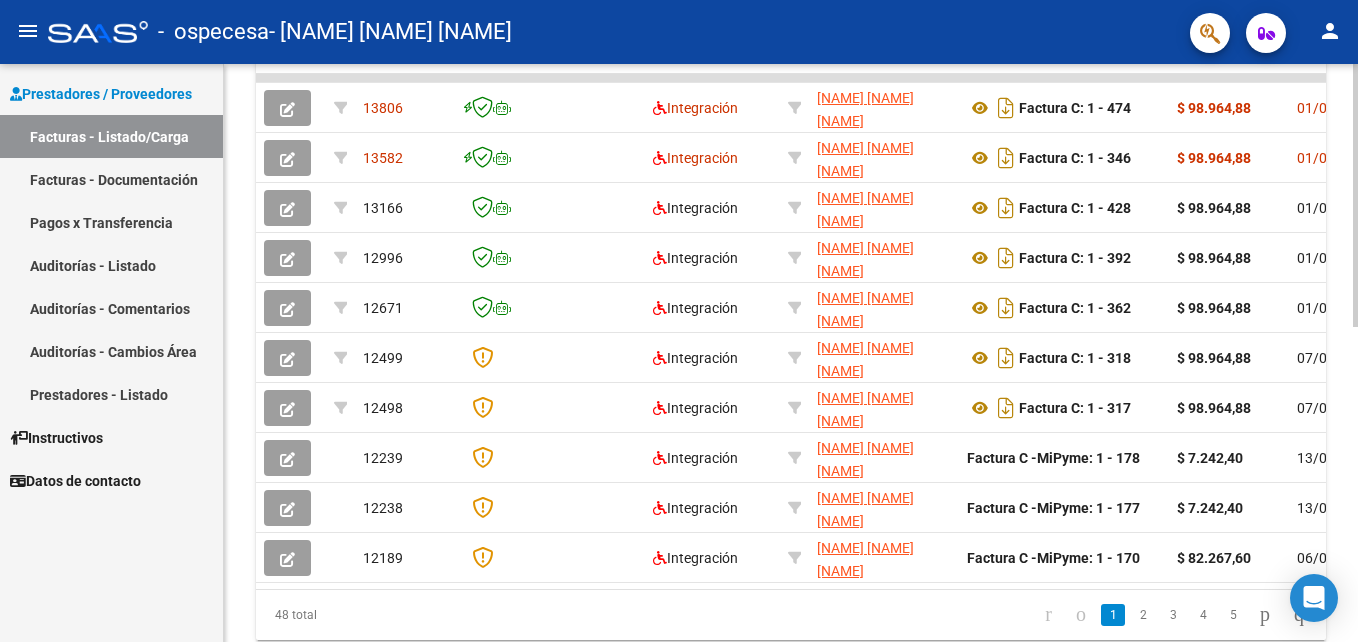click on "menu -   ospecesa   - SAMPONS LUCILA PILAR person    Prestadores / Proveedores Facturas - Listado/Carga Facturas - Documentación Pagos x Transferencia Auditorías - Listado Auditorías - Comentarios Auditorías - Cambios Área Prestadores - Listado    Instructivos    Datos de contacto  Video tutorial   PRESTADORES -> Listado de CPBTs Emitidos por Prestadores / Proveedores (alt+q)   Cargar Comprobante
cloud_download  CSV  cloud_download  EXCEL  cloud_download  Estandar   Descarga Masiva
Filtros Id Area Area Todos Confirmado   Mostrar totalizadores   FILTROS DEL COMPROBANTE  Comprobante Tipo Comprobante Tipo Start date – End date Fec. Comprobante Desde / Hasta Días Emisión Desde(cant. días) Días Emisión Hasta(cant. días) CUIT / Razón Social Pto. Venta Nro. Comprobante Código SSS CAE Válido CAE Válido Todos Cargado Módulo Hosp. Todos Tiene facturacion Apócrifa Hospital Refes  FILTROS DE INTEGRACION  Período De Prestación Campos del Archivo de Rendición Devuelto x SSS (dr_envio)" at bounding box center (679, 321) 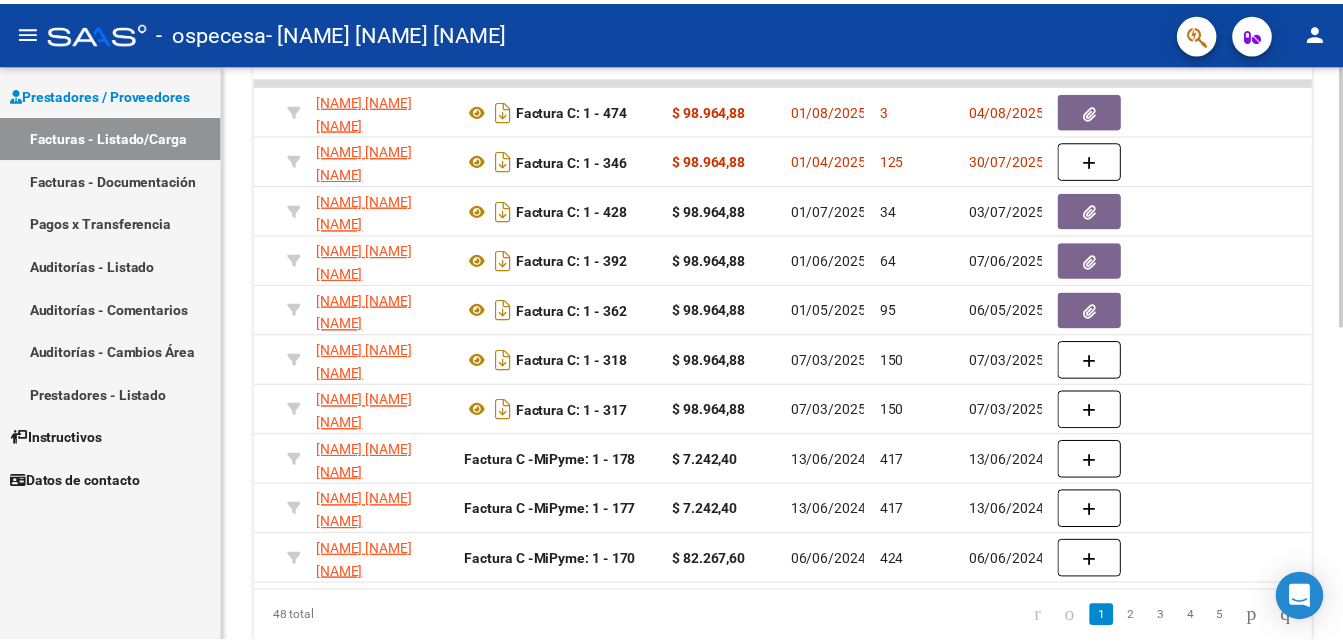 scroll, scrollTop: 0, scrollLeft: 519, axis: horizontal 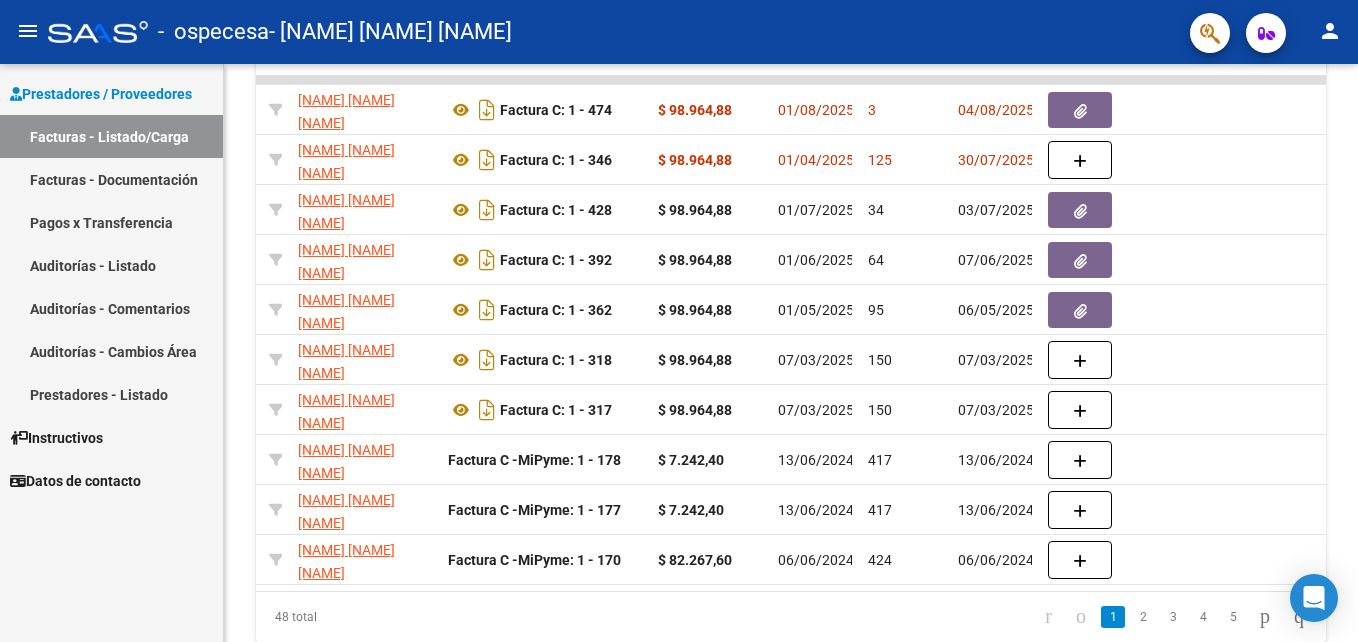 click on "person" 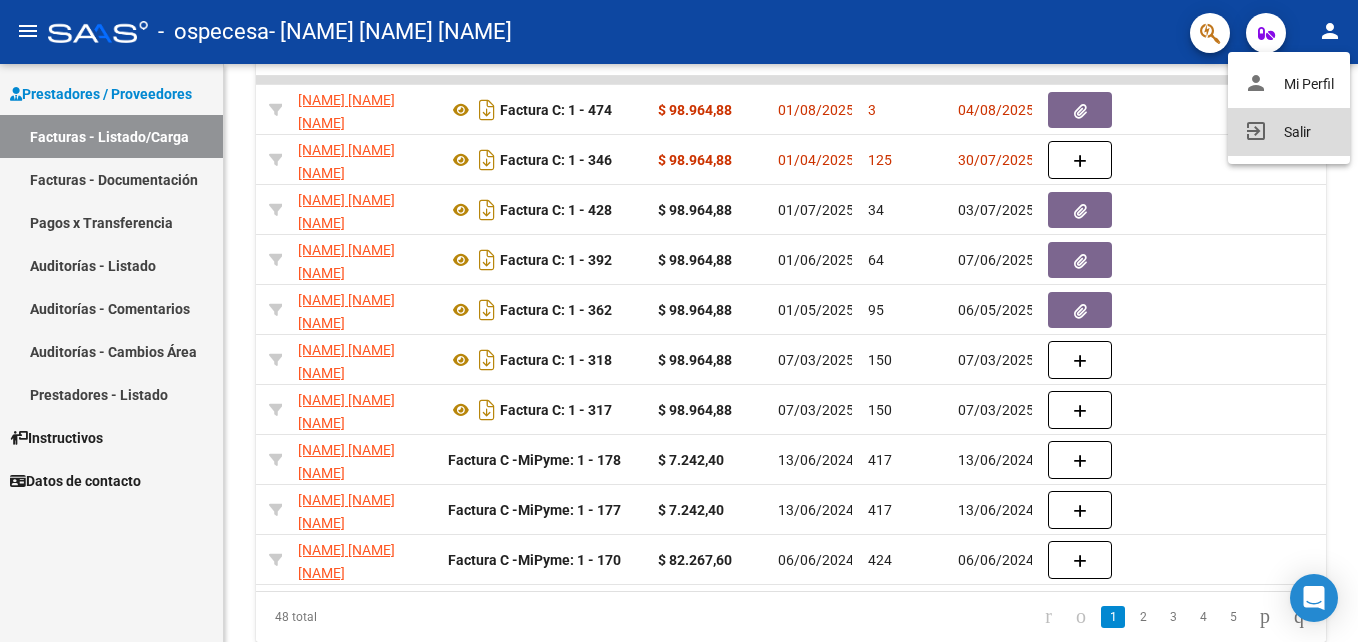 click on "exit_to_app  Salir" at bounding box center [1289, 132] 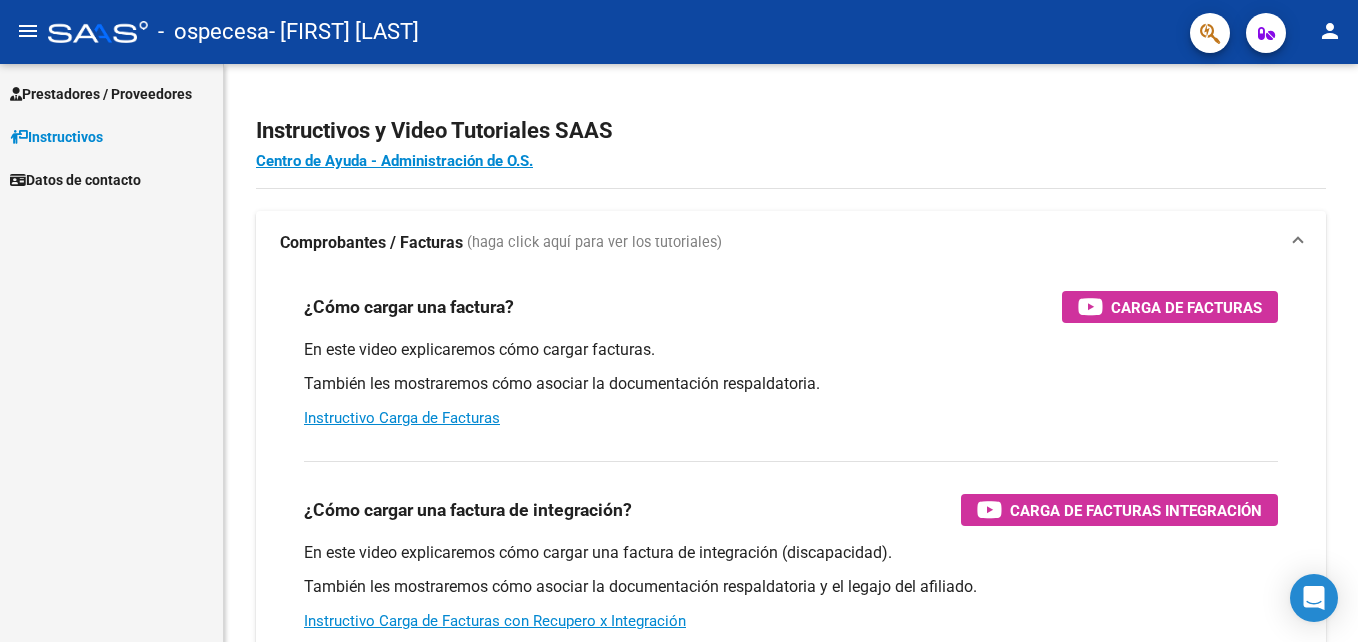 scroll, scrollTop: 0, scrollLeft: 0, axis: both 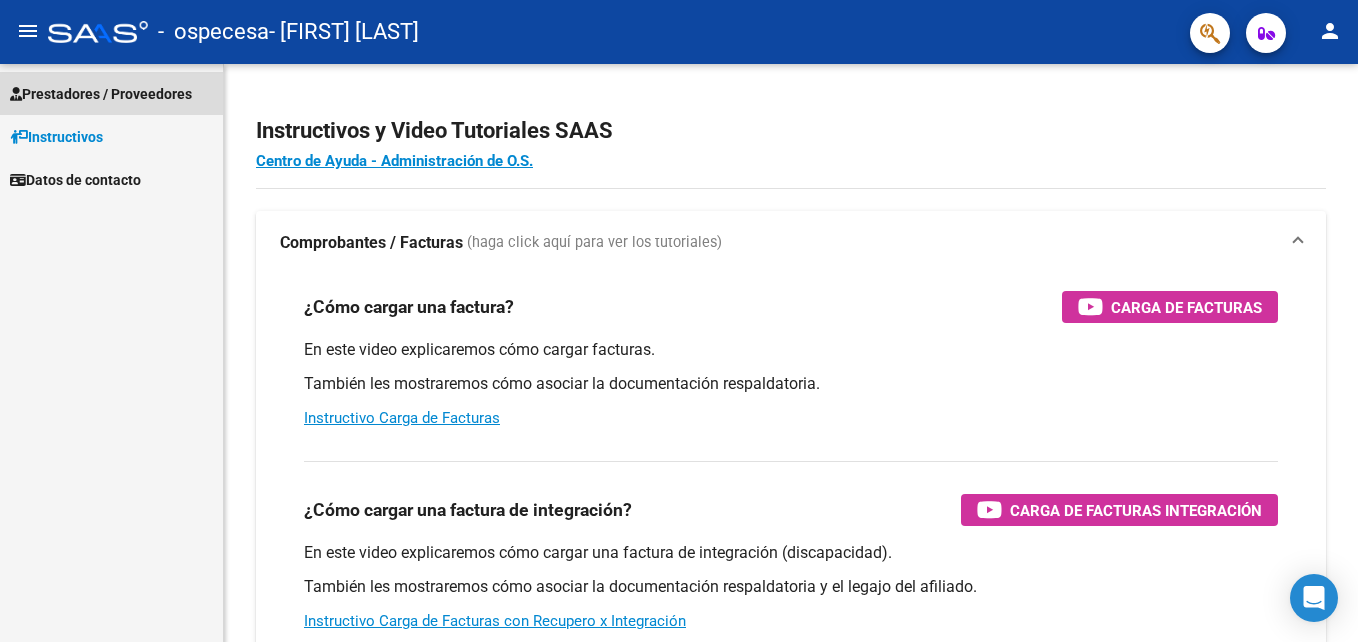 click on "Prestadores / Proveedores" at bounding box center [101, 94] 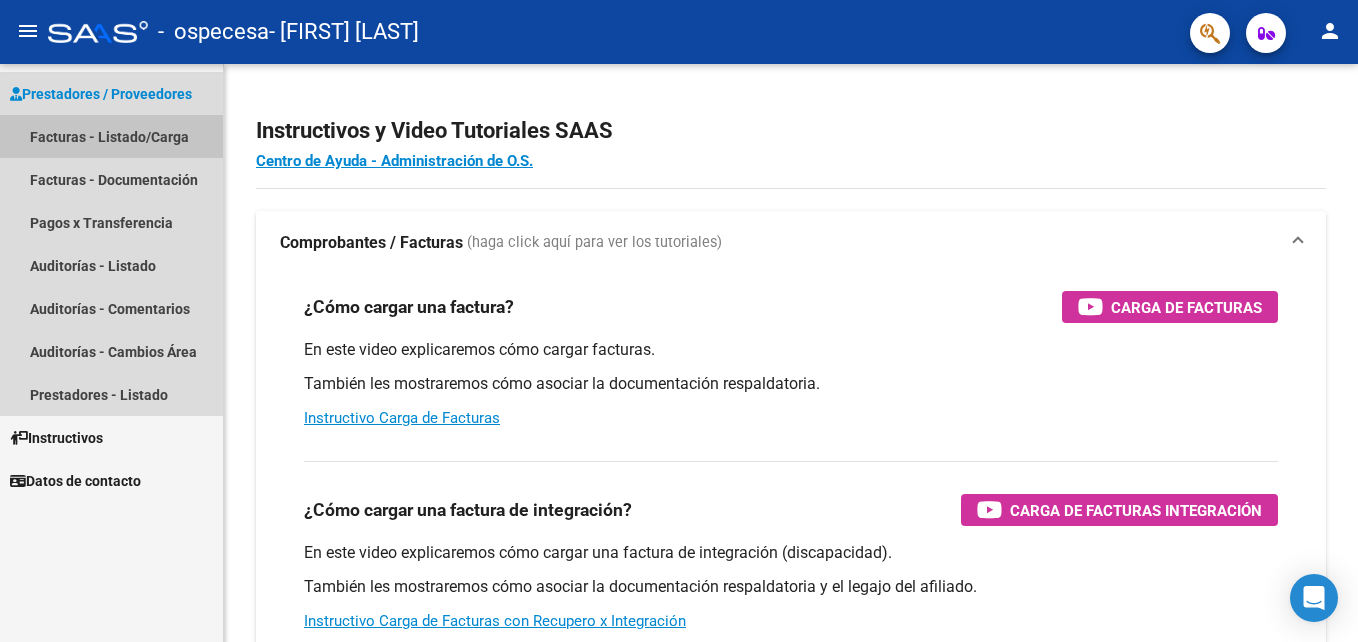 click on "Facturas - Listado/Carga" at bounding box center [111, 136] 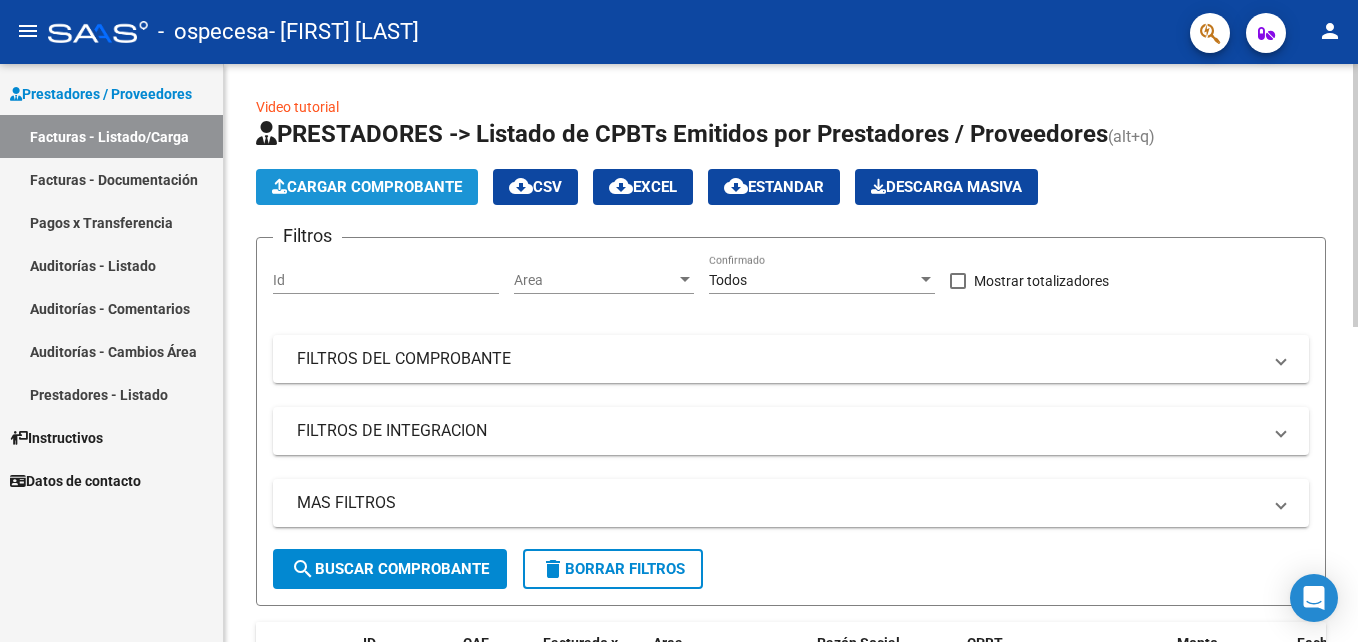 click on "Cargar Comprobante" 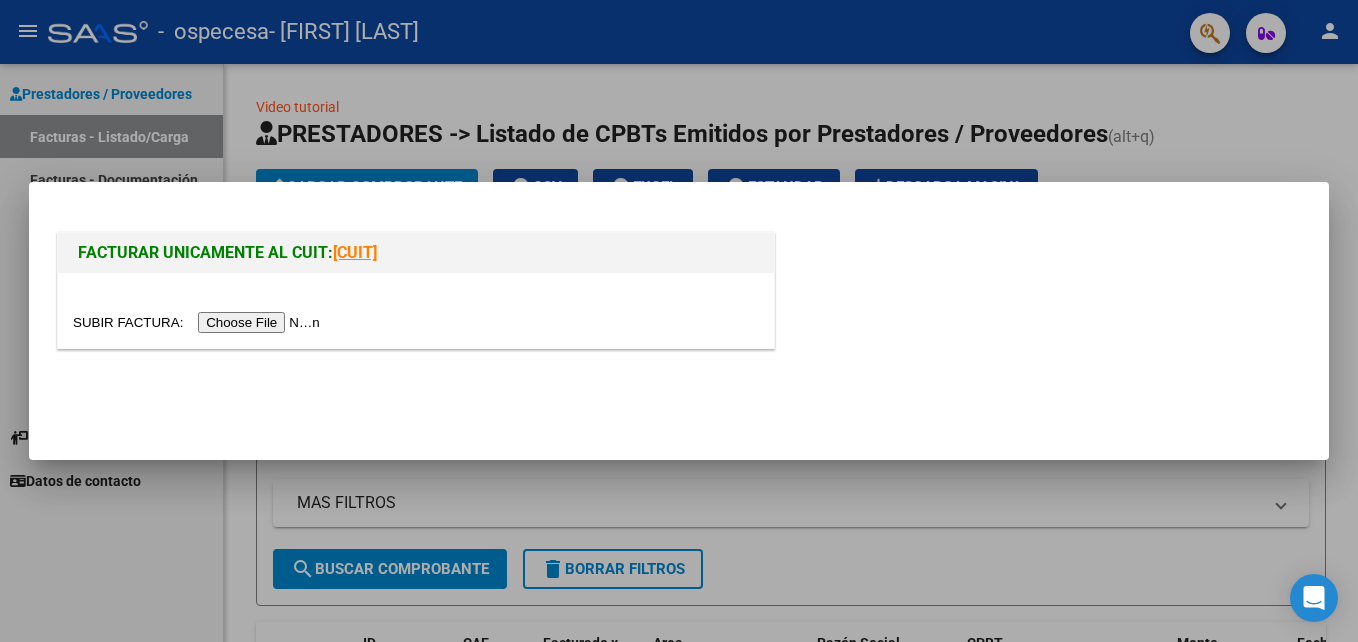click at bounding box center [199, 322] 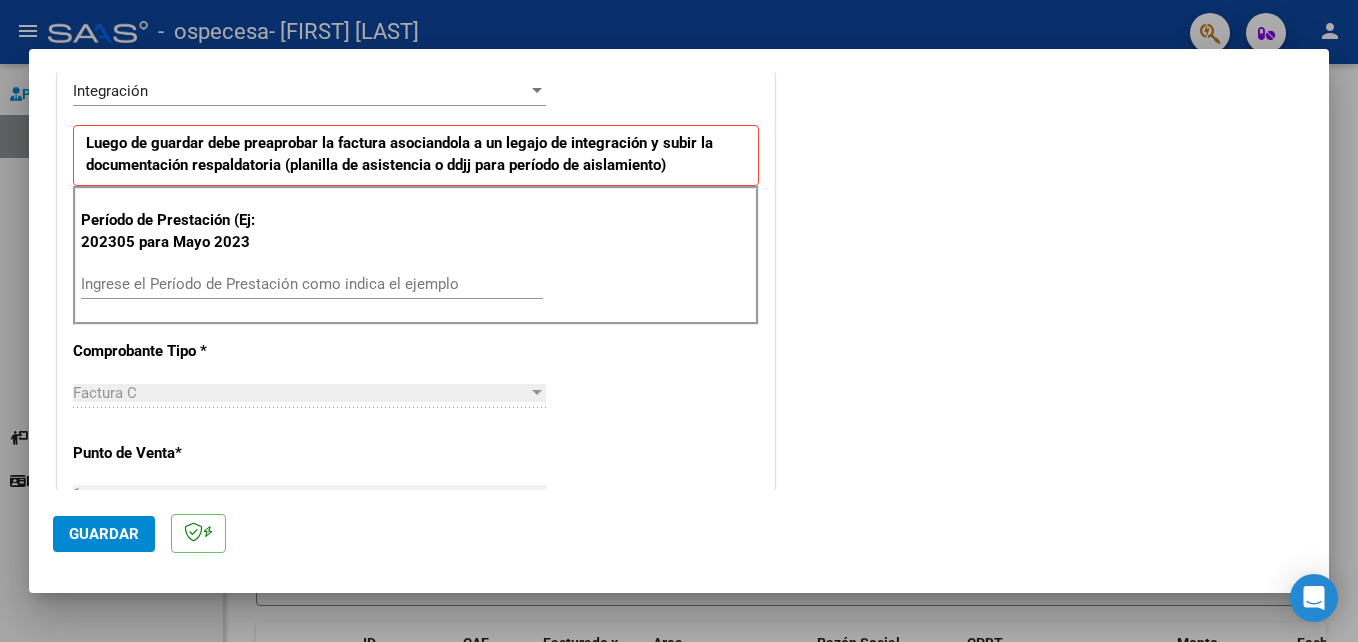 scroll, scrollTop: 483, scrollLeft: 0, axis: vertical 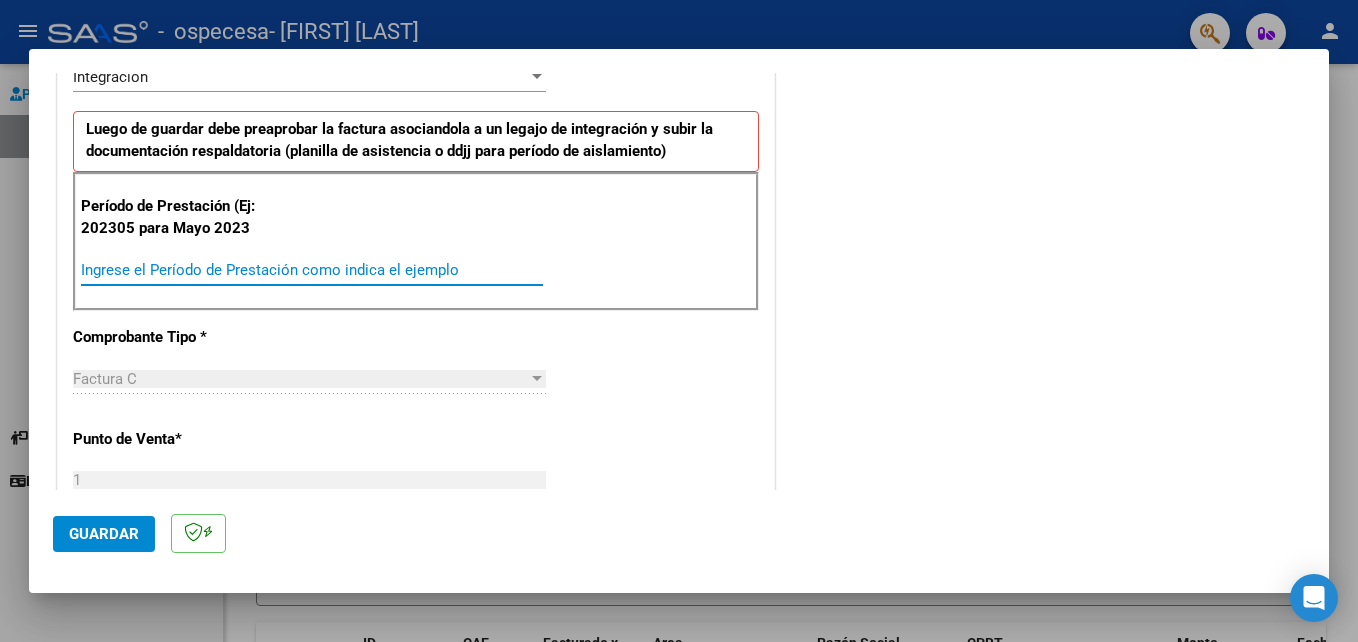 click on "Ingrese el Período de Prestación como indica el ejemplo" at bounding box center [312, 270] 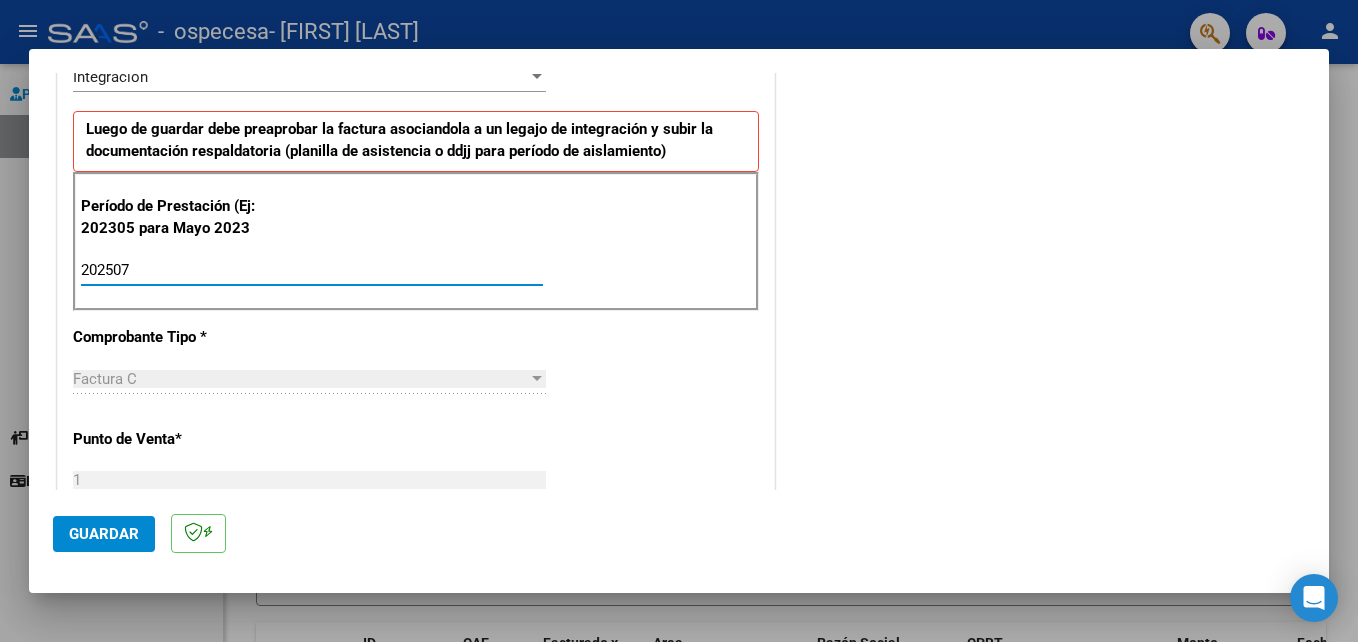 type on "202507" 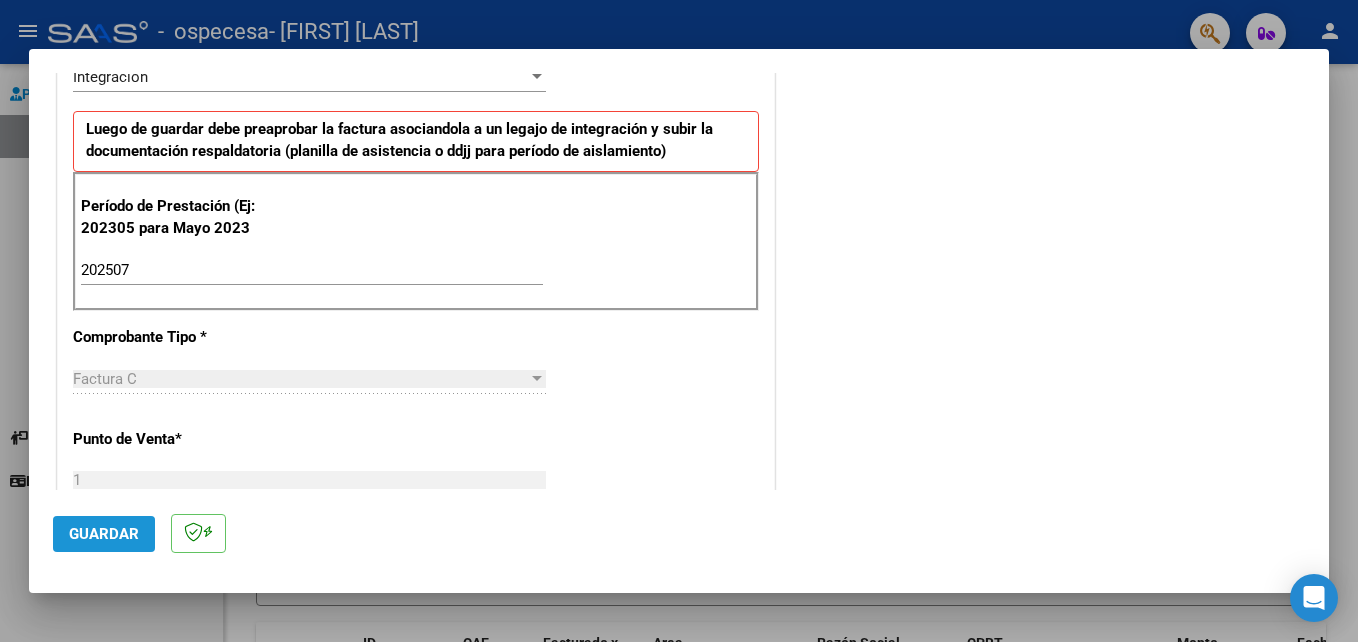 click on "Guardar" 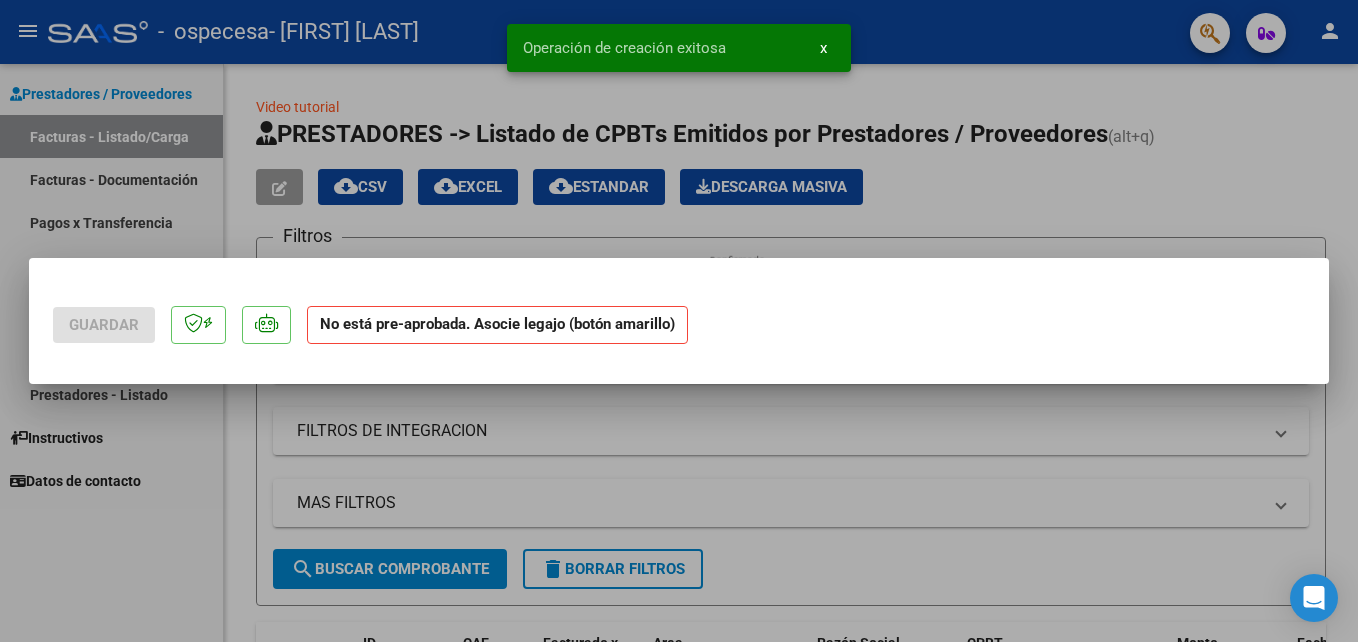 scroll, scrollTop: 0, scrollLeft: 0, axis: both 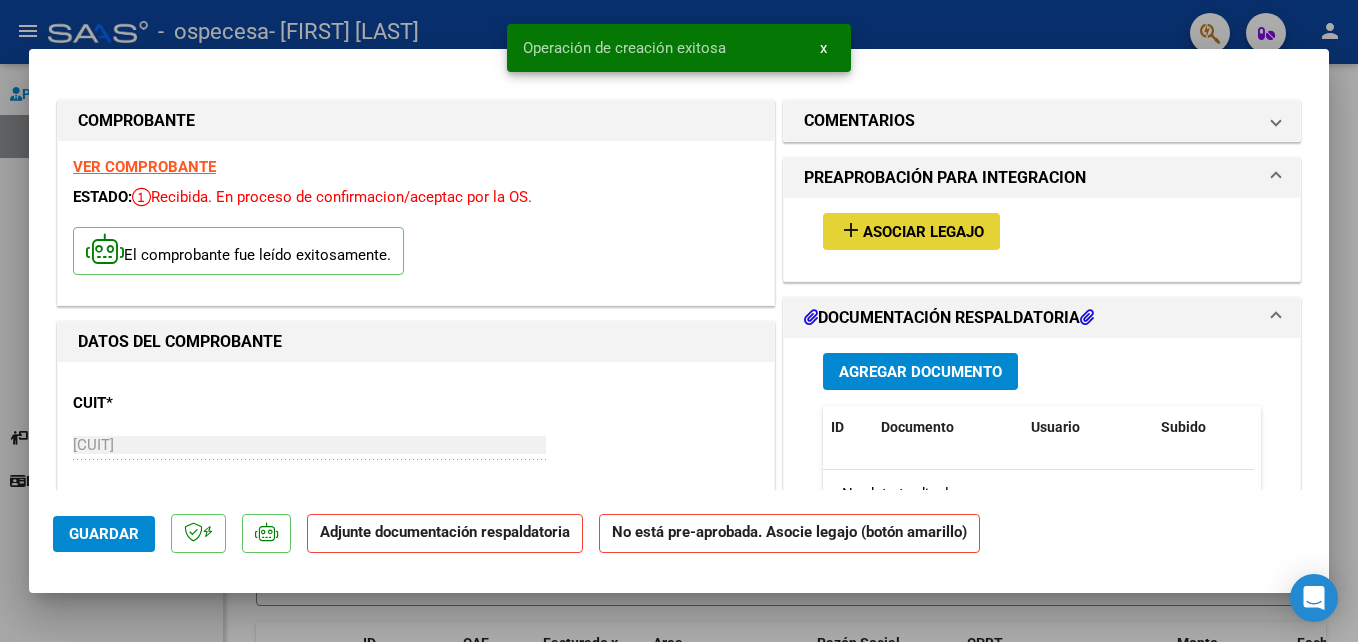 click on "add" at bounding box center [851, 230] 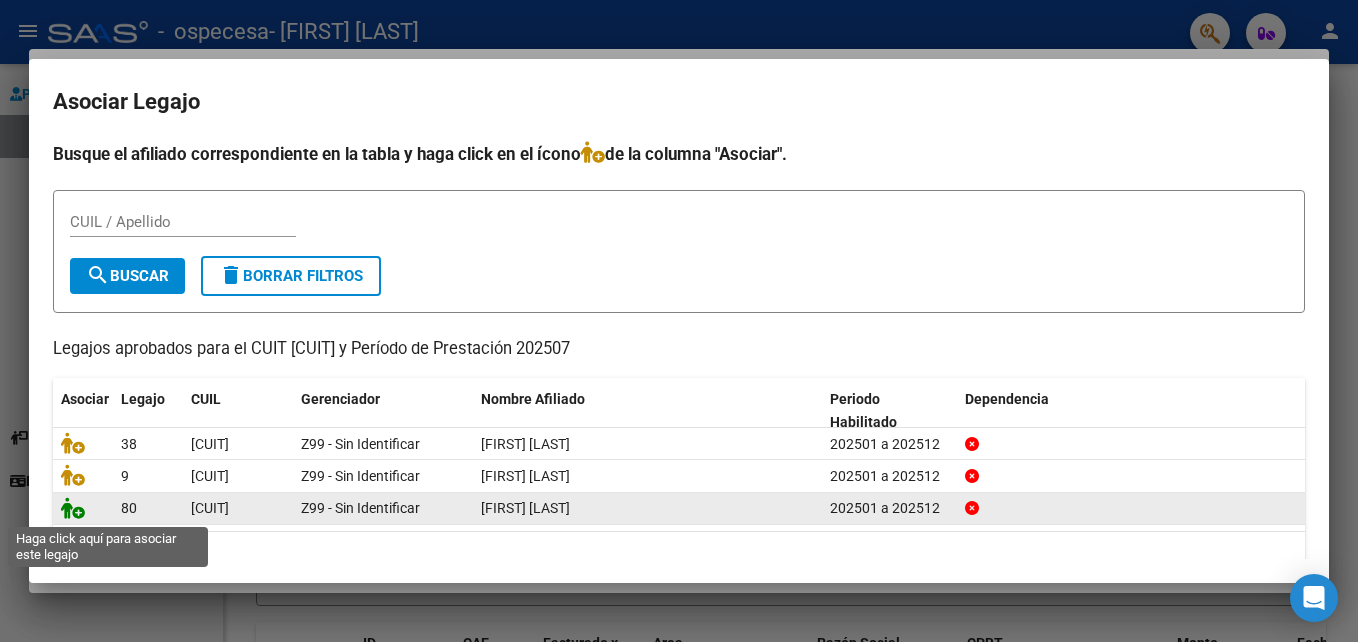 click 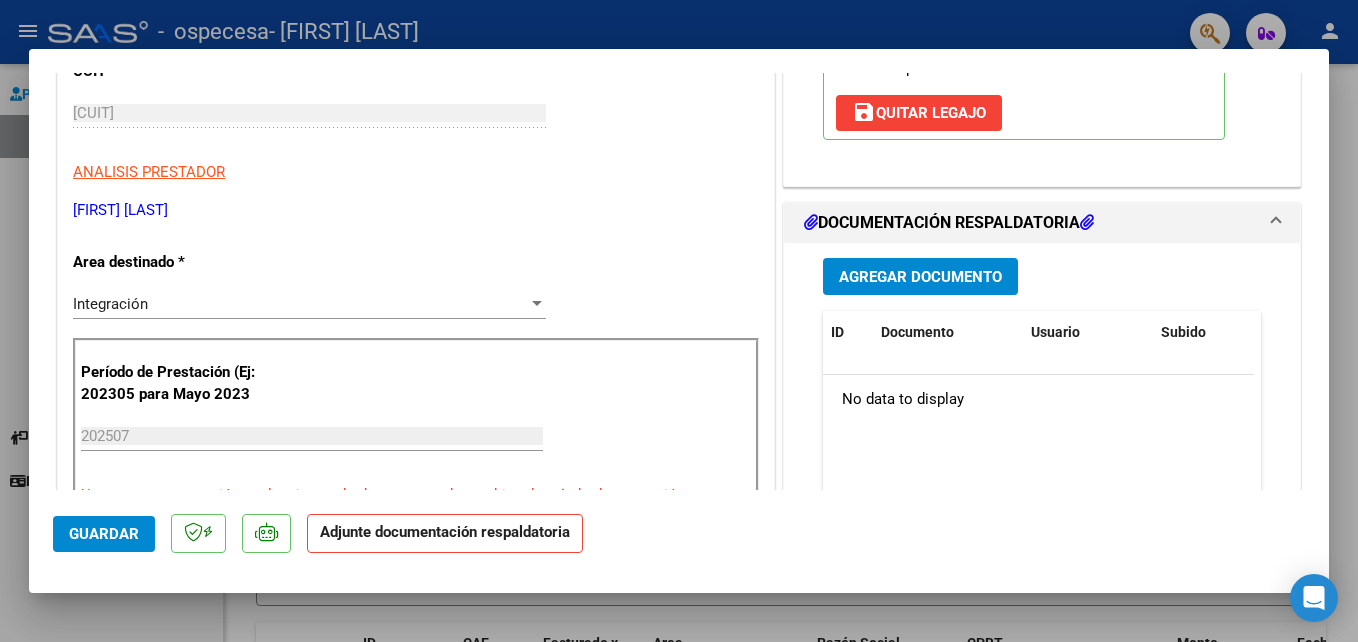scroll, scrollTop: 424, scrollLeft: 0, axis: vertical 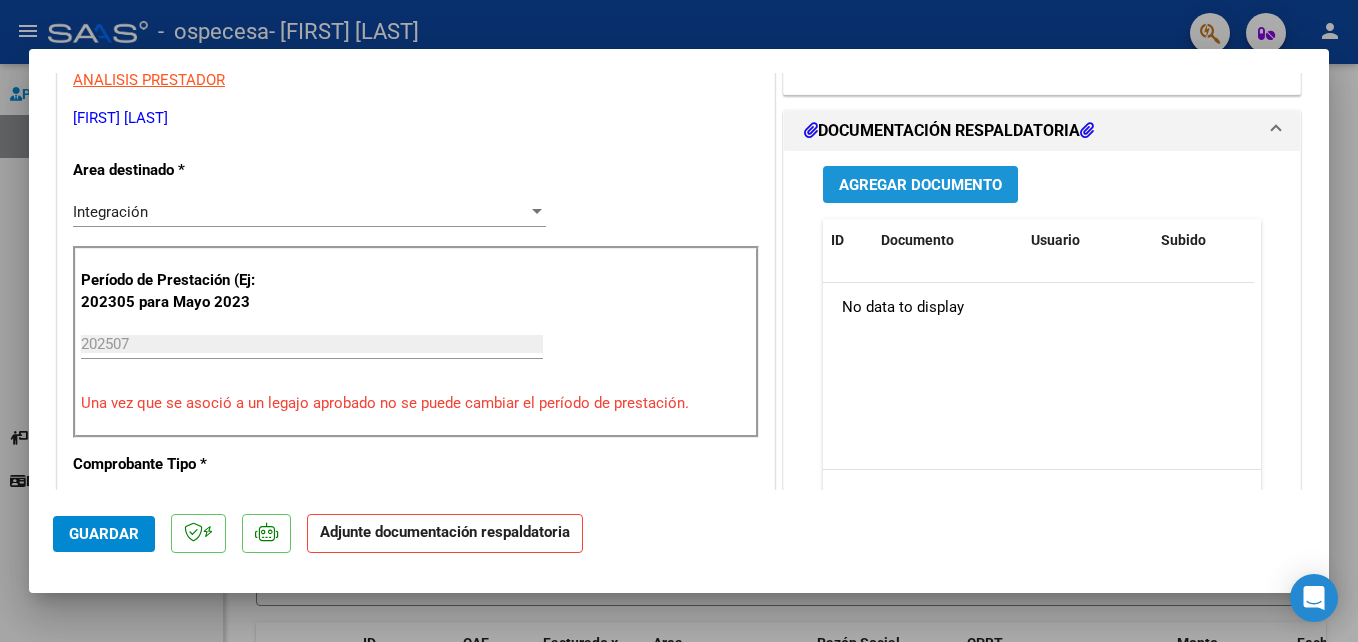 click on "Agregar Documento" at bounding box center [920, 185] 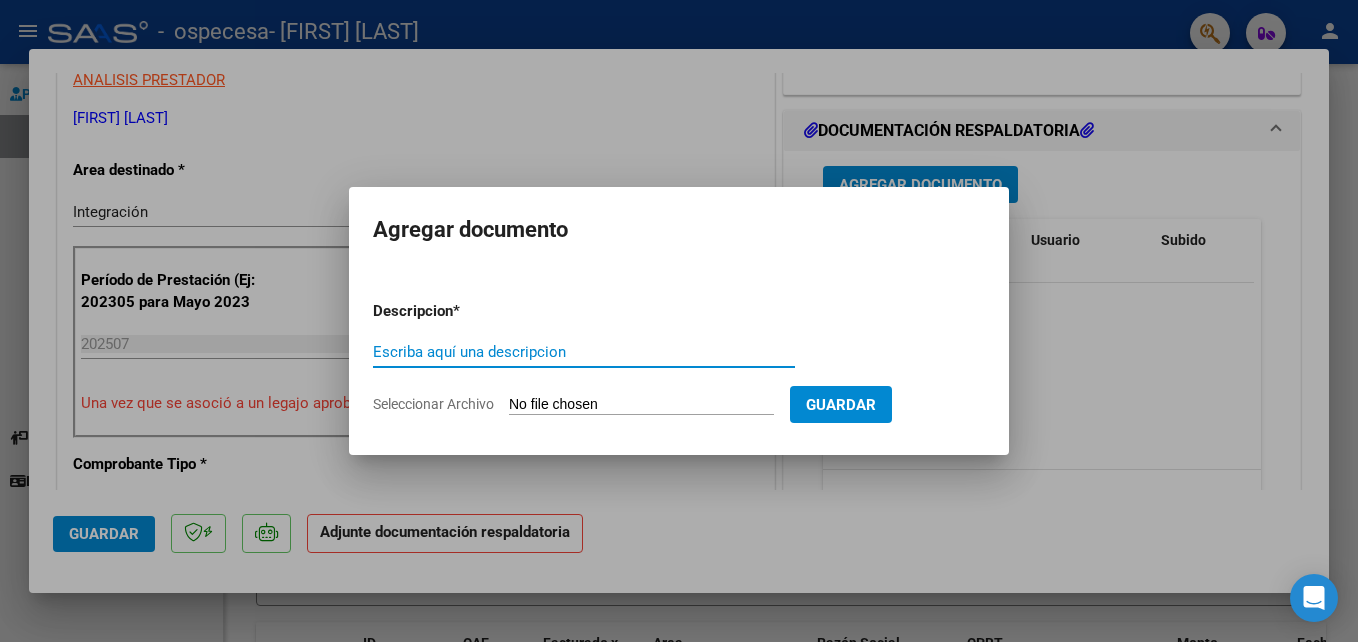 click on "Escriba aquí una descripcion" at bounding box center [584, 352] 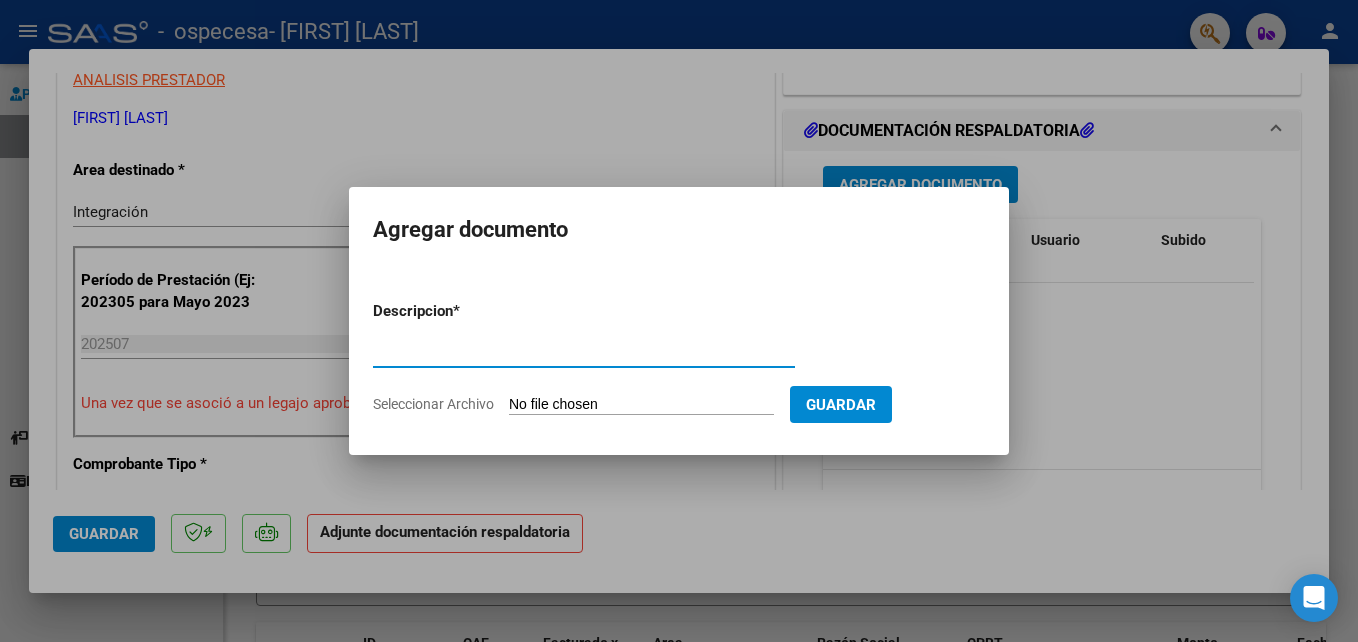 type on "ASISTENCIA" 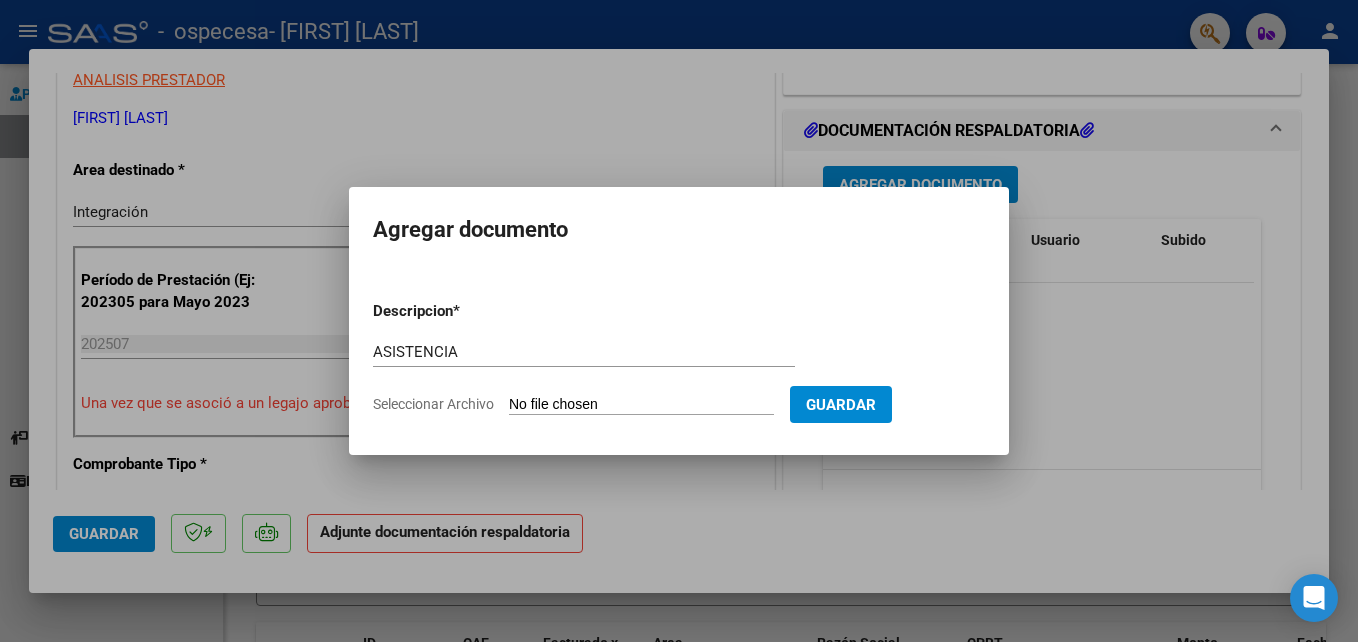 click on "Seleccionar Archivo" at bounding box center [641, 405] 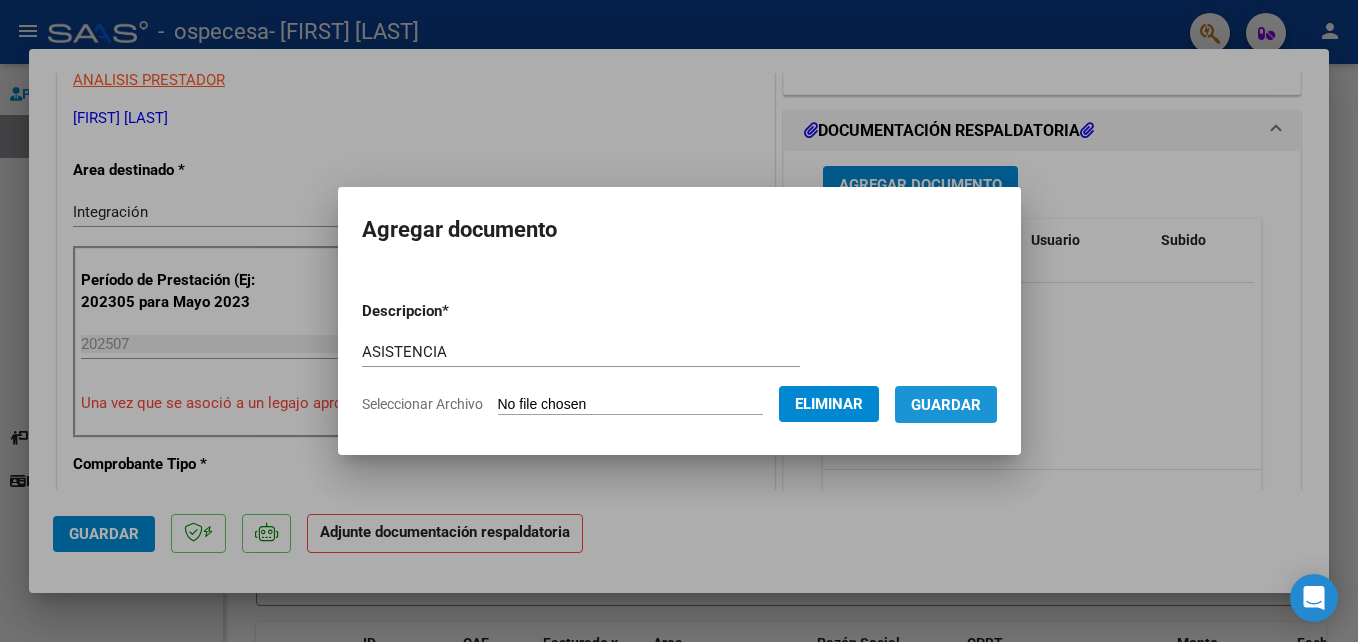 click on "Guardar" at bounding box center (946, 405) 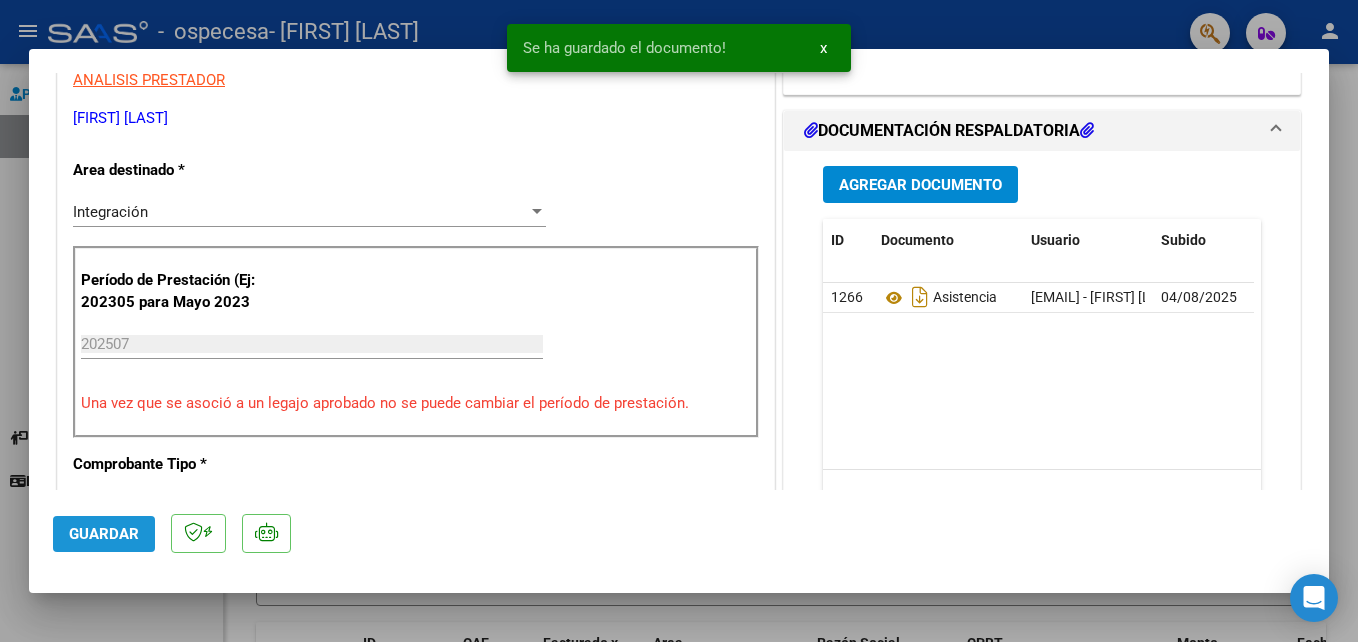 click on "Guardar" 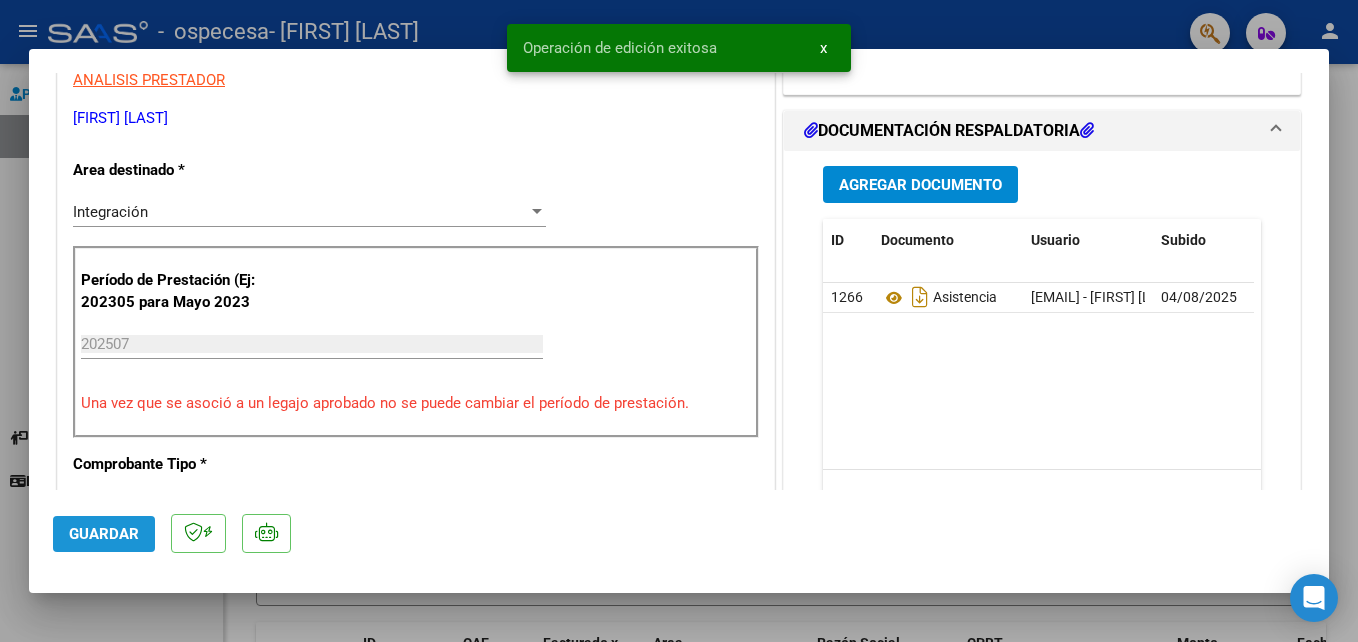 click on "Guardar" 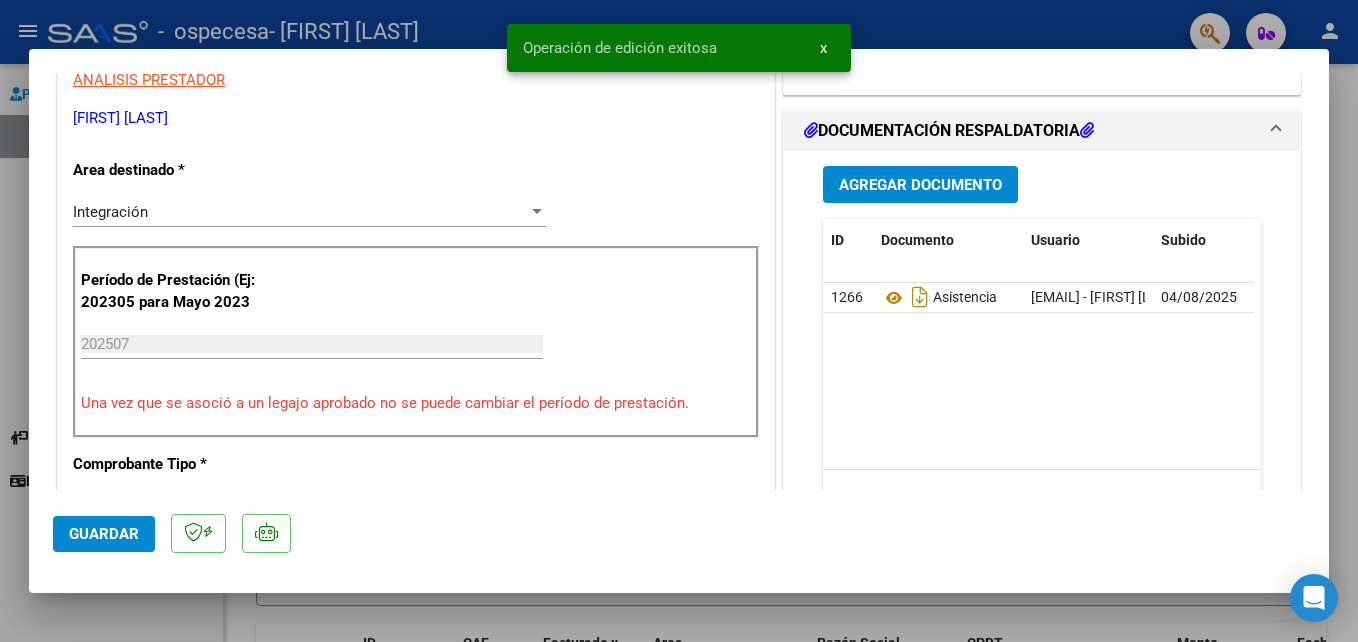 click at bounding box center (679, 321) 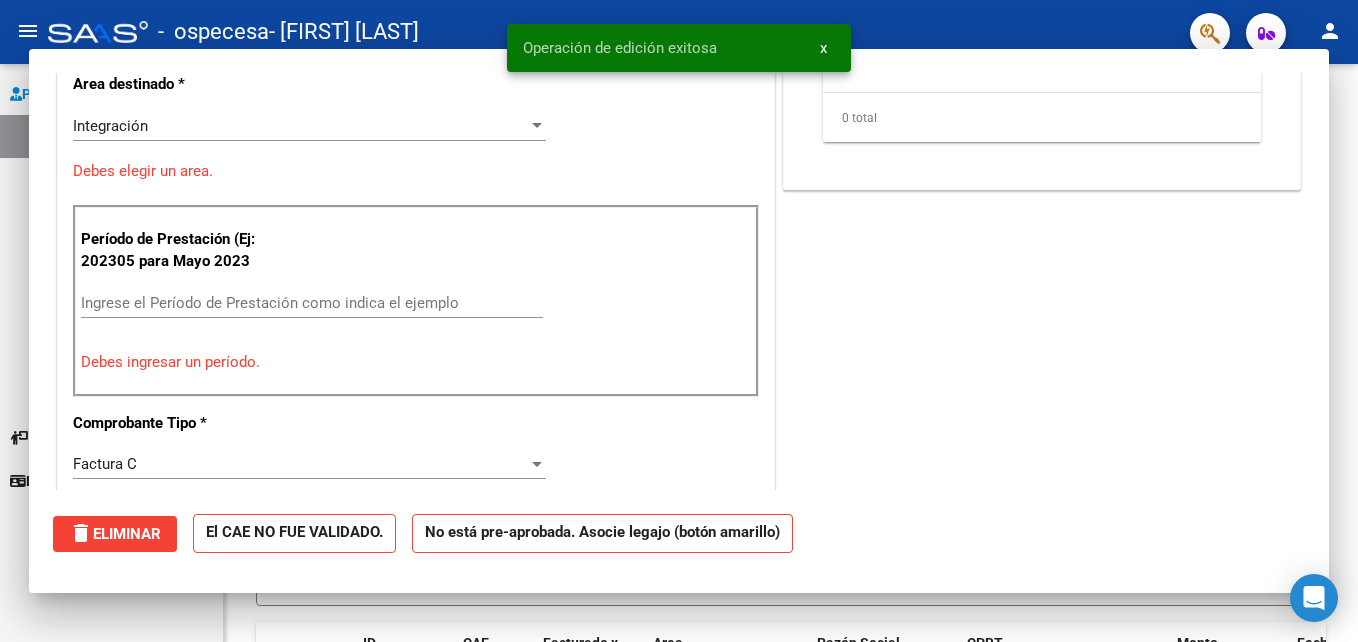 scroll, scrollTop: 338, scrollLeft: 0, axis: vertical 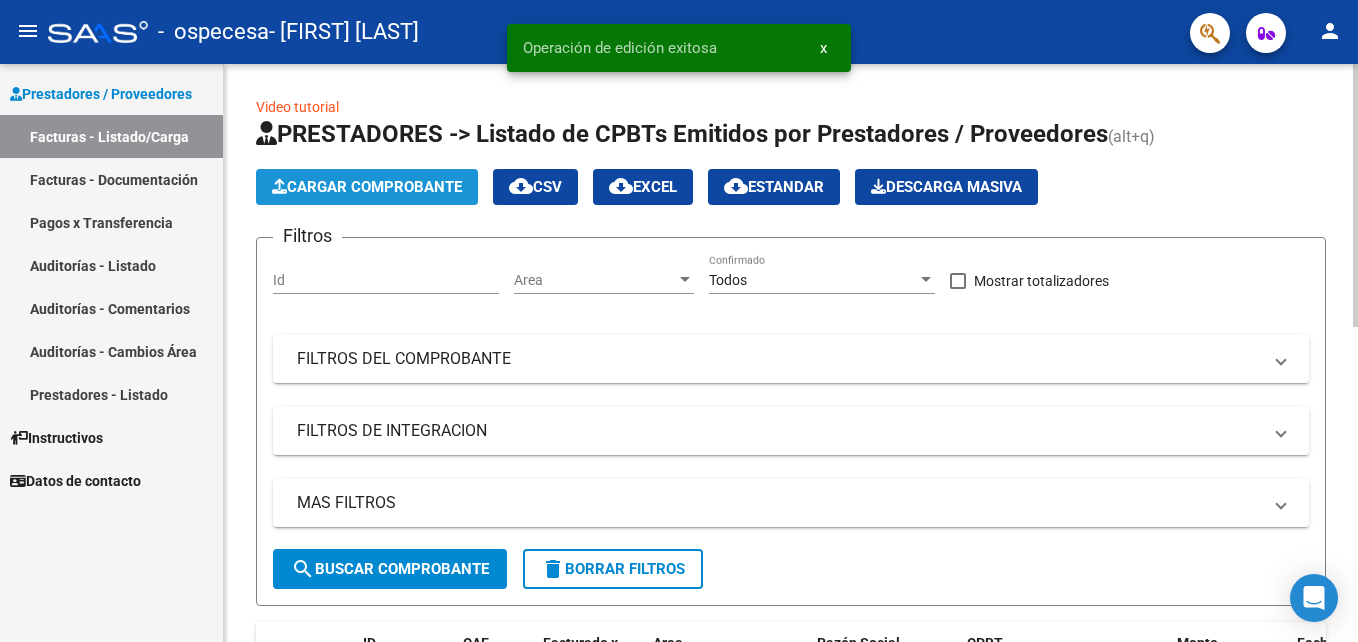 click on "Cargar Comprobante" 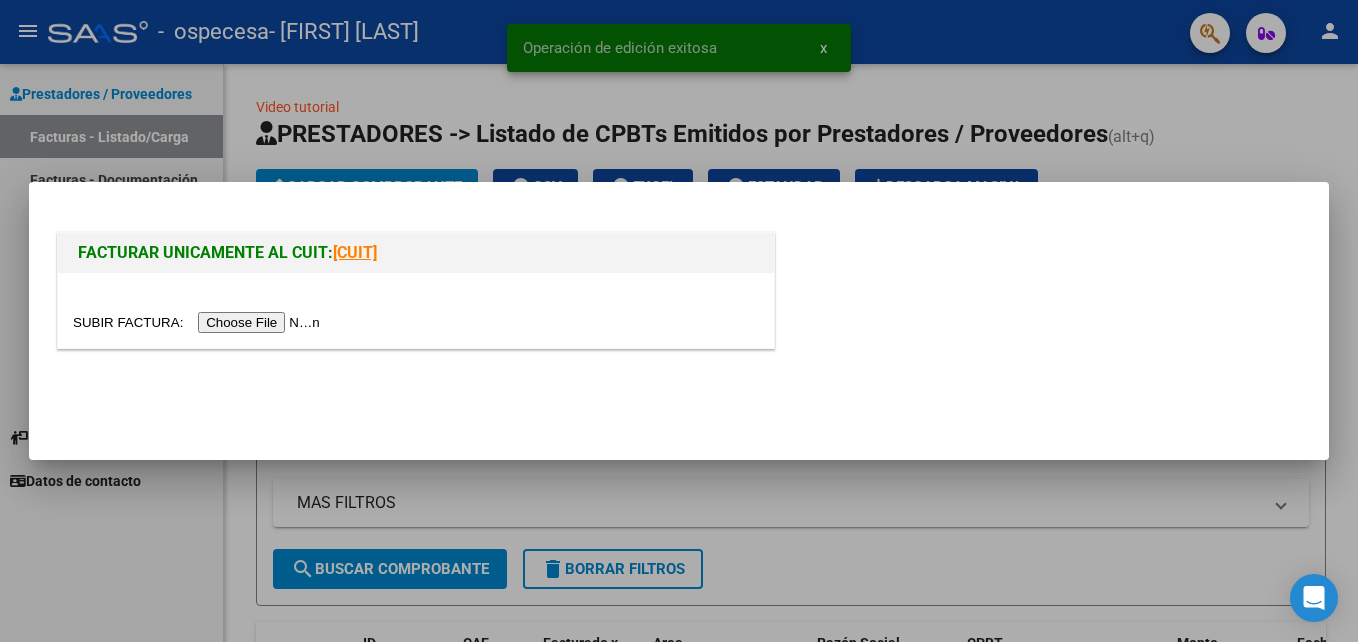 click at bounding box center (199, 322) 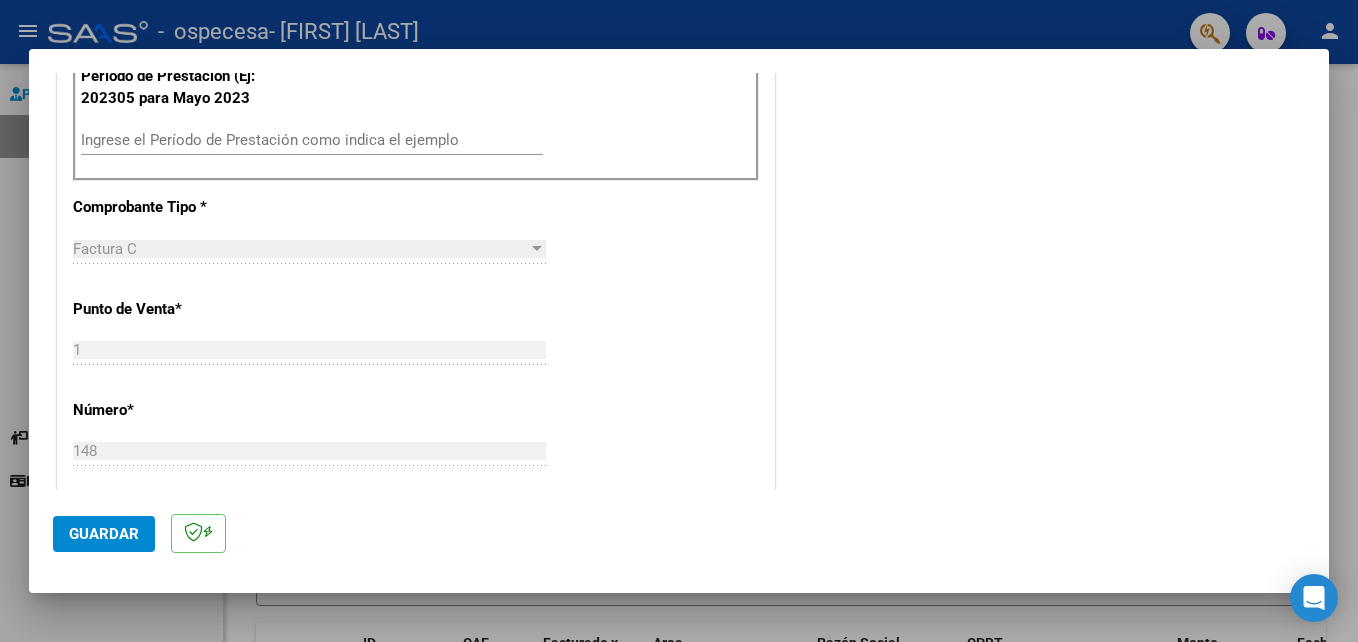 scroll, scrollTop: 609, scrollLeft: 0, axis: vertical 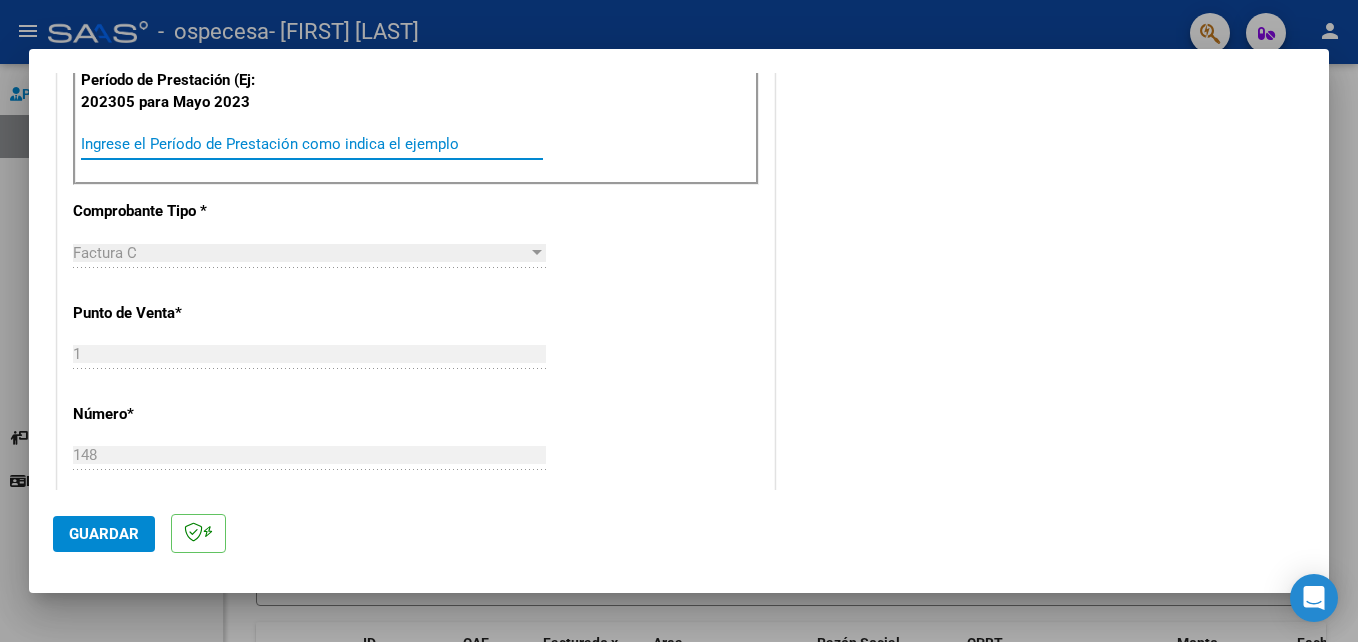 click on "Ingrese el Período de Prestación como indica el ejemplo" at bounding box center [312, 144] 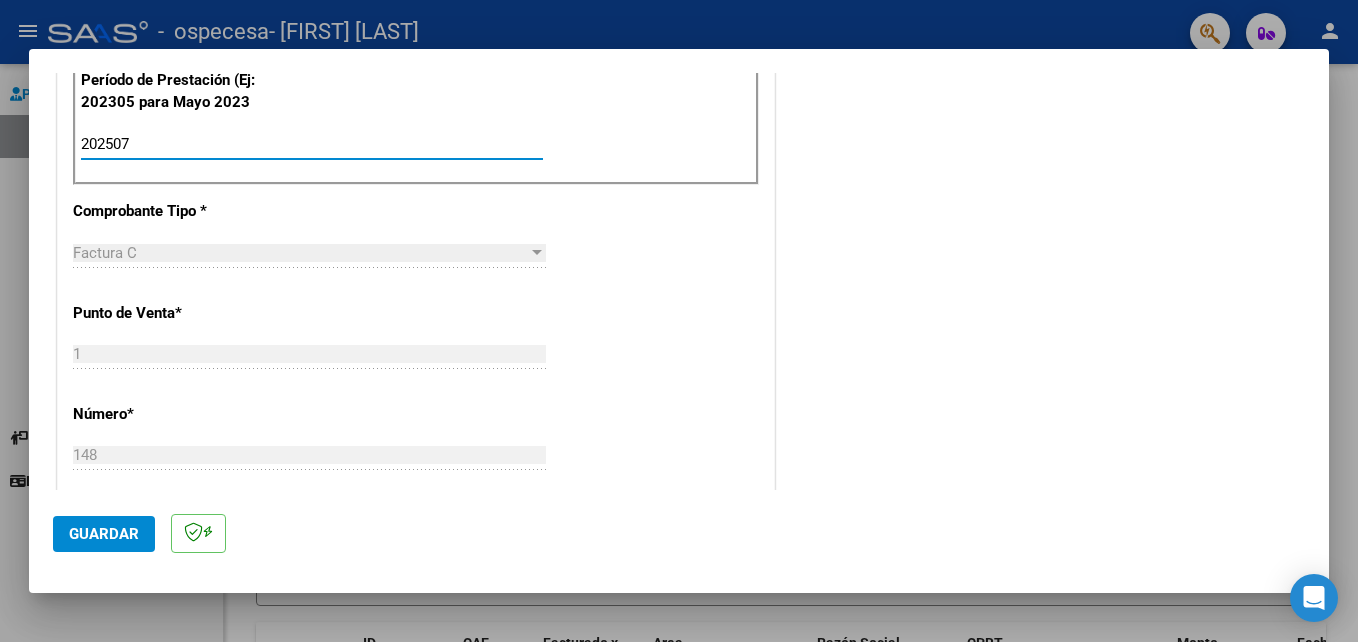 type on "202507" 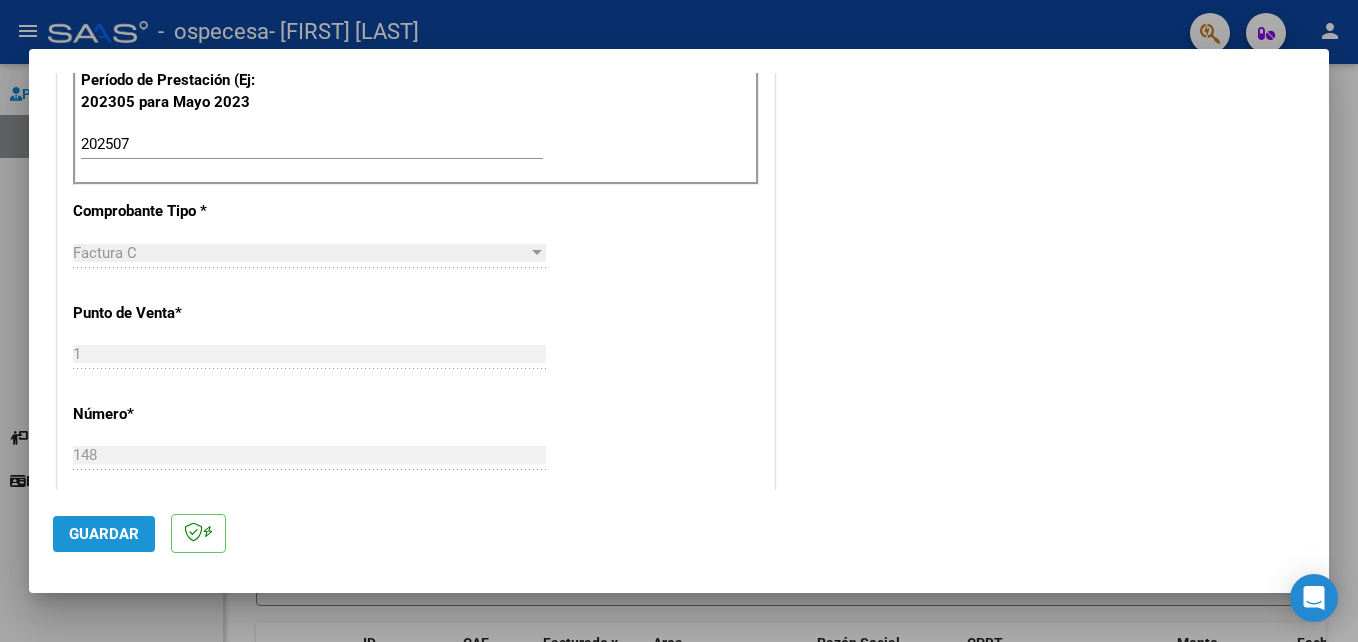 click on "Guardar" 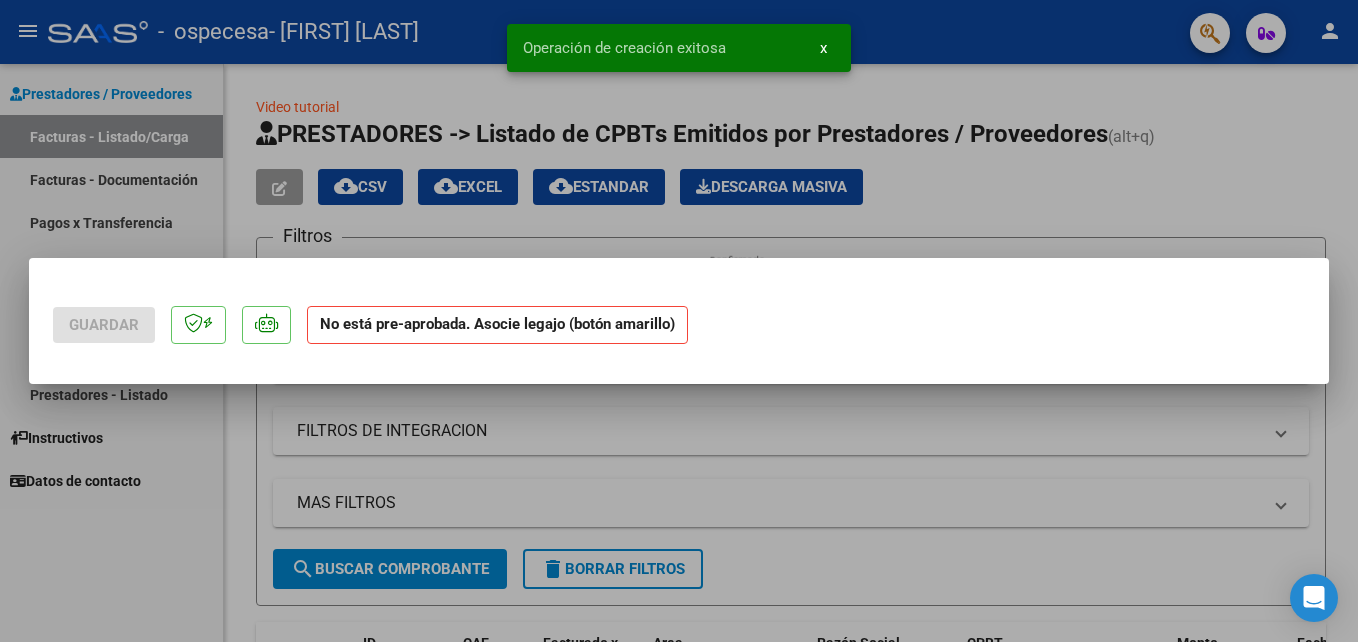 scroll, scrollTop: 0, scrollLeft: 0, axis: both 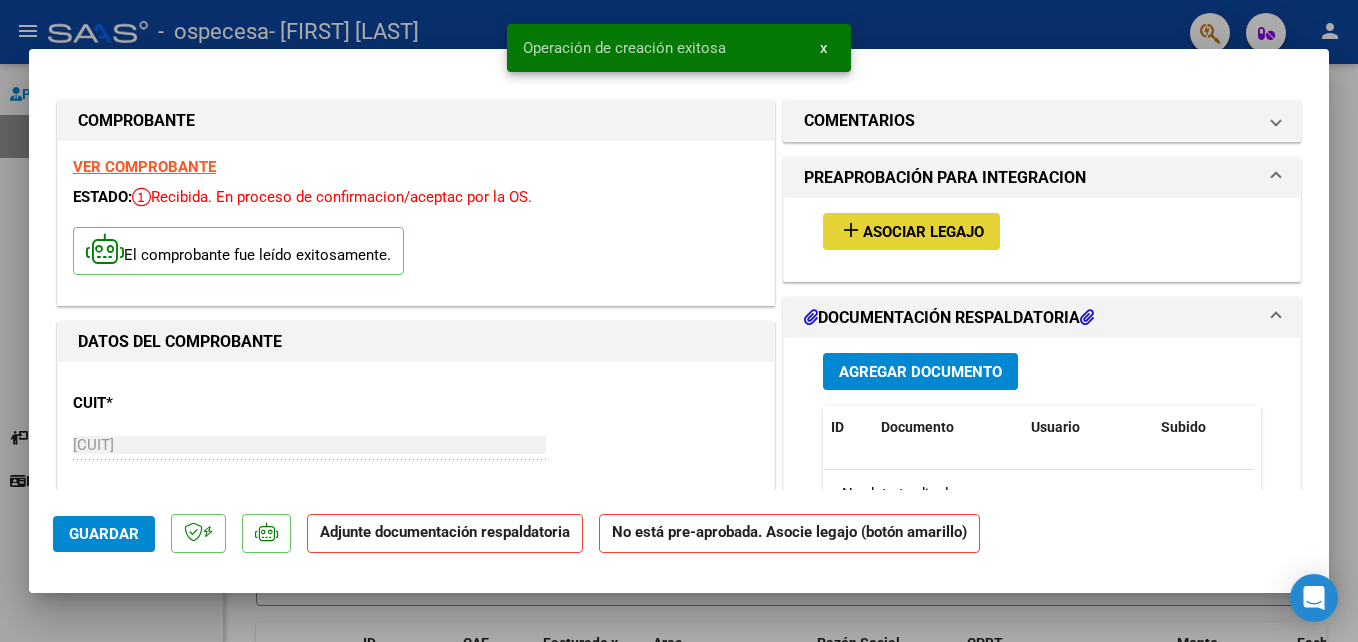 click on "add Asociar Legajo" at bounding box center (911, 231) 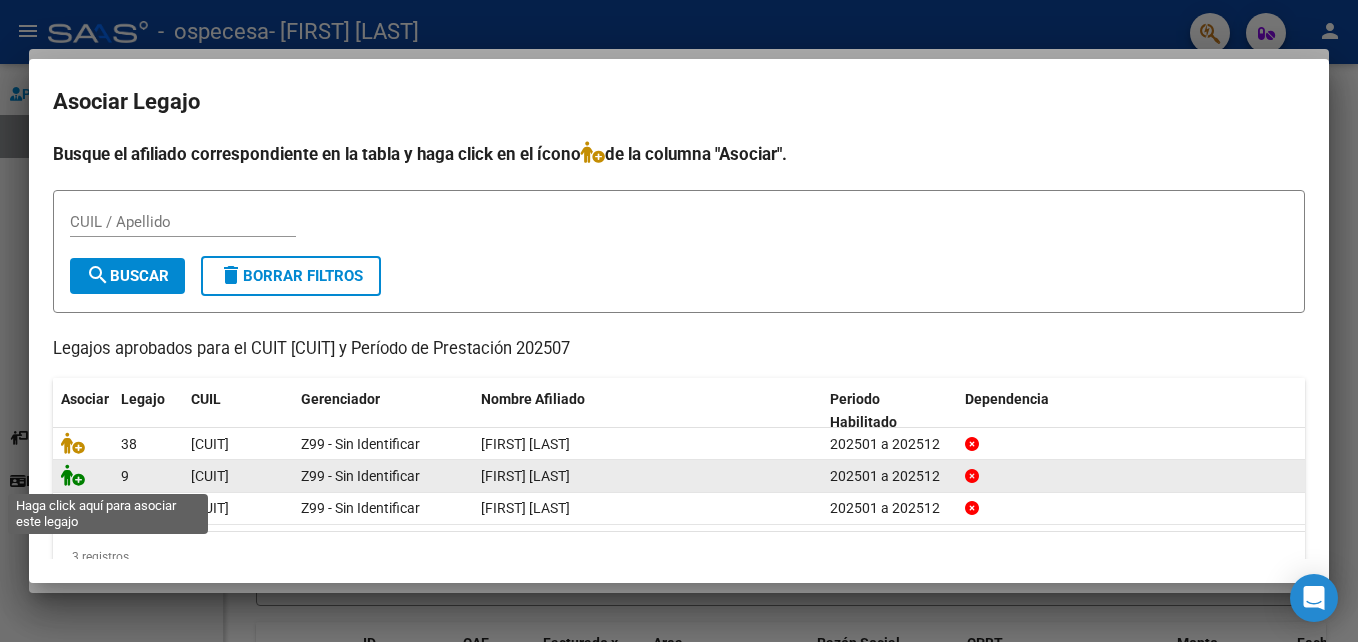 click 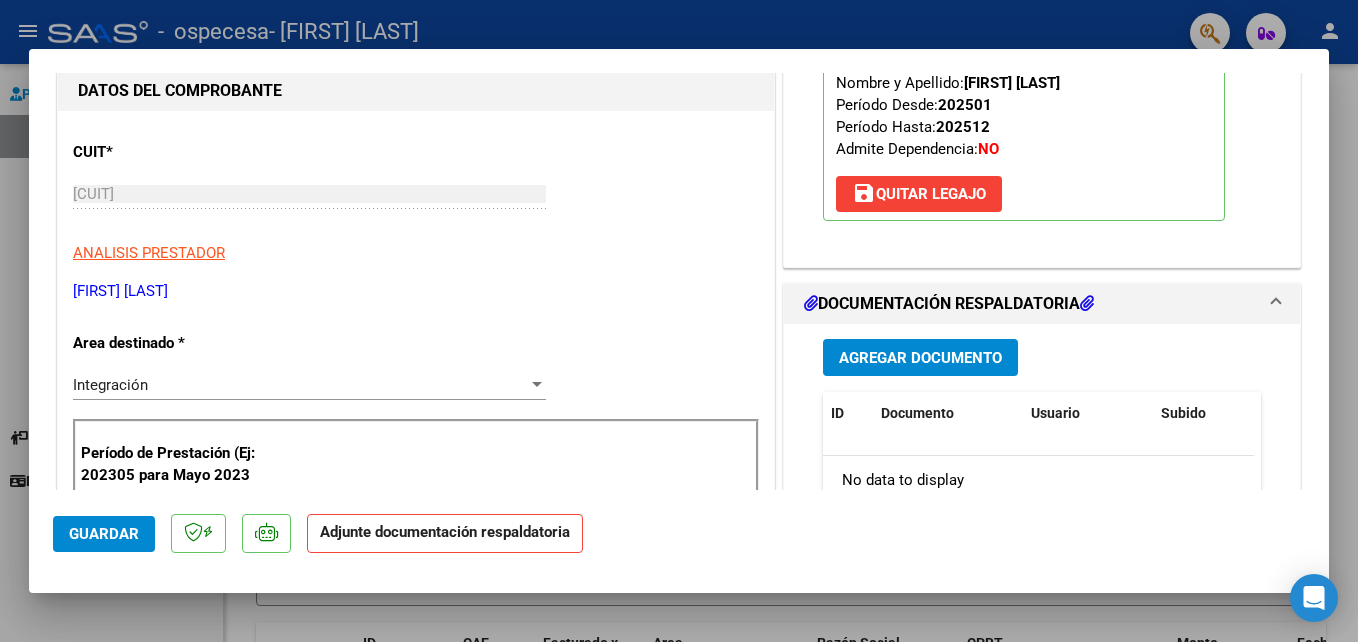 scroll, scrollTop: 308, scrollLeft: 0, axis: vertical 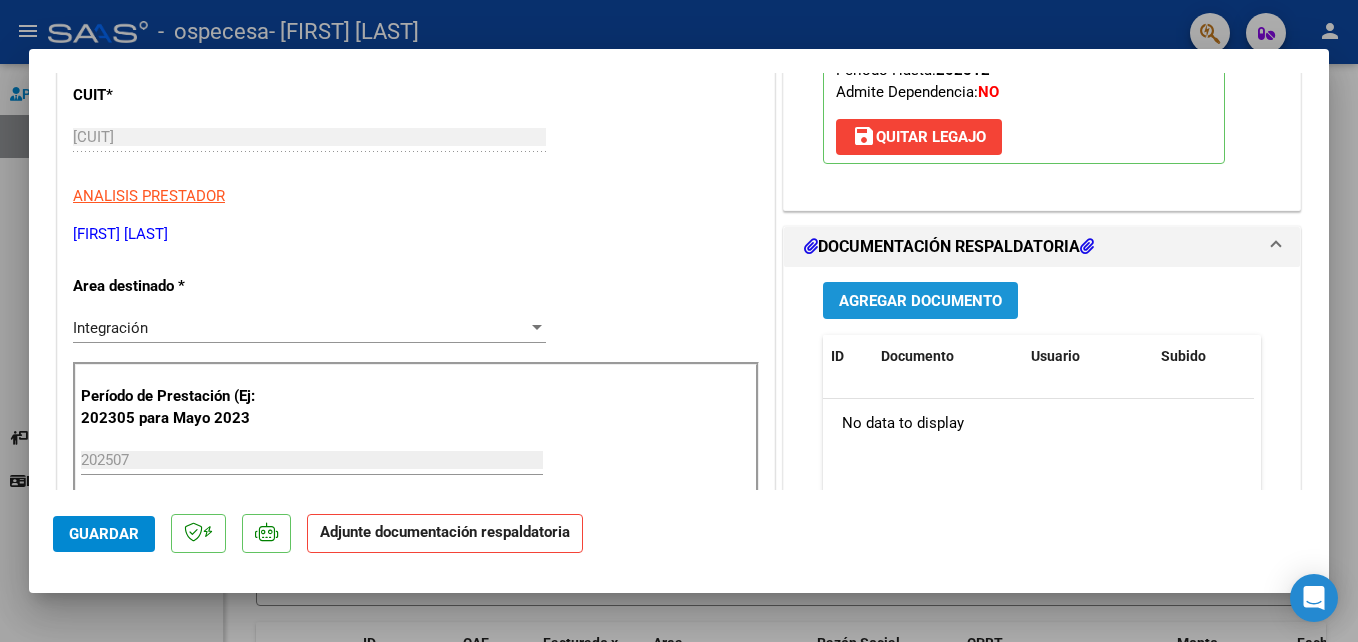 click on "Agregar Documento" at bounding box center [920, 301] 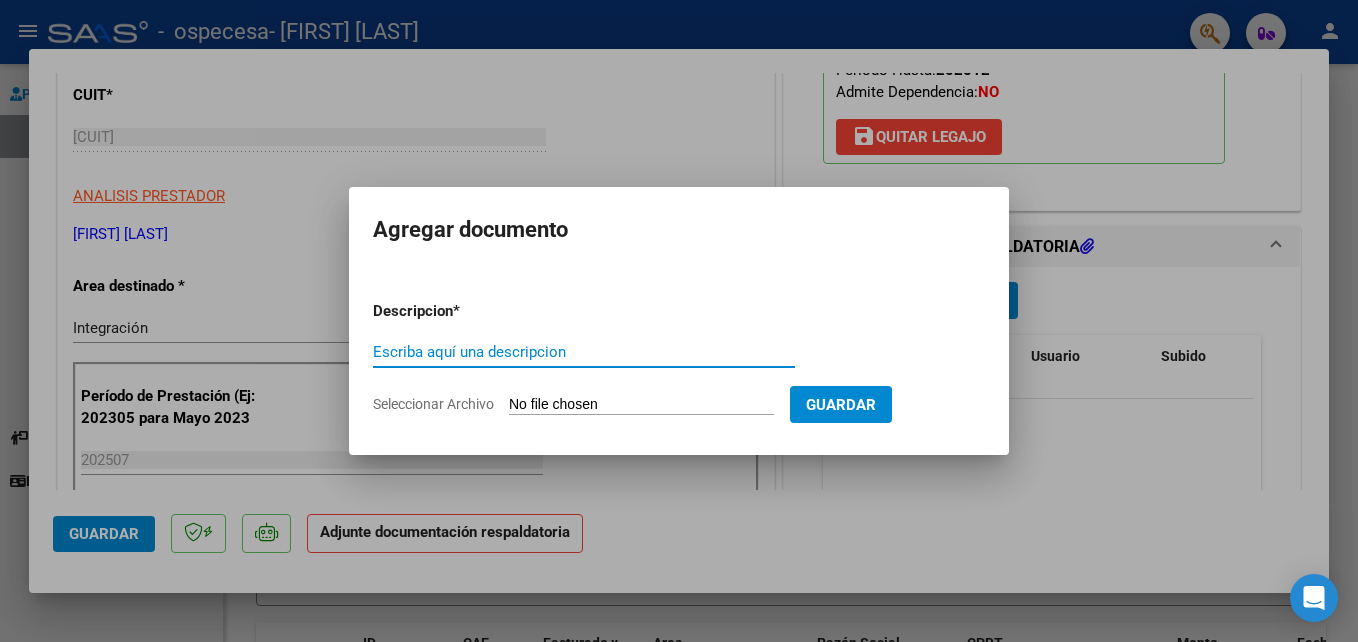 click on "Escriba aquí una descripcion" at bounding box center [584, 352] 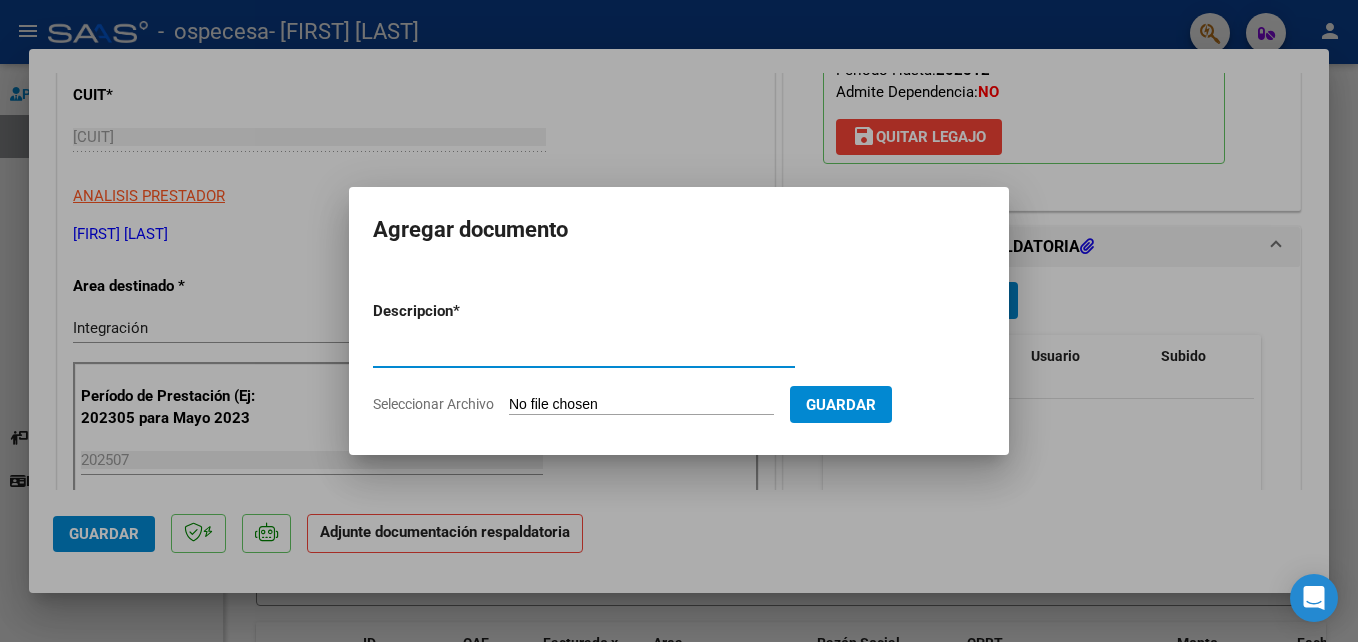 type on "ASISTENCIA" 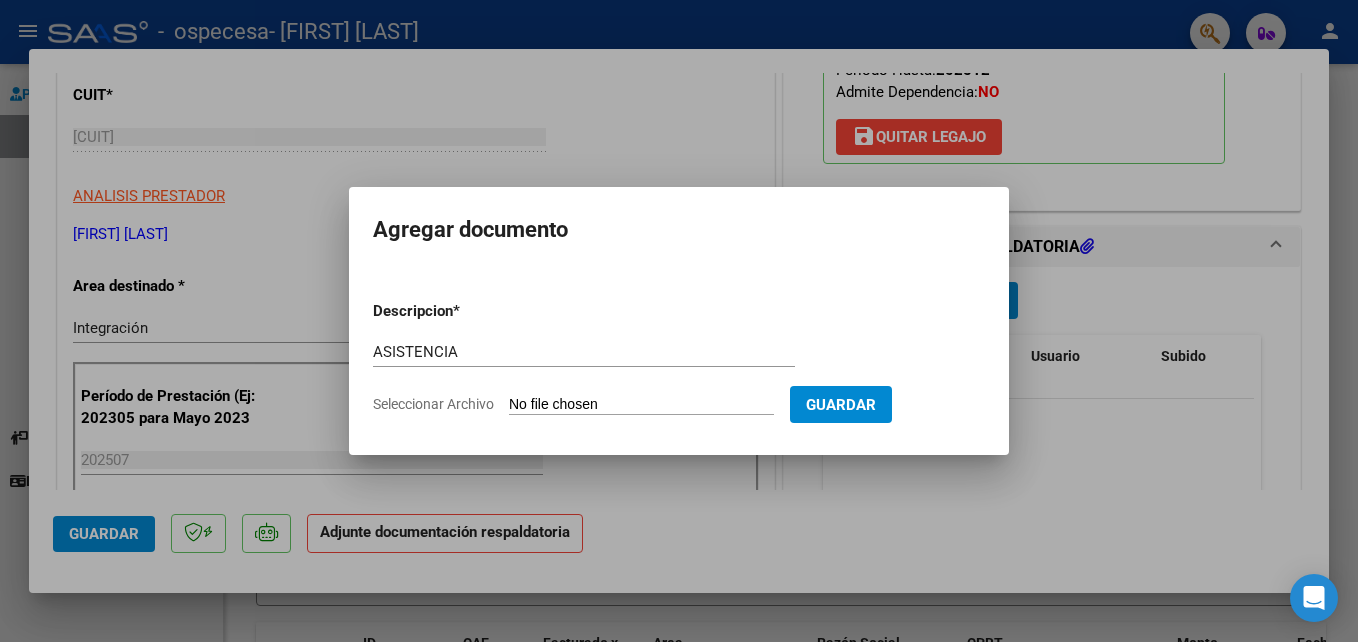 click on "Seleccionar Archivo" at bounding box center [641, 405] 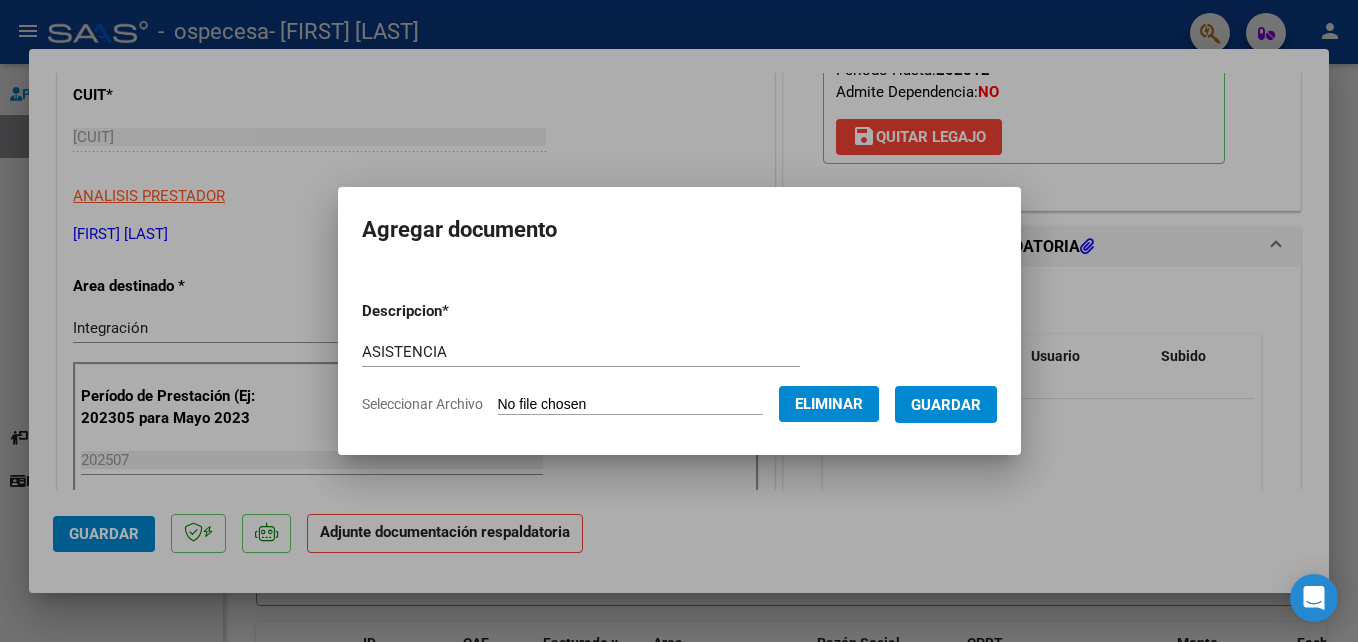 click on "Guardar" at bounding box center (946, 404) 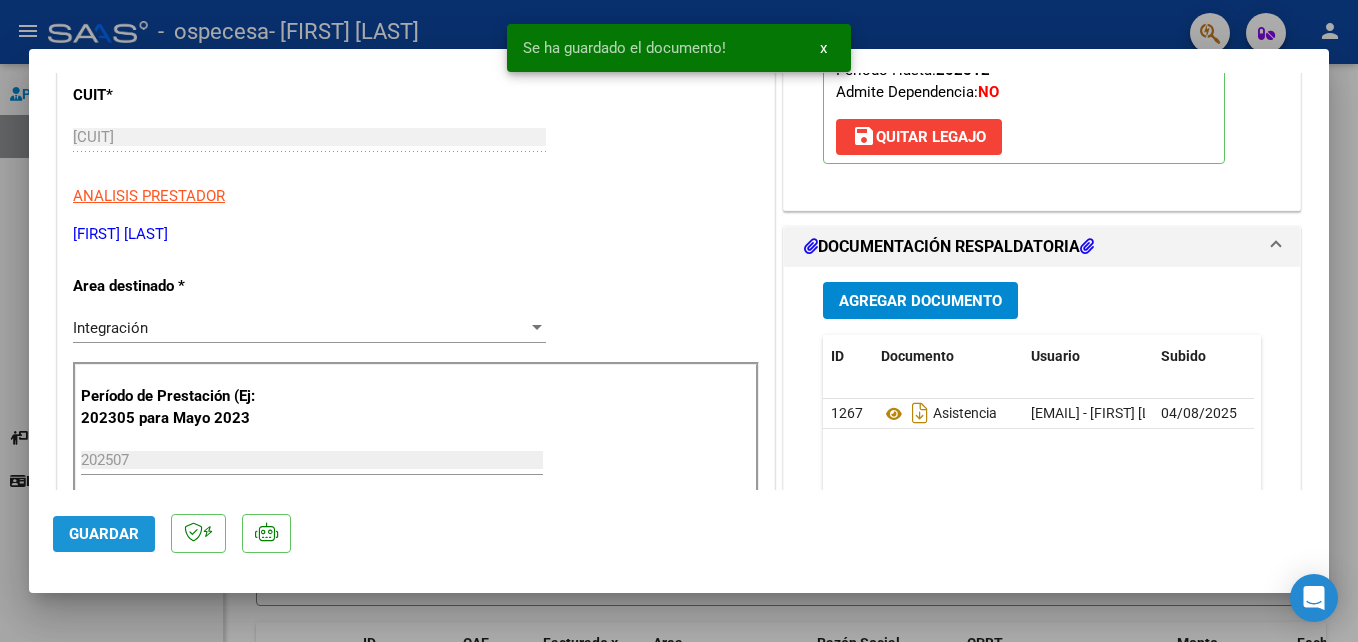 click on "Guardar" 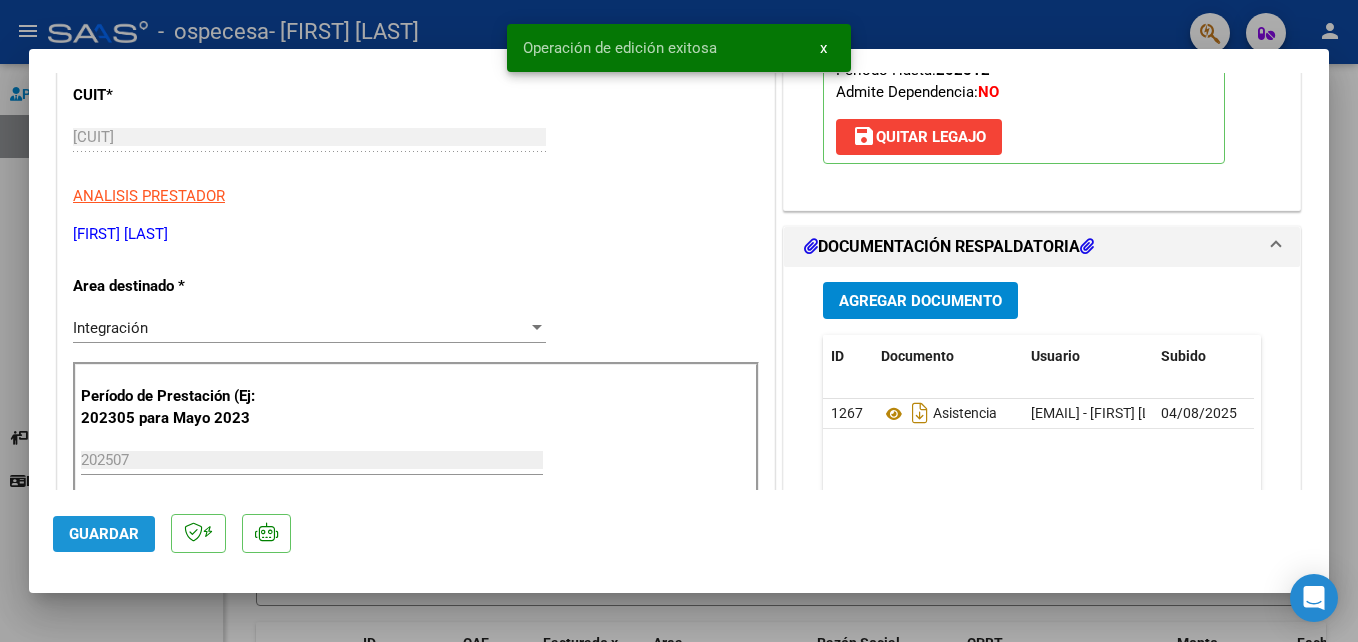 click on "Guardar" 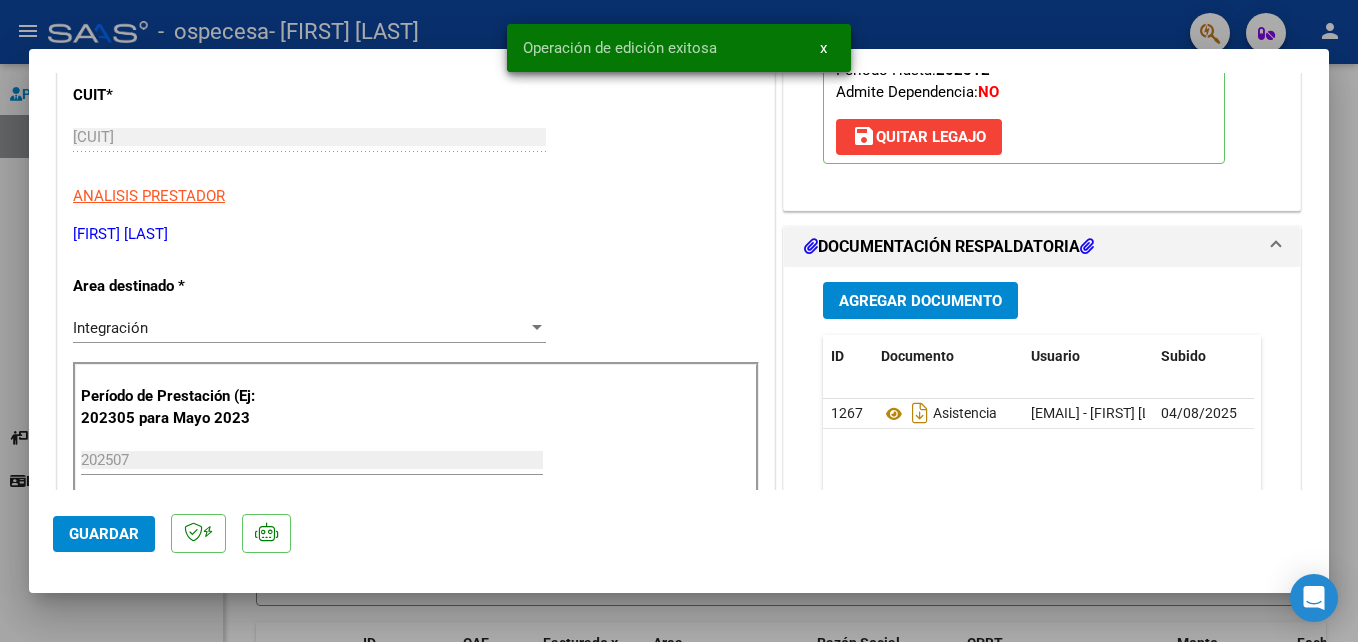 click on "Guardar" 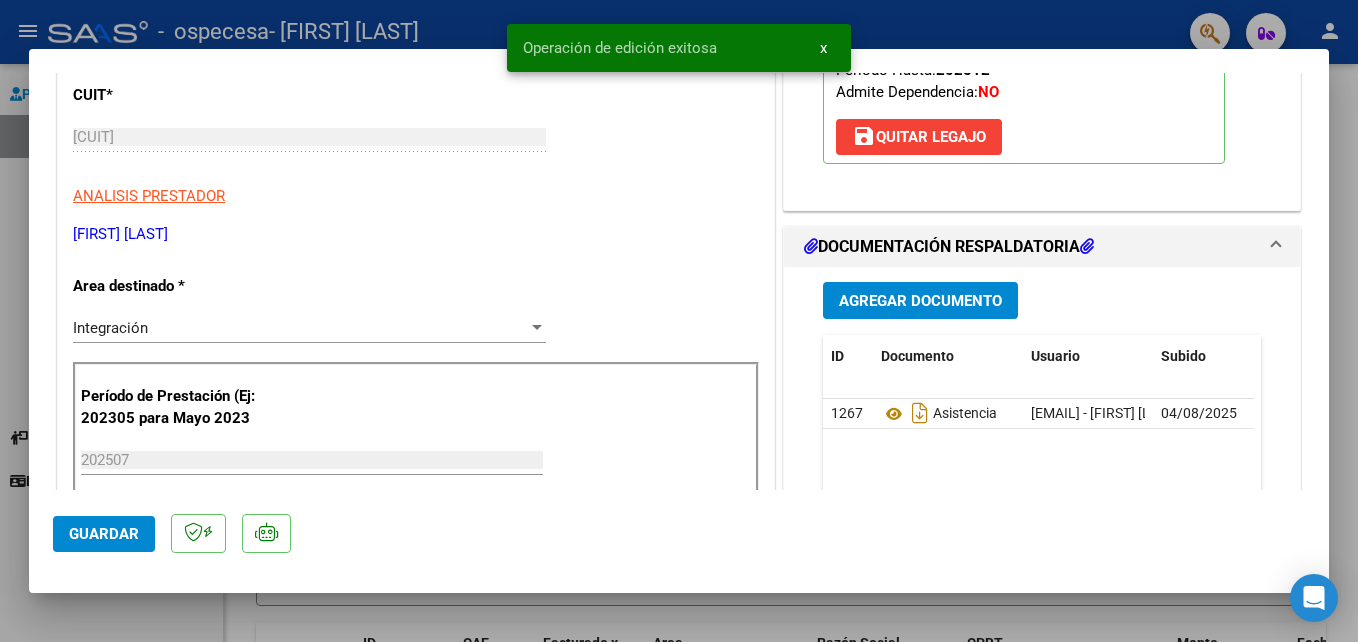 click at bounding box center [679, 321] 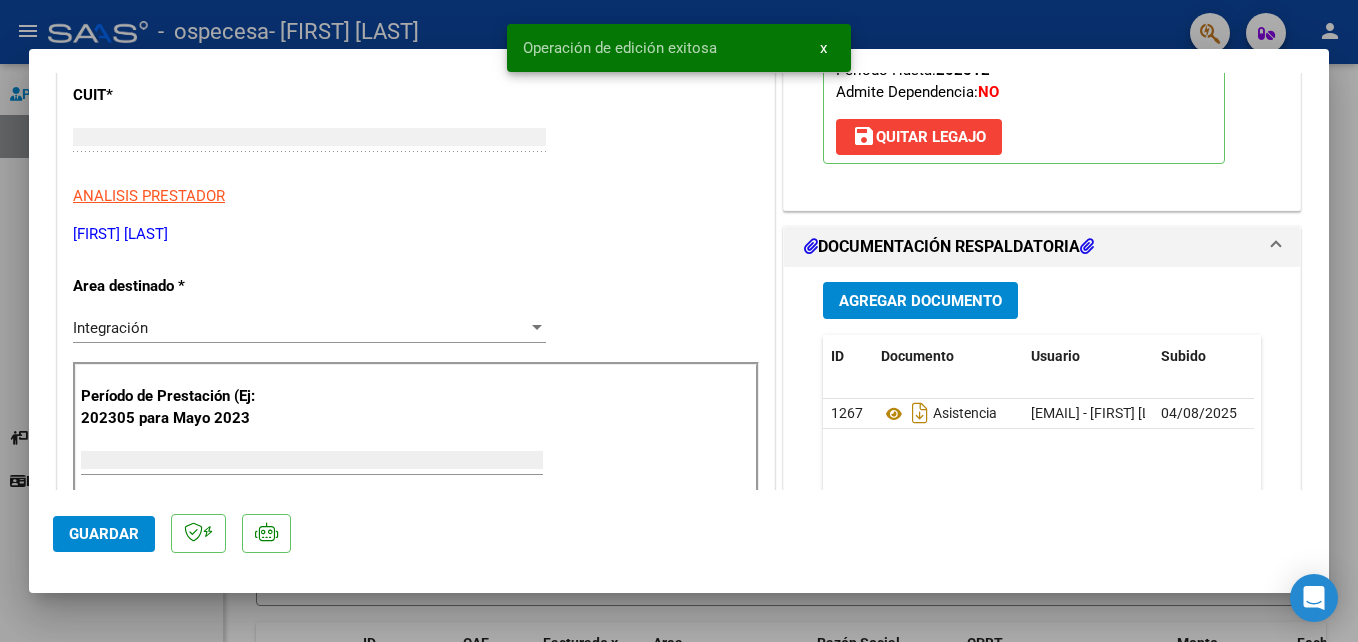 scroll, scrollTop: 0, scrollLeft: 0, axis: both 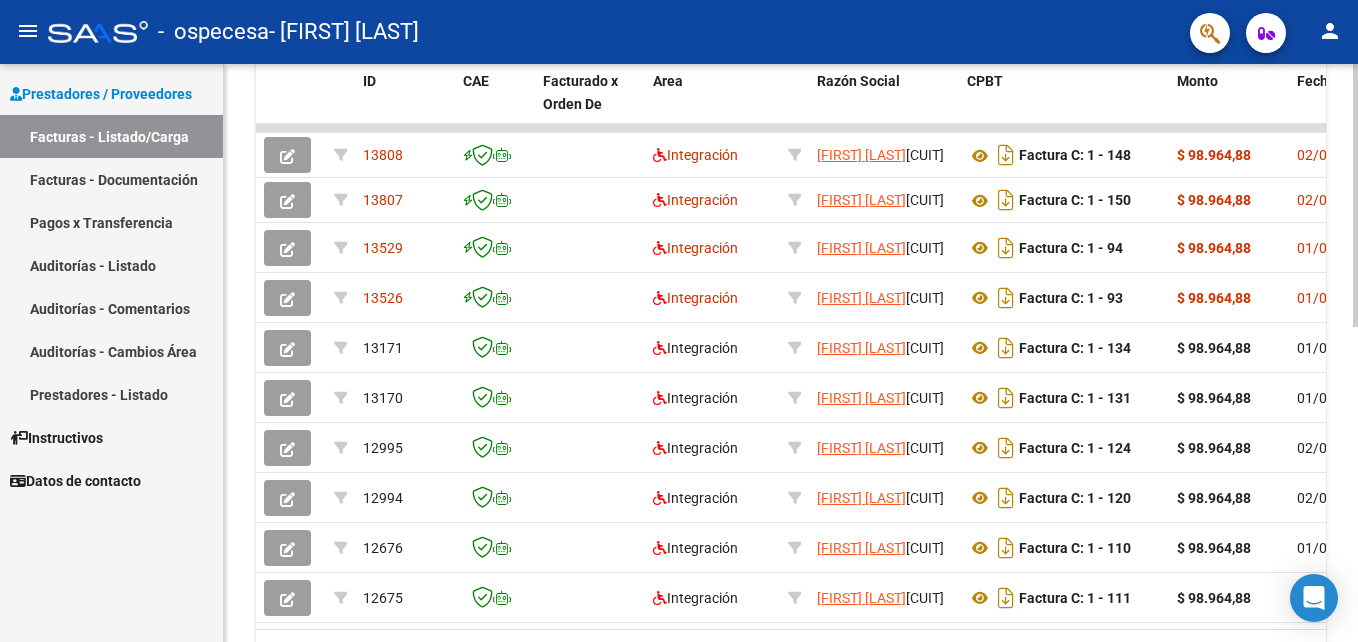 click on "Video tutorial   PRESTADORES -> Listado de CPBTs Emitidos por Prestadores / Proveedores (alt+q)   Cargar Comprobante
cloud_download  CSV  cloud_download  EXCEL  cloud_download  Estandar   Descarga Masiva
Filtros Id Area Area Todos Confirmado   Mostrar totalizadores   FILTROS DEL COMPROBANTE  Comprobante Tipo Comprobante Tipo Start date – End date Fec. Comprobante Desde / Hasta Días Emisión Desde(cant. días) Días Emisión Hasta(cant. días) CUIT / Razón Social Pto. Venta Nro. Comprobante Código SSS CAE Válido CAE Válido Todos Cargado Módulo Hosp. Todos Tiene facturacion Apócrifa Hospital Refes  FILTROS DE INTEGRACION  Período De Prestación Campos del Archivo de Rendición Devuelto x SSS (dr_envio) Todos Rendido x SSS (dr_envio) Tipo de Registro Tipo de Registro Período Presentación Período Presentación Campos del Legajo Asociado (preaprobación) Afiliado Legajo (cuil/nombre) Todos Solo facturas preaprobadas  MAS FILTROS  Todos Con Doc. Respaldatoria Todos Con Trazabilidad Todos – – 2" 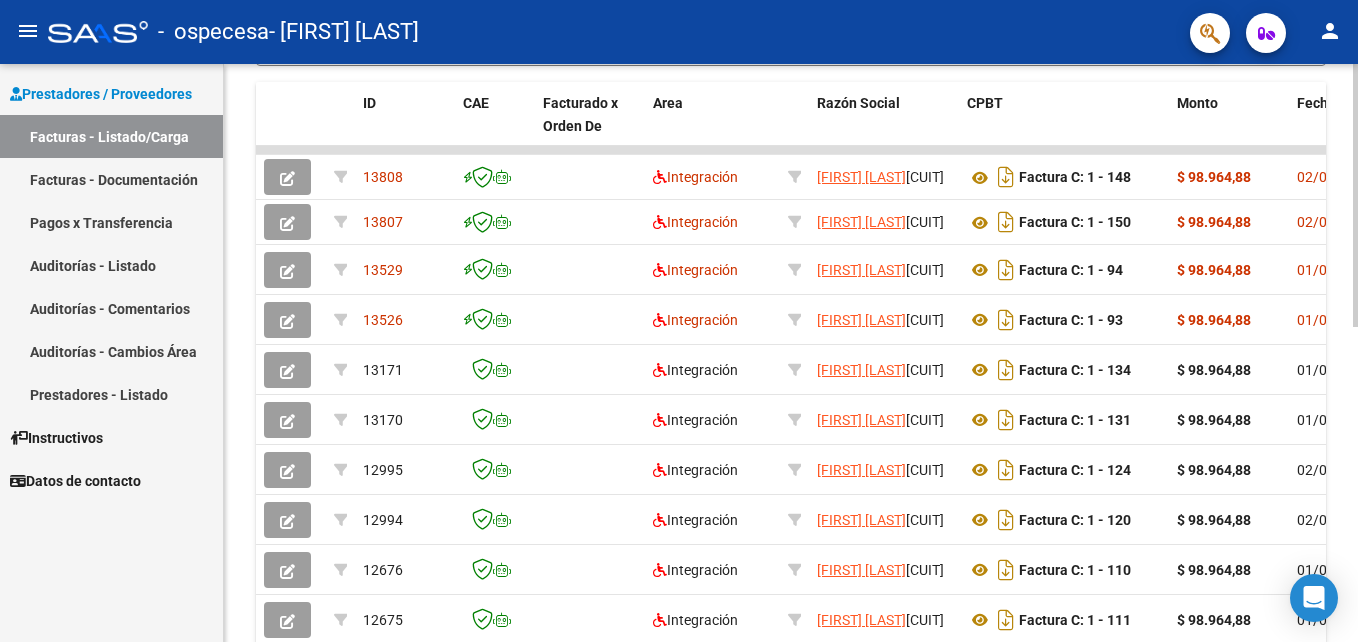 scroll, scrollTop: 690, scrollLeft: 0, axis: vertical 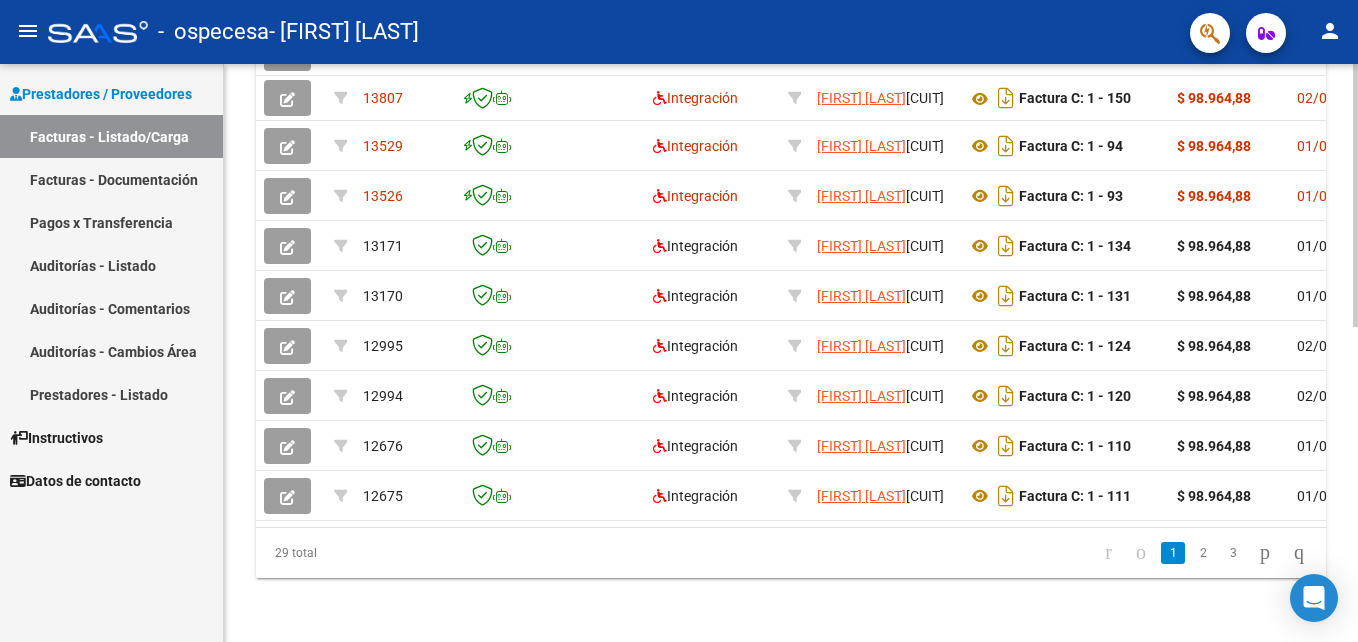 click on "Video tutorial   PRESTADORES -> Listado de CPBTs Emitidos por Prestadores / Proveedores (alt+q)   Cargar Comprobante
cloud_download  CSV  cloud_download  EXCEL  cloud_download  Estandar   Descarga Masiva
Filtros Id Area Area Todos Confirmado   Mostrar totalizadores   FILTROS DEL COMPROBANTE  Comprobante Tipo Comprobante Tipo Start date – End date Fec. Comprobante Desde / Hasta Días Emisión Desde(cant. días) Días Emisión Hasta(cant. días) CUIT / Razón Social Pto. Venta Nro. Comprobante Código SSS CAE Válido CAE Válido Todos Cargado Módulo Hosp. Todos Tiene facturacion Apócrifa Hospital Refes  FILTROS DE INTEGRACION  Período De Prestación Campos del Archivo de Rendición Devuelto x SSS (dr_envio) Todos Rendido x SSS (dr_envio) Tipo de Registro Tipo de Registro Período Presentación Período Presentación Campos del Legajo Asociado (preaprobación) Afiliado Legajo (cuil/nombre) Todos Solo facturas preaprobadas  MAS FILTROS  Todos Con Doc. Respaldatoria Todos Con Trazabilidad Todos – – 2" 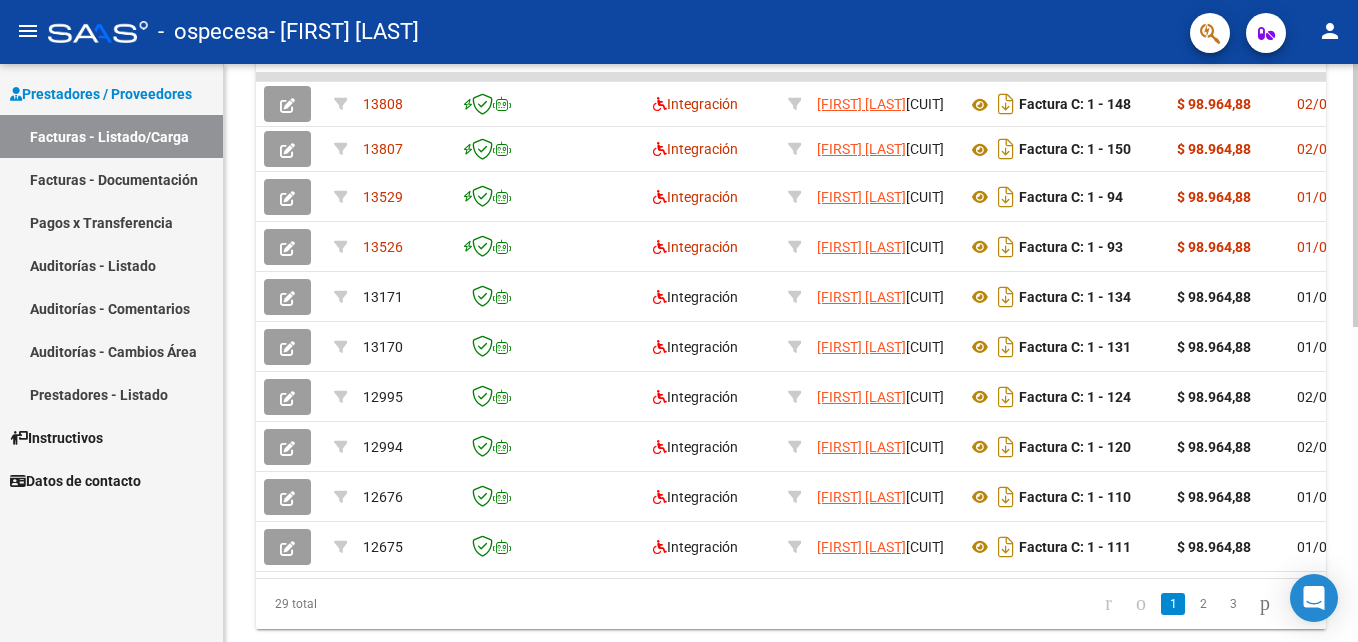 scroll, scrollTop: 591, scrollLeft: 0, axis: vertical 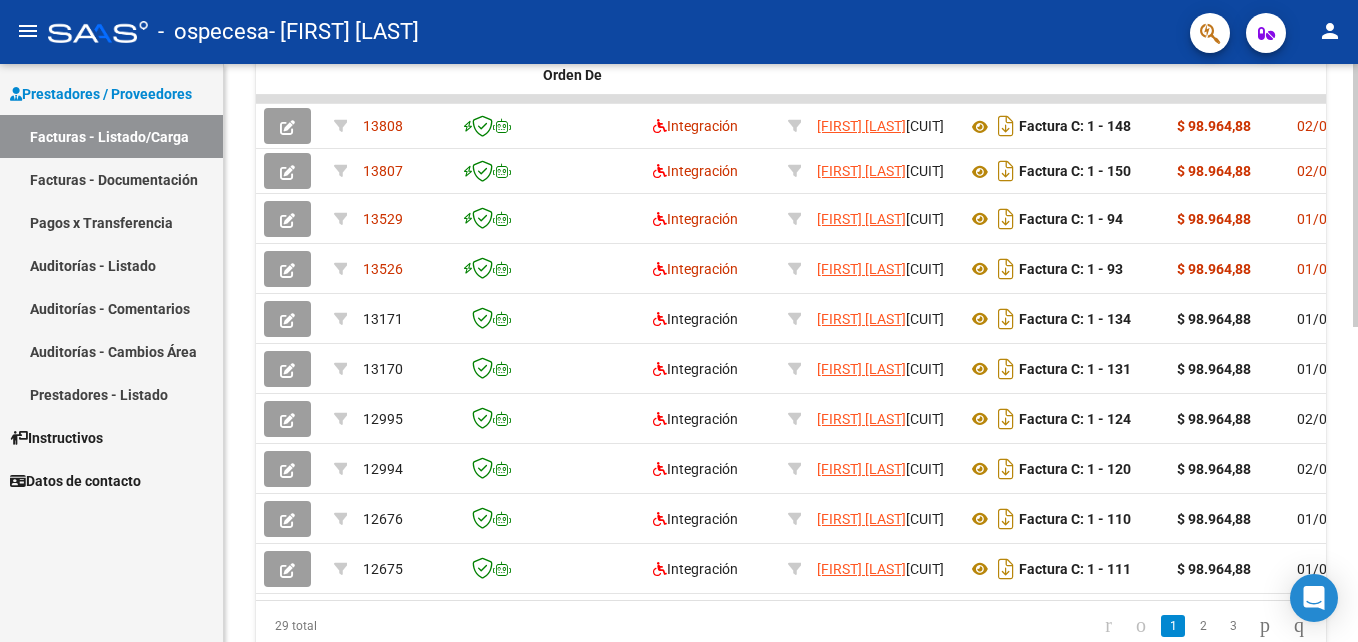 click on "menu -   ospecesa   - GRELA GARDE CAMILA person    Prestadores / Proveedores Facturas - Listado/Carga Facturas - Documentación Pagos x Transferencia Auditorías - Listado Auditorías - Comentarios Auditorías - Cambios Área Prestadores - Listado    Instructivos    Datos de contacto  Video tutorial   PRESTADORES -> Listado de CPBTs Emitidos por Prestadores / Proveedores (alt+q)   Cargar Comprobante
cloud_download  CSV  cloud_download  EXCEL  cloud_download  Estandar   Descarga Masiva
Filtros Id Area Area Todos Confirmado   Mostrar totalizadores   FILTROS DEL COMPROBANTE  Comprobante Tipo Comprobante Tipo Start date – End date Fec. Comprobante Desde / Hasta Días Emisión Desde(cant. días) Días Emisión Hasta(cant. días) CUIT / Razón Social Pto. Venta Nro. Comprobante Código SSS CAE Válido CAE Válido Todos Cargado Módulo Hosp. Todos Tiene facturacion Apócrifa Hospital Refes  FILTROS DE INTEGRACION  Período De Prestación Campos del Archivo de Rendición Devuelto x SSS (dr_envio) 2" at bounding box center (679, 321) 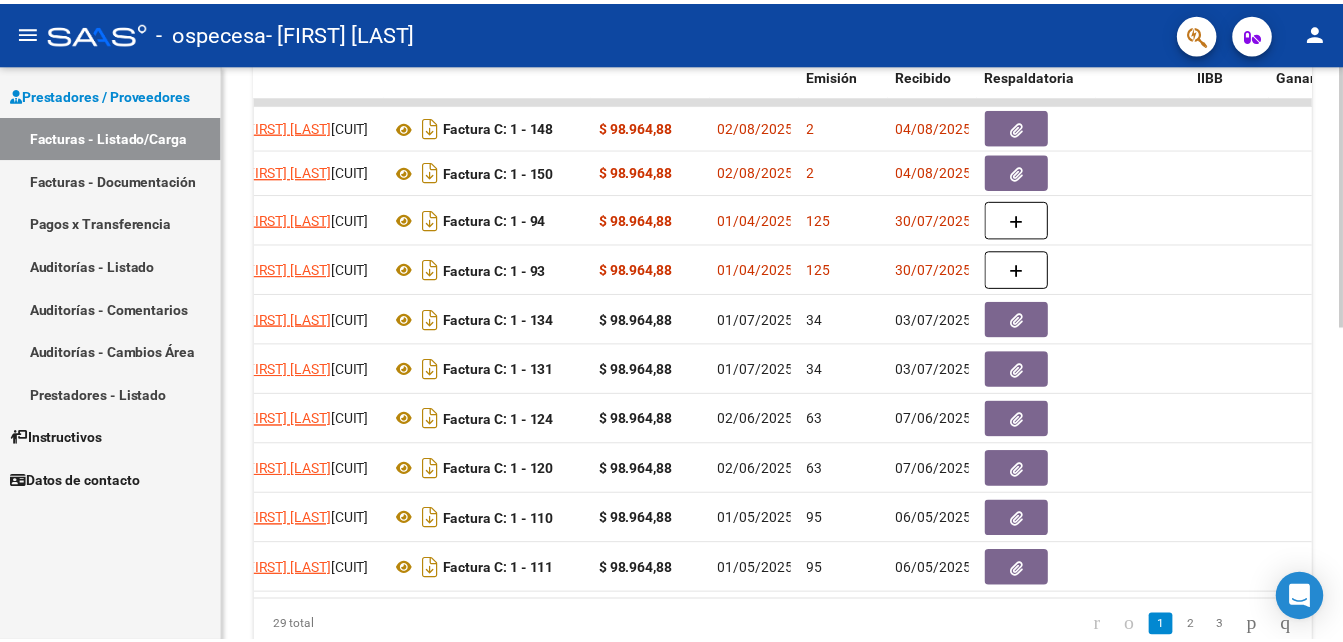 scroll, scrollTop: 0, scrollLeft: 585, axis: horizontal 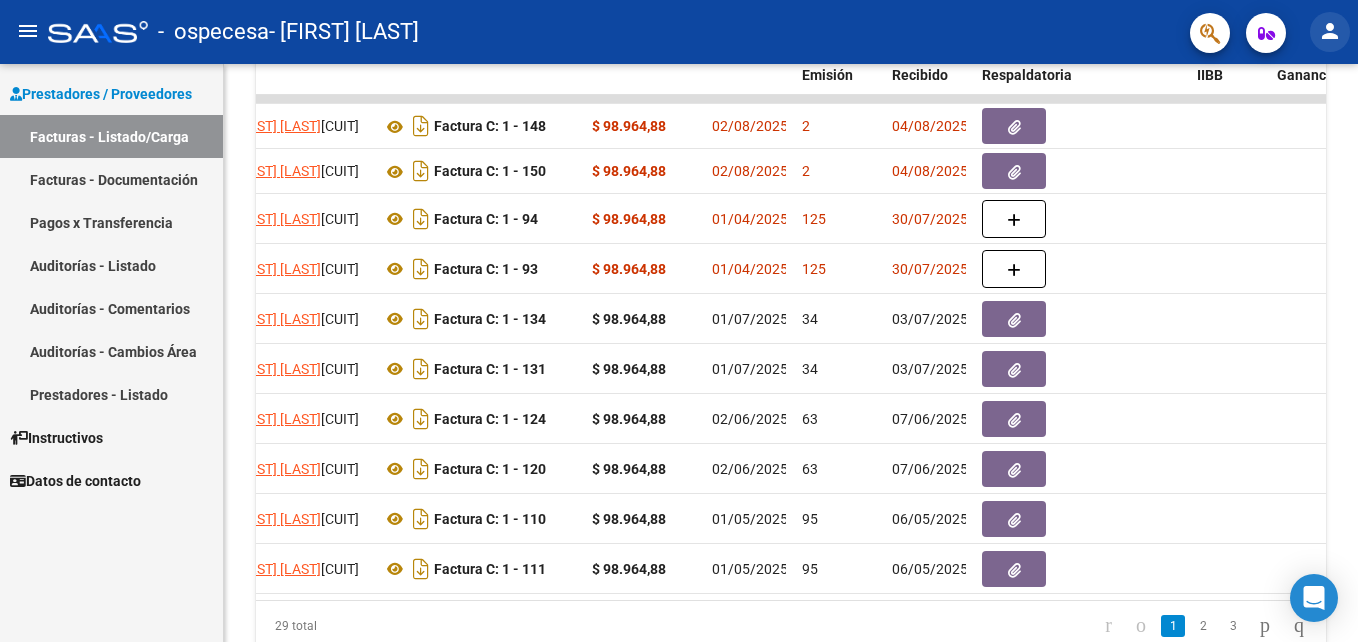click on "person" 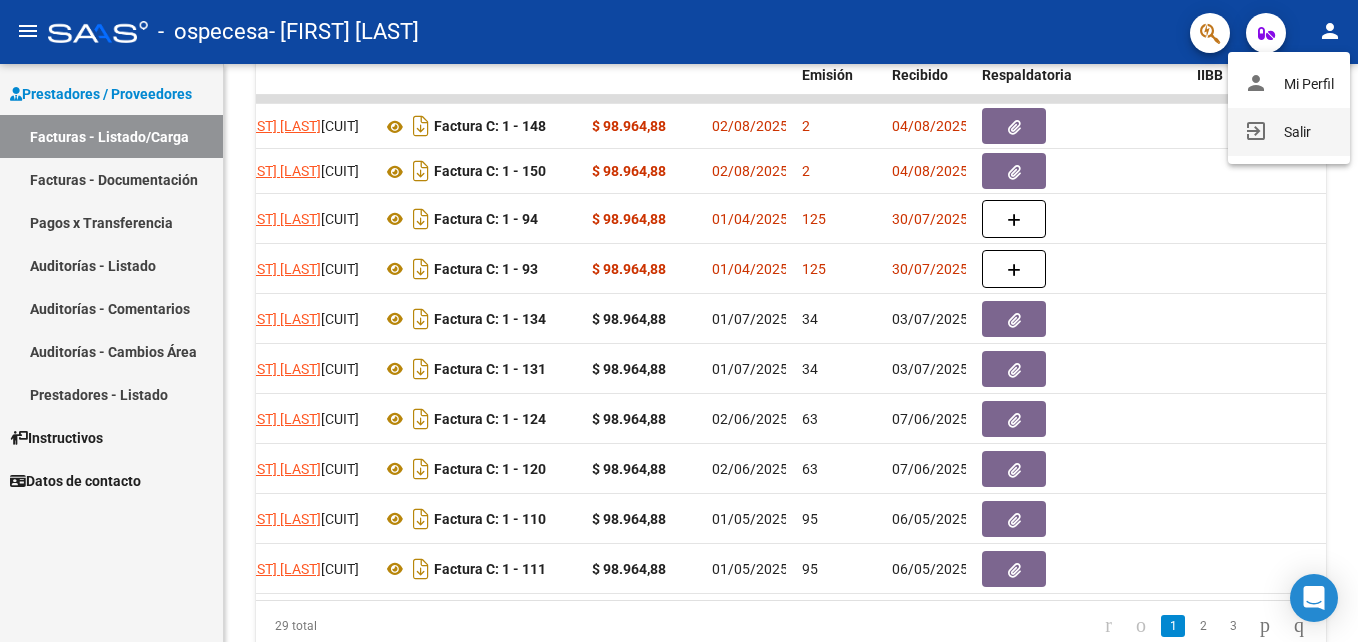 click on "exit_to_app  Salir" at bounding box center [1289, 132] 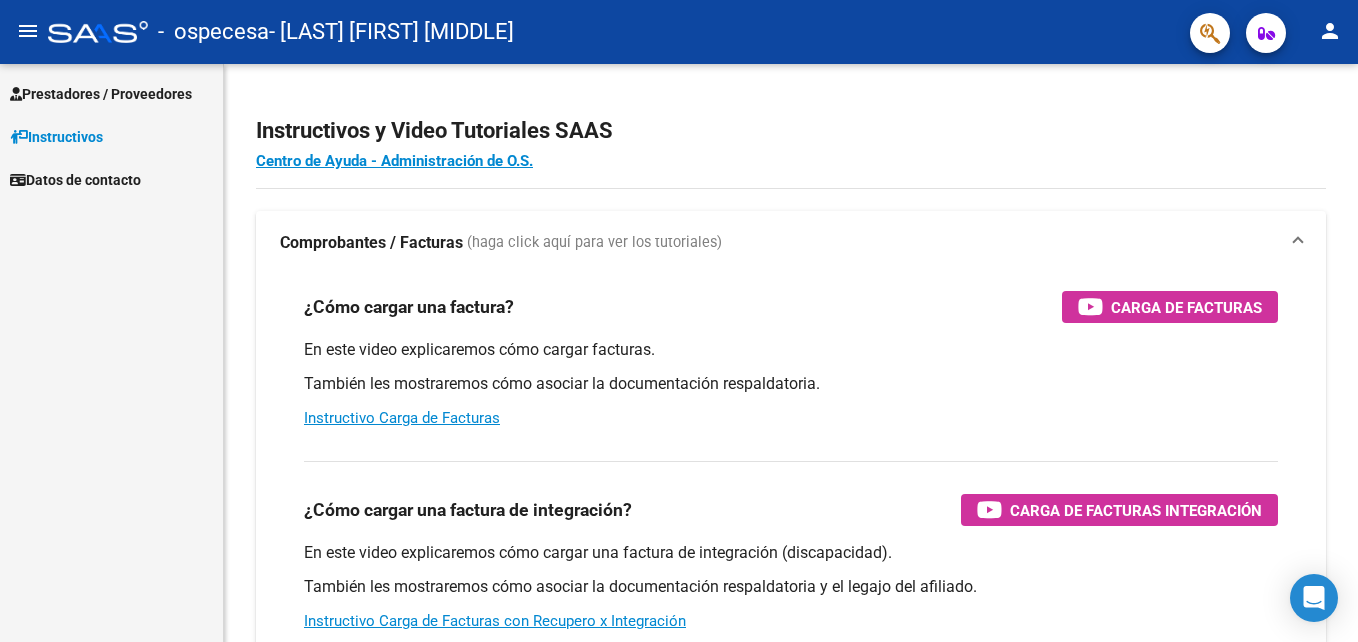 scroll, scrollTop: 0, scrollLeft: 0, axis: both 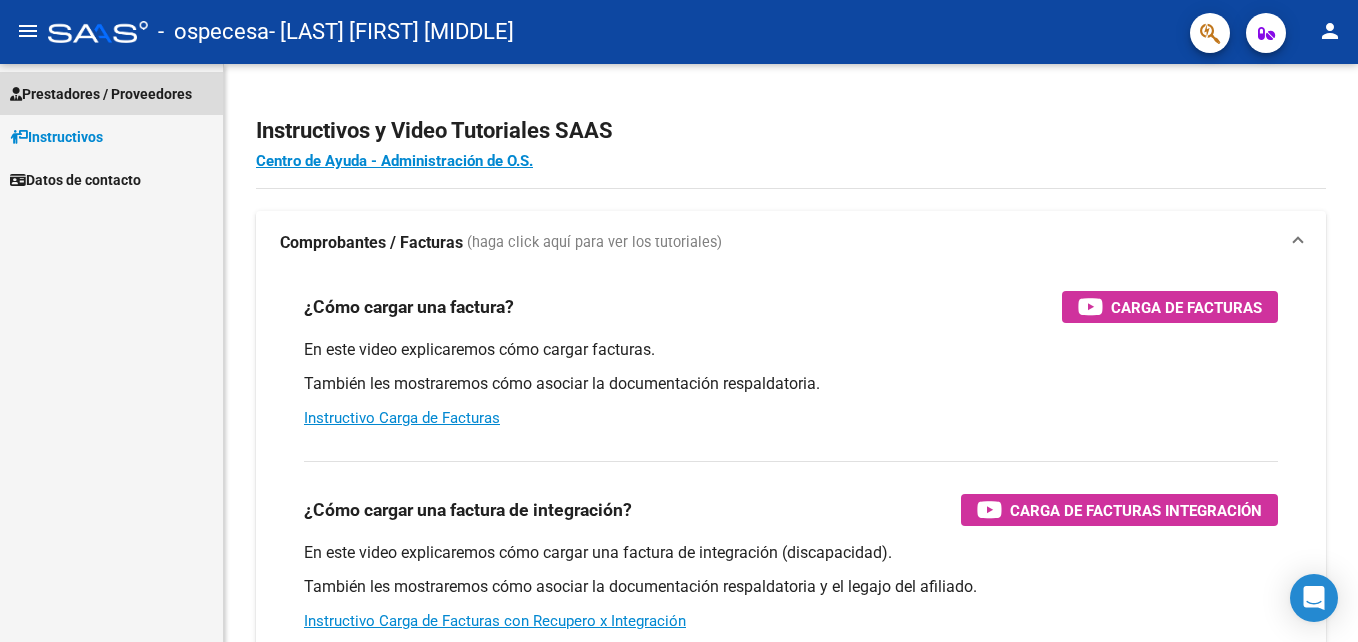 click on "Prestadores / Proveedores" at bounding box center [101, 94] 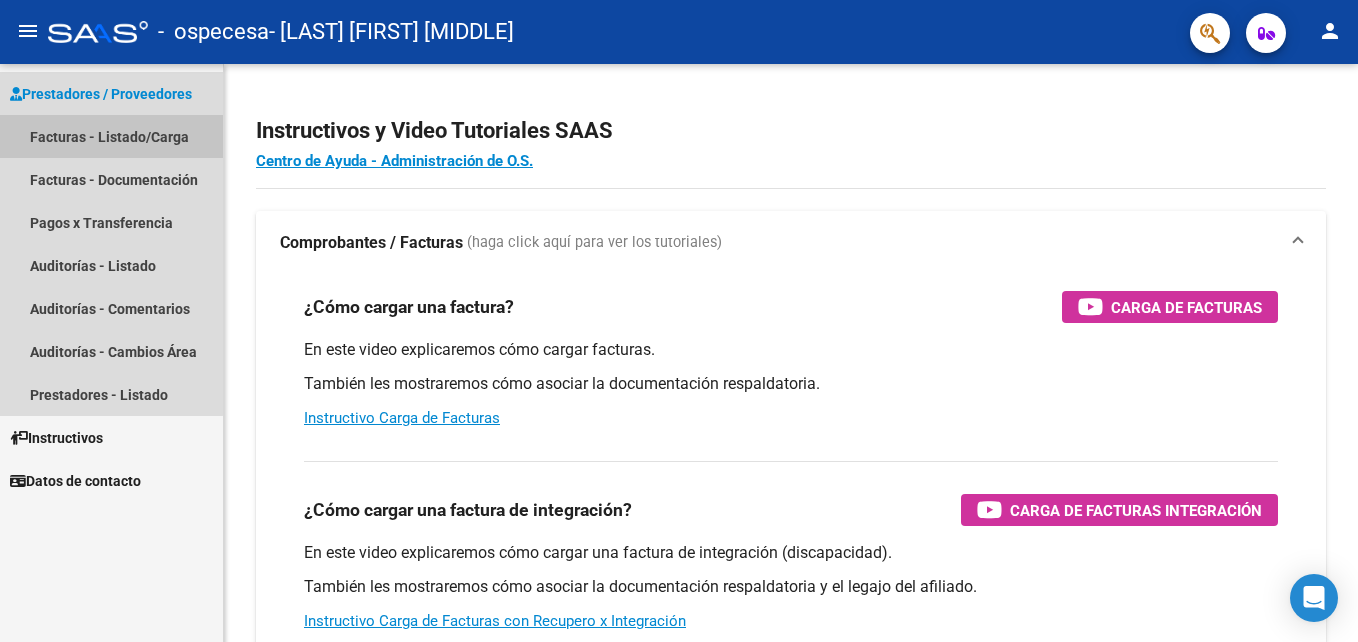 click on "Facturas - Listado/Carga" at bounding box center [111, 136] 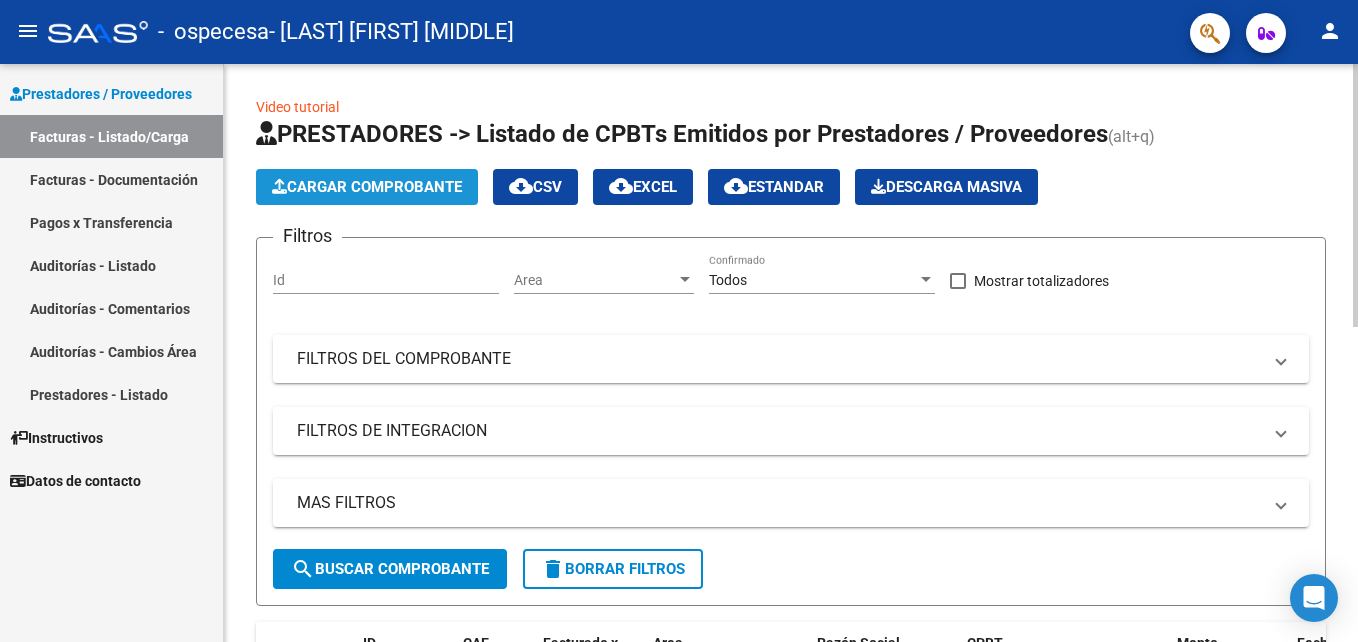 click on "Cargar Comprobante" 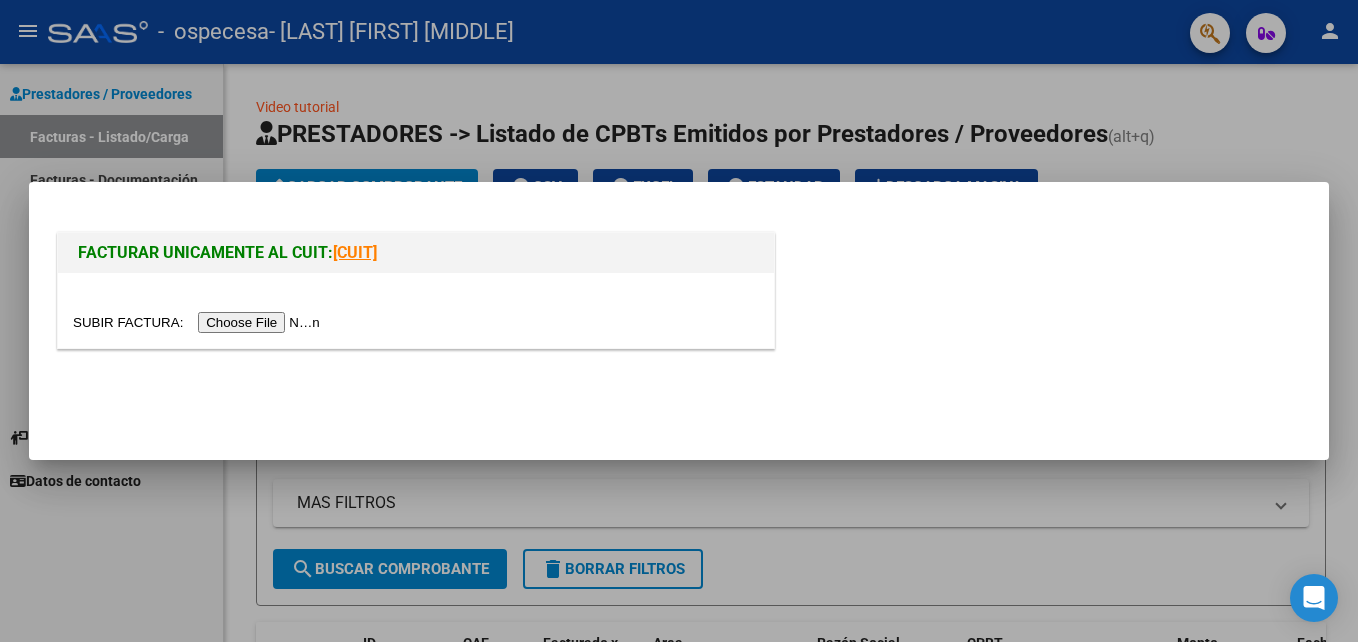 click at bounding box center [199, 322] 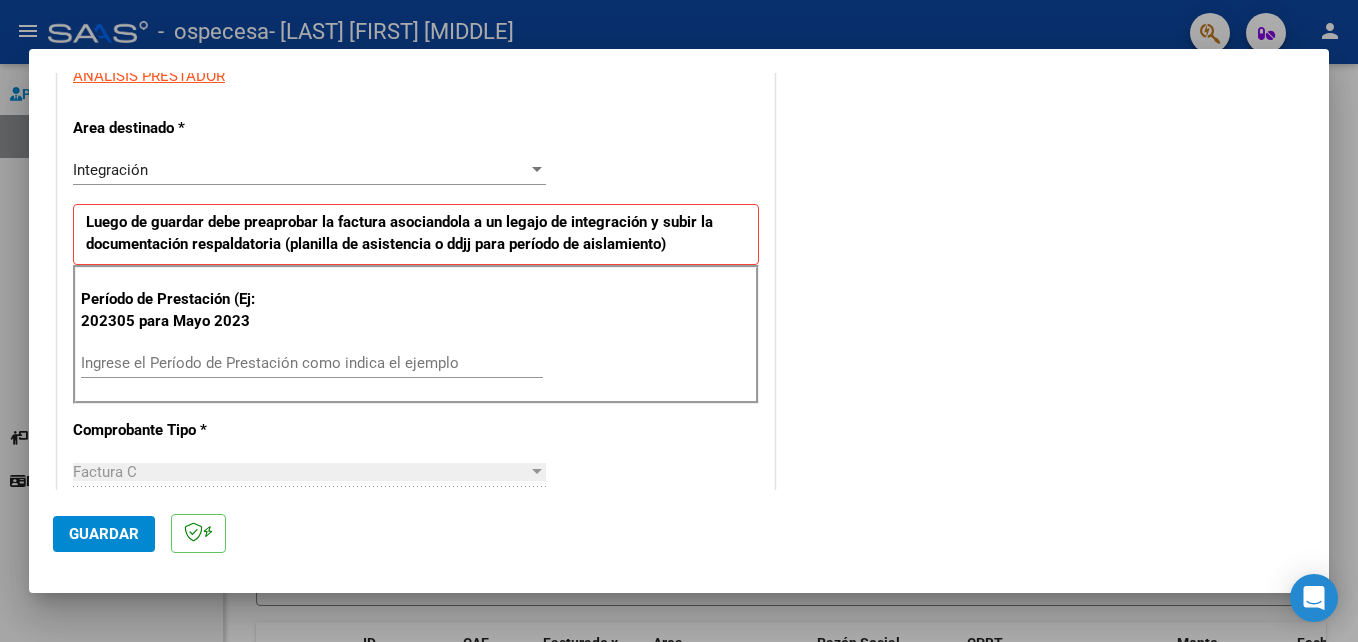 scroll, scrollTop: 404, scrollLeft: 0, axis: vertical 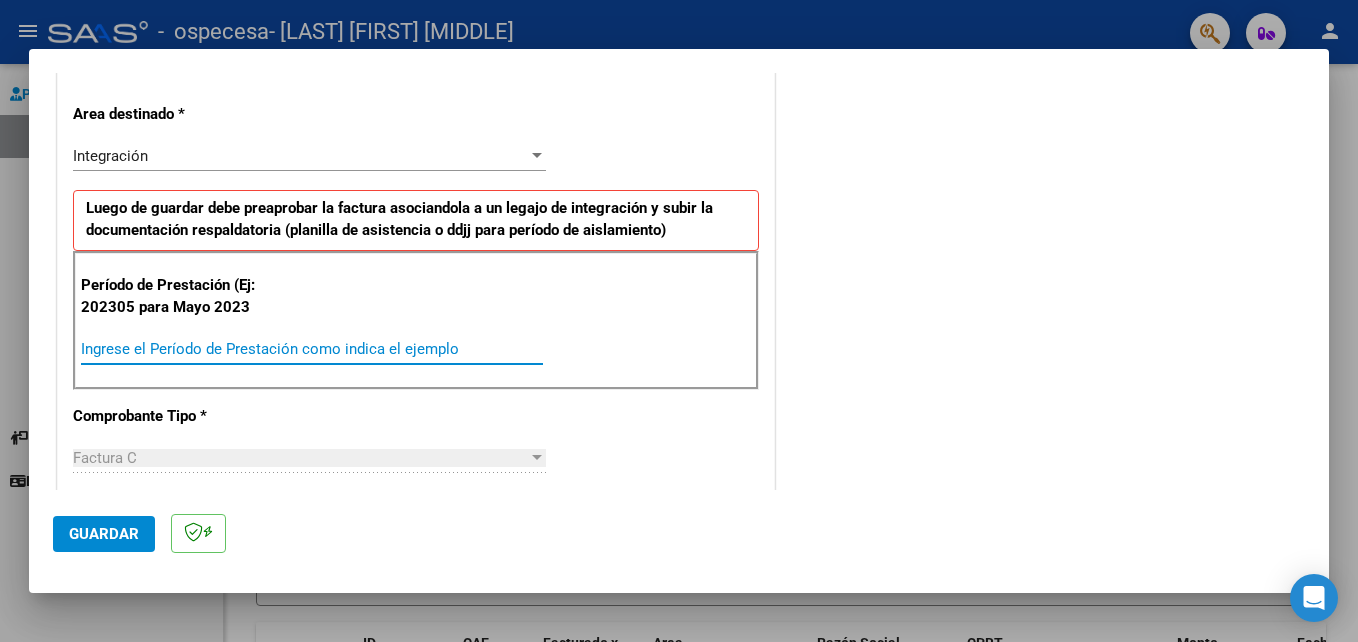 click on "Ingrese el Período de Prestación como indica el ejemplo" at bounding box center (312, 349) 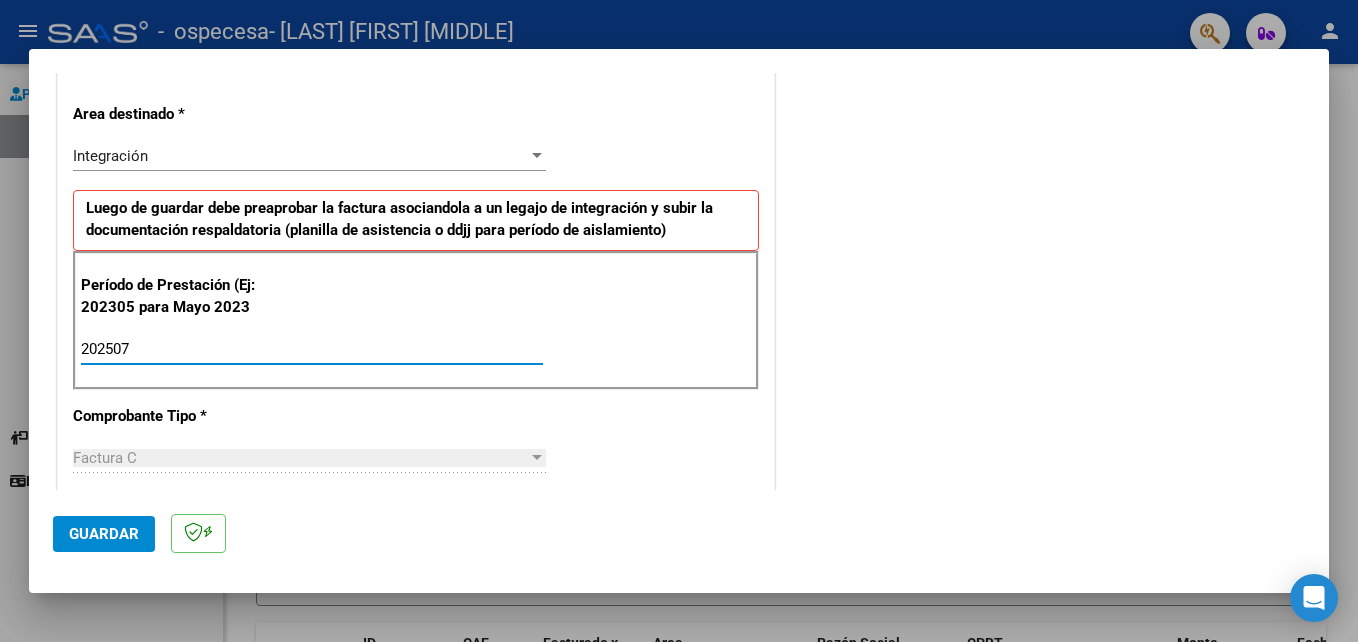 type on "202507" 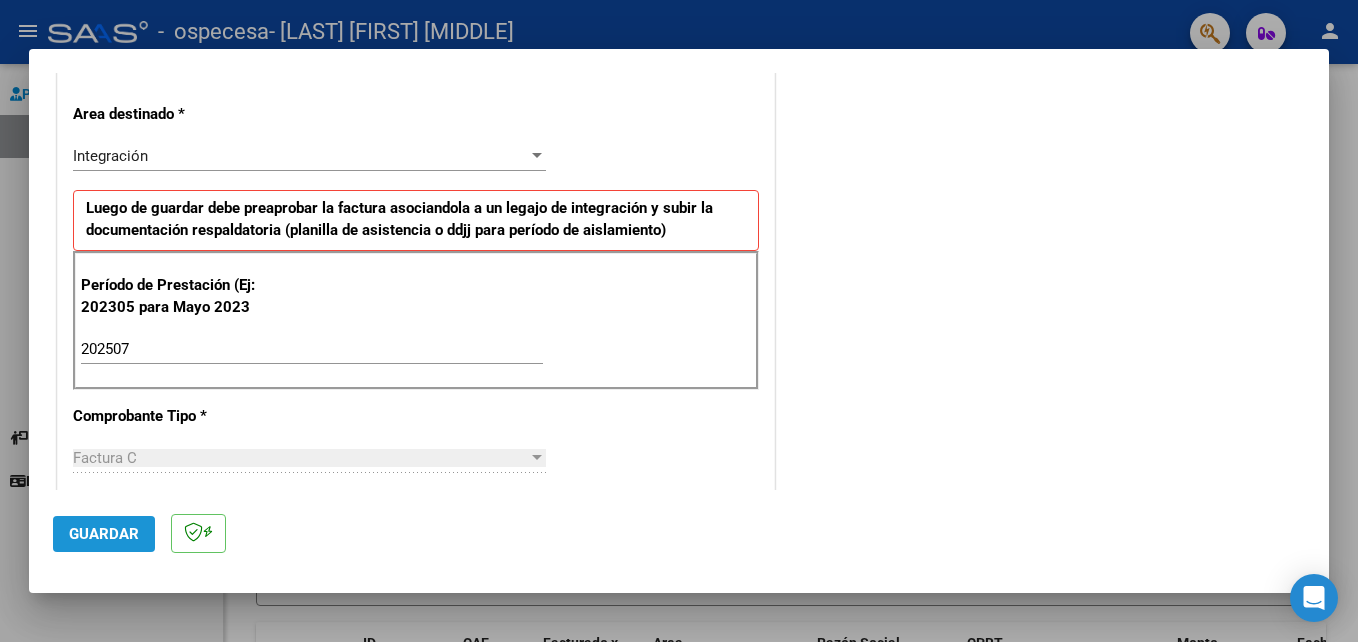 click on "Guardar" 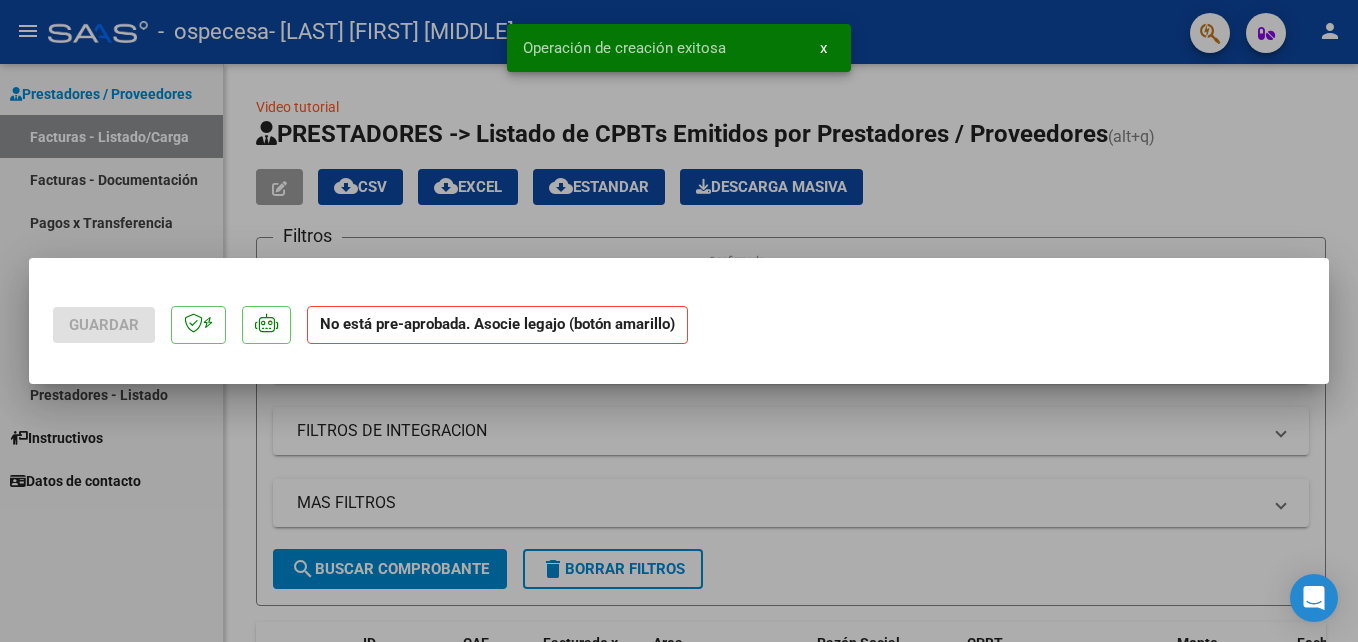 scroll, scrollTop: 0, scrollLeft: 0, axis: both 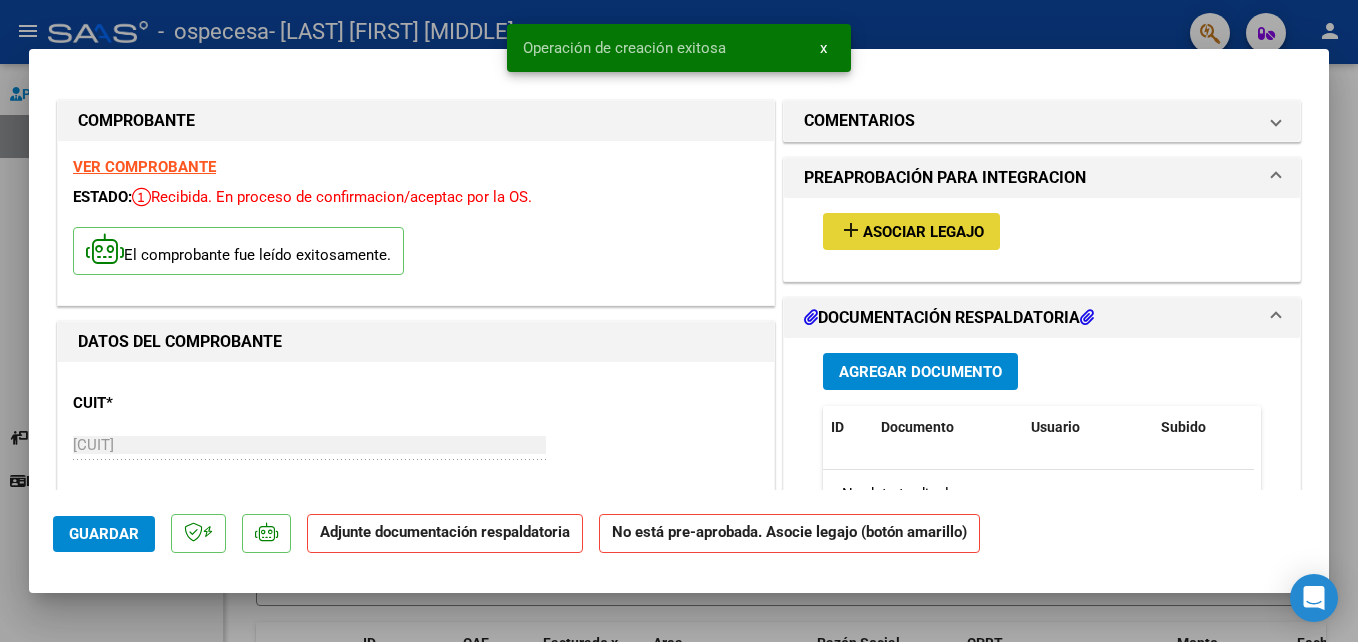 click on "Asociar Legajo" at bounding box center (923, 232) 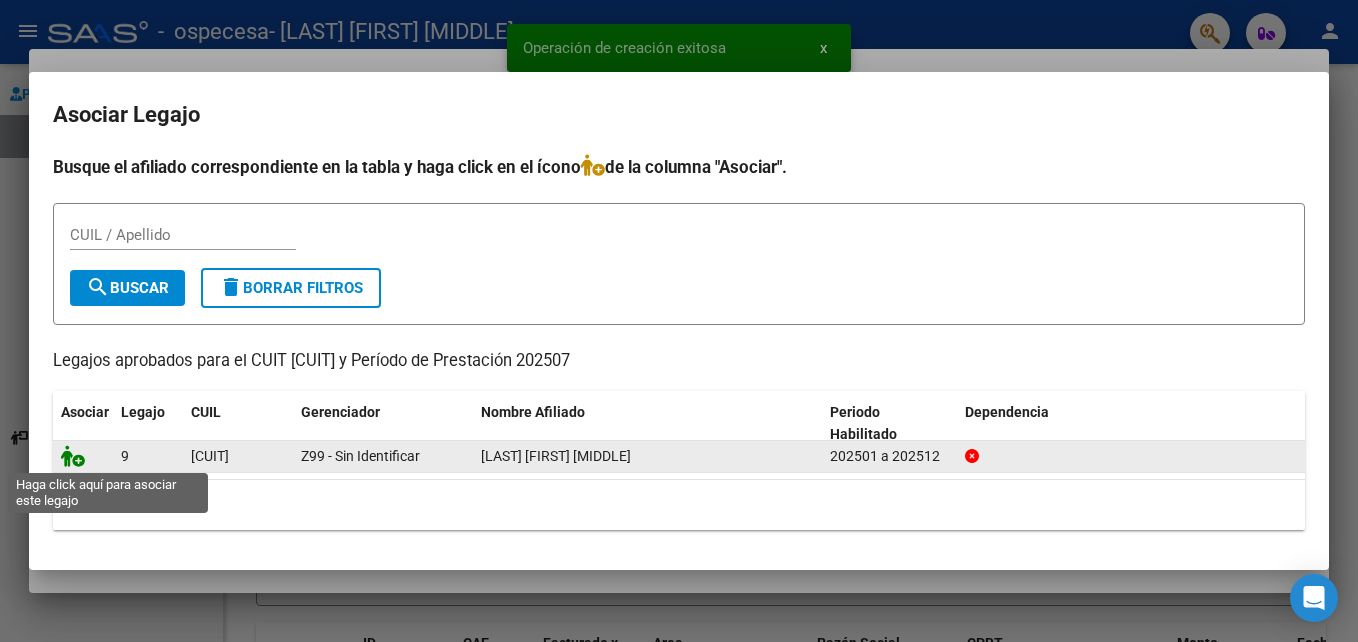 click 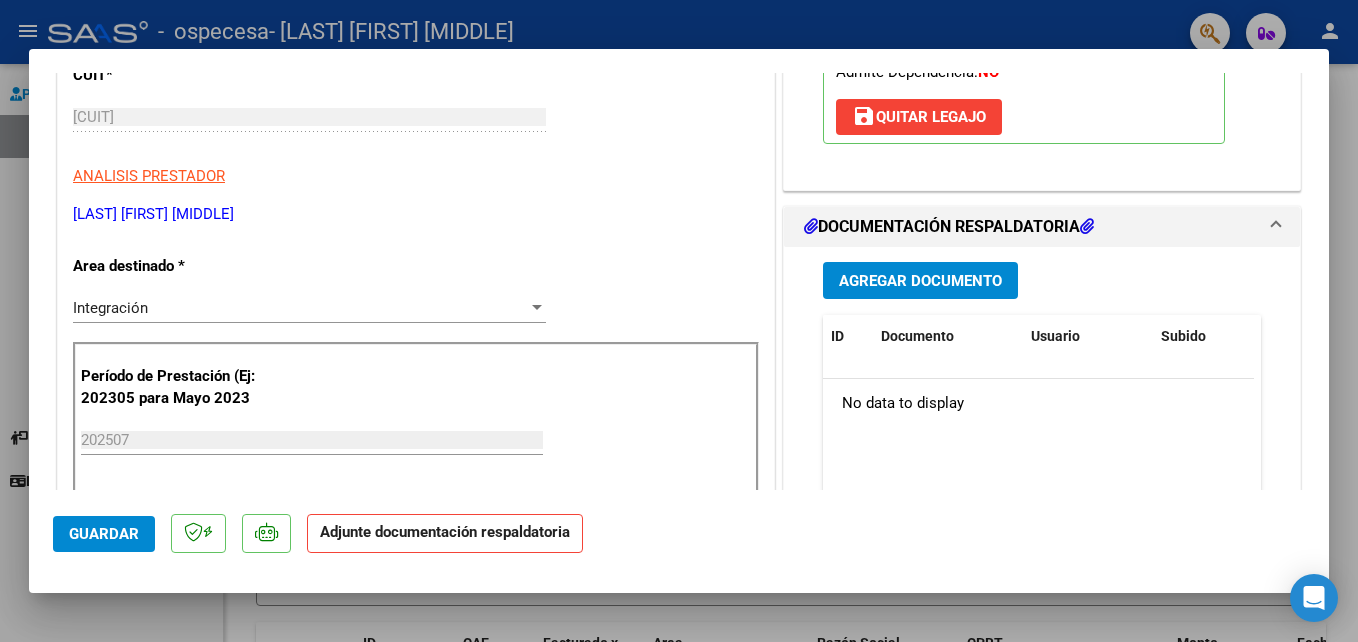 scroll, scrollTop: 347, scrollLeft: 0, axis: vertical 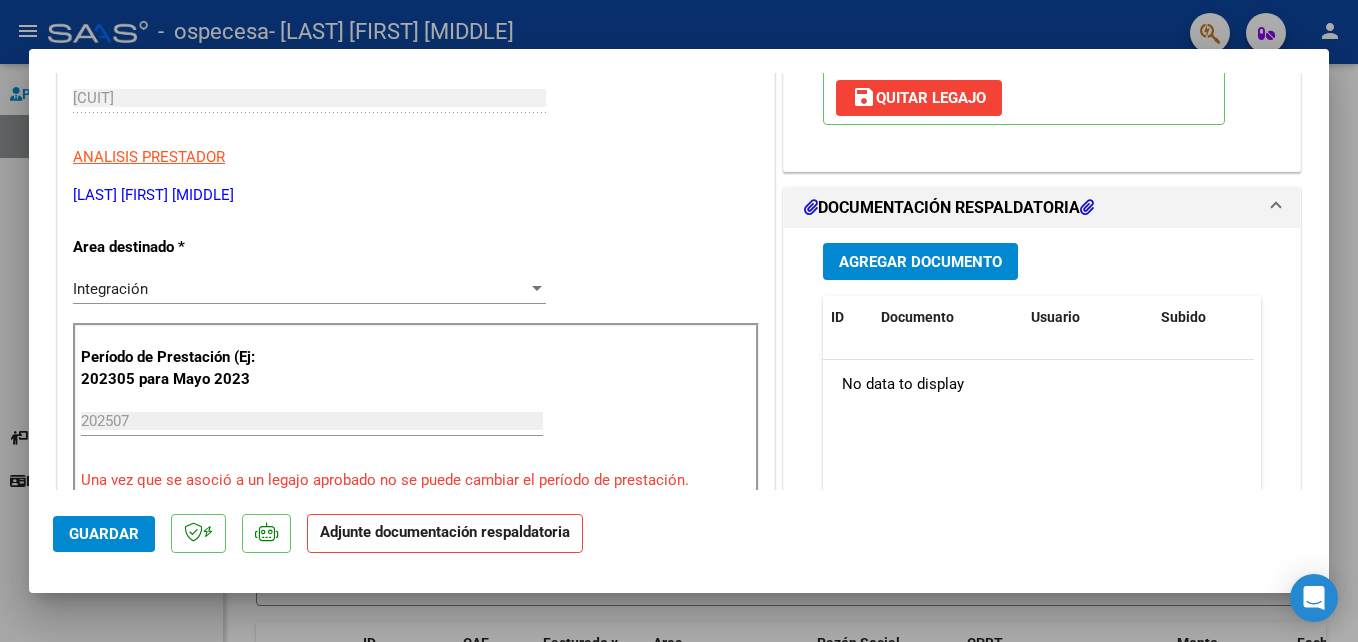 click on "Agregar Documento" at bounding box center [920, 261] 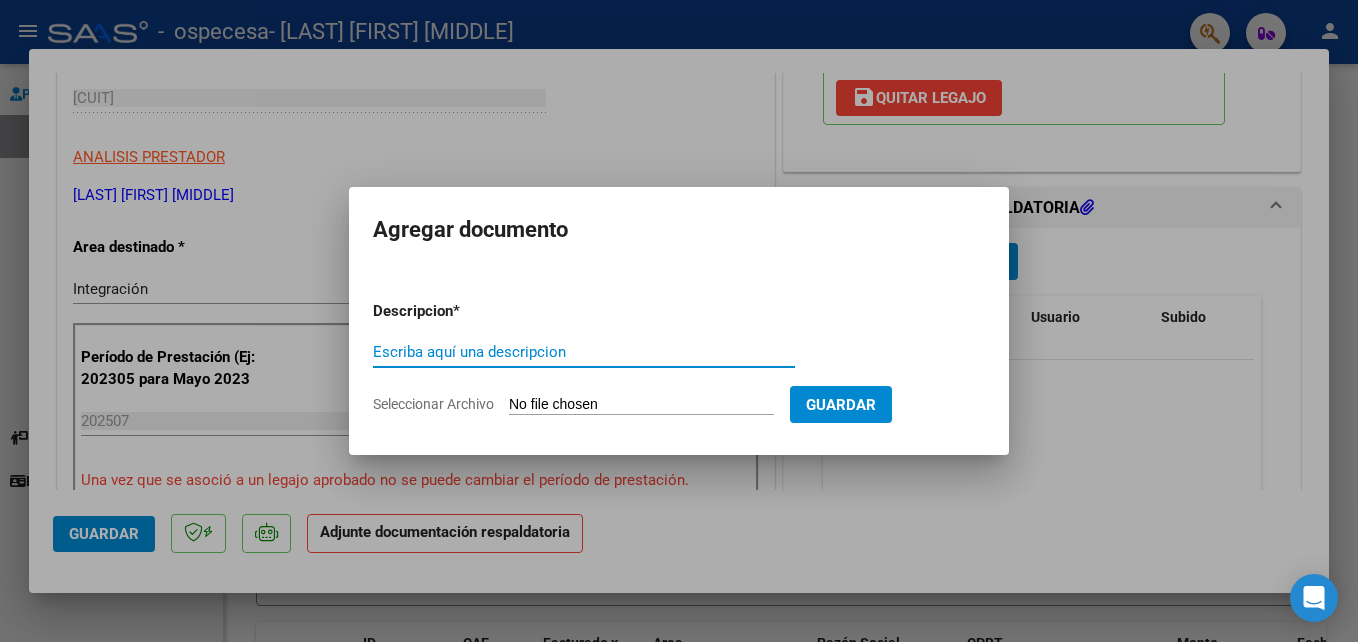 click on "Escriba aquí una descripcion" at bounding box center (584, 352) 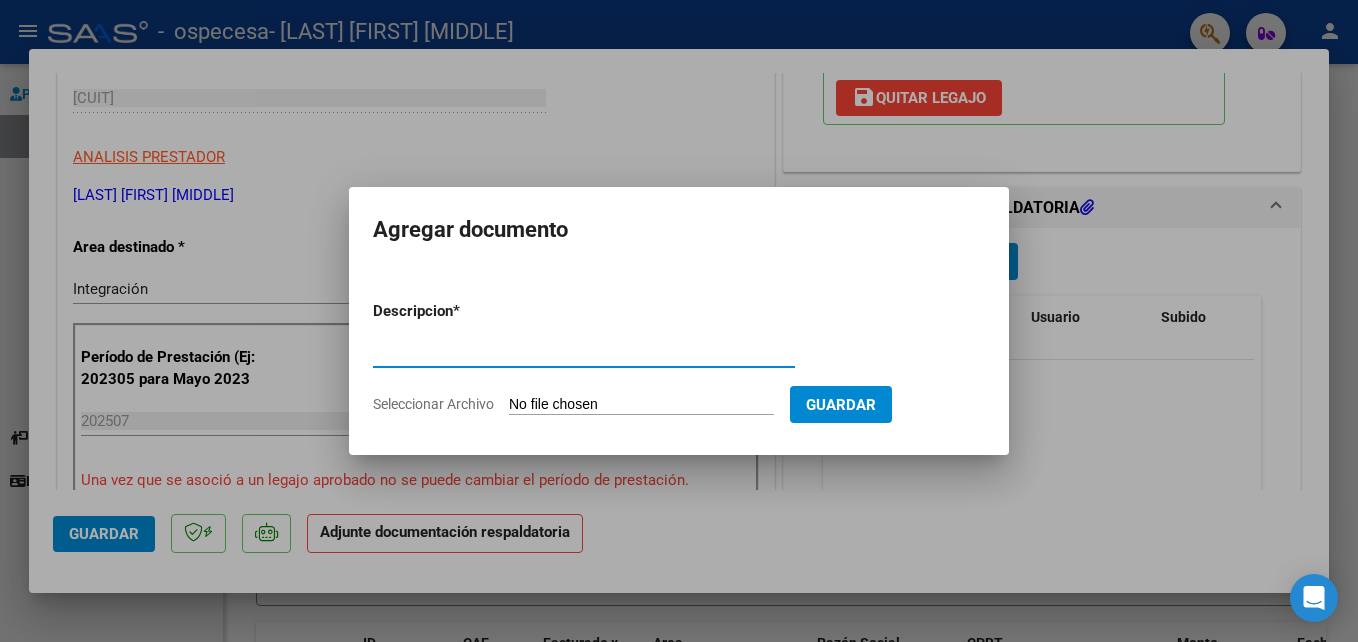 type on "ASISTENCIA" 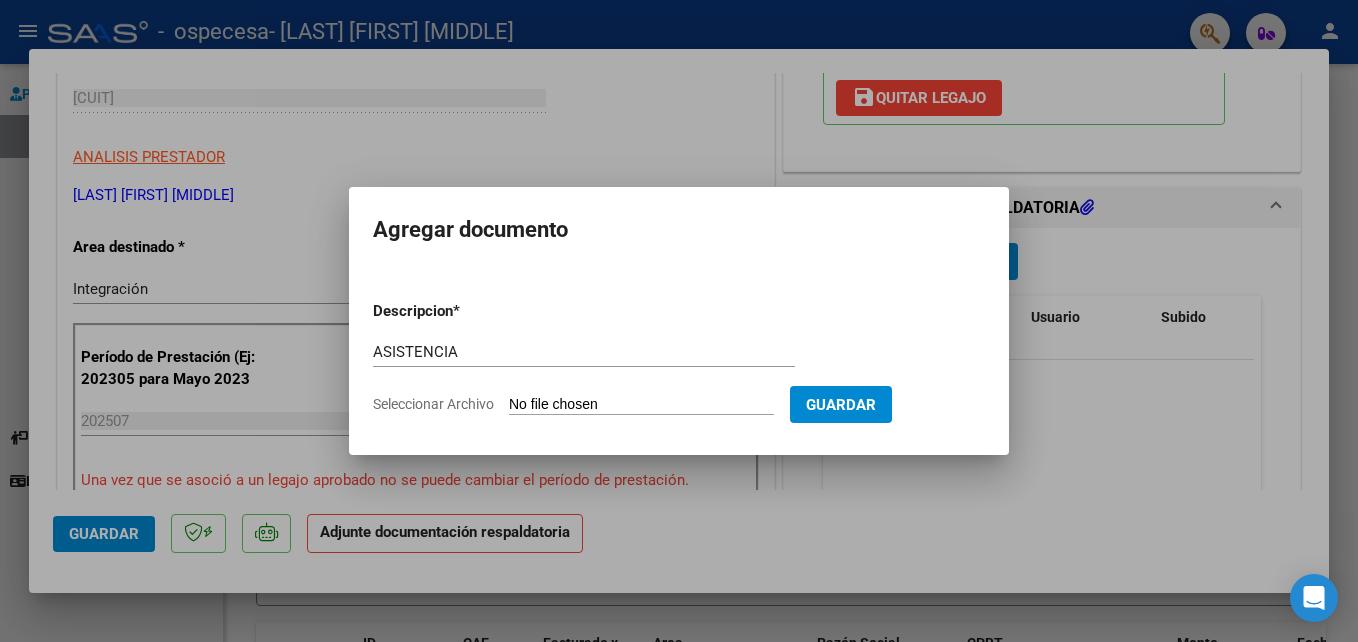 click on "Seleccionar Archivo" at bounding box center [641, 405] 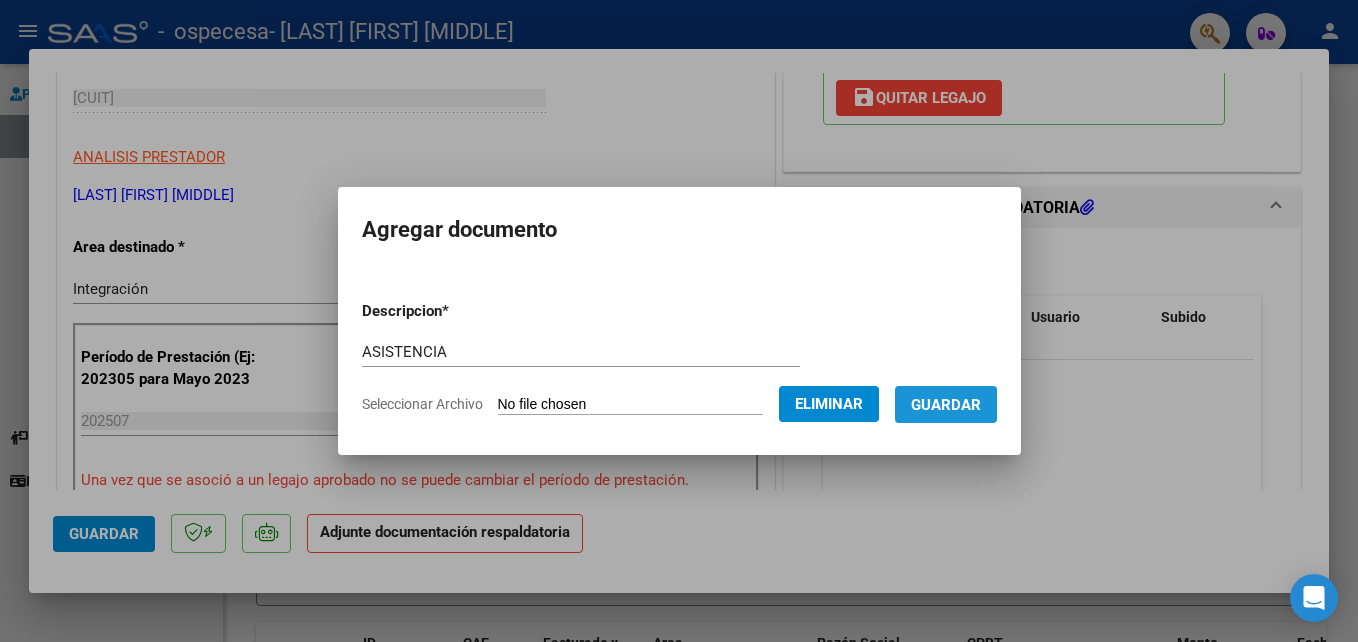 click on "Guardar" at bounding box center [946, 405] 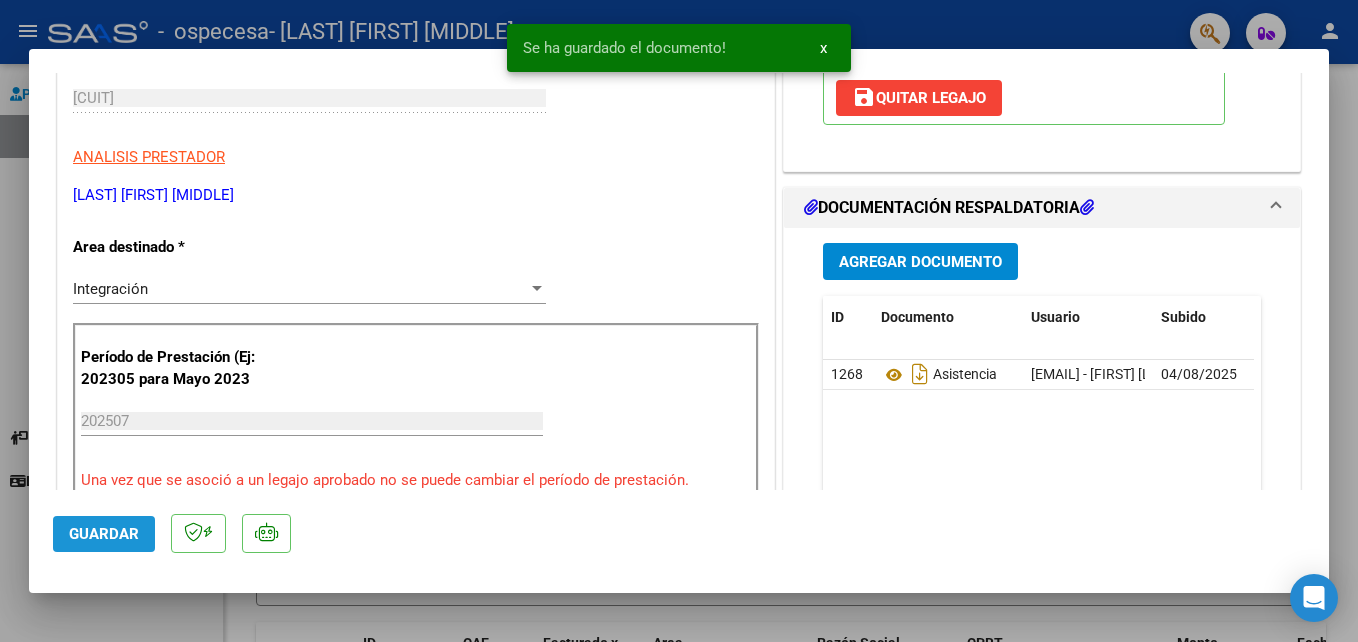 click on "Guardar" 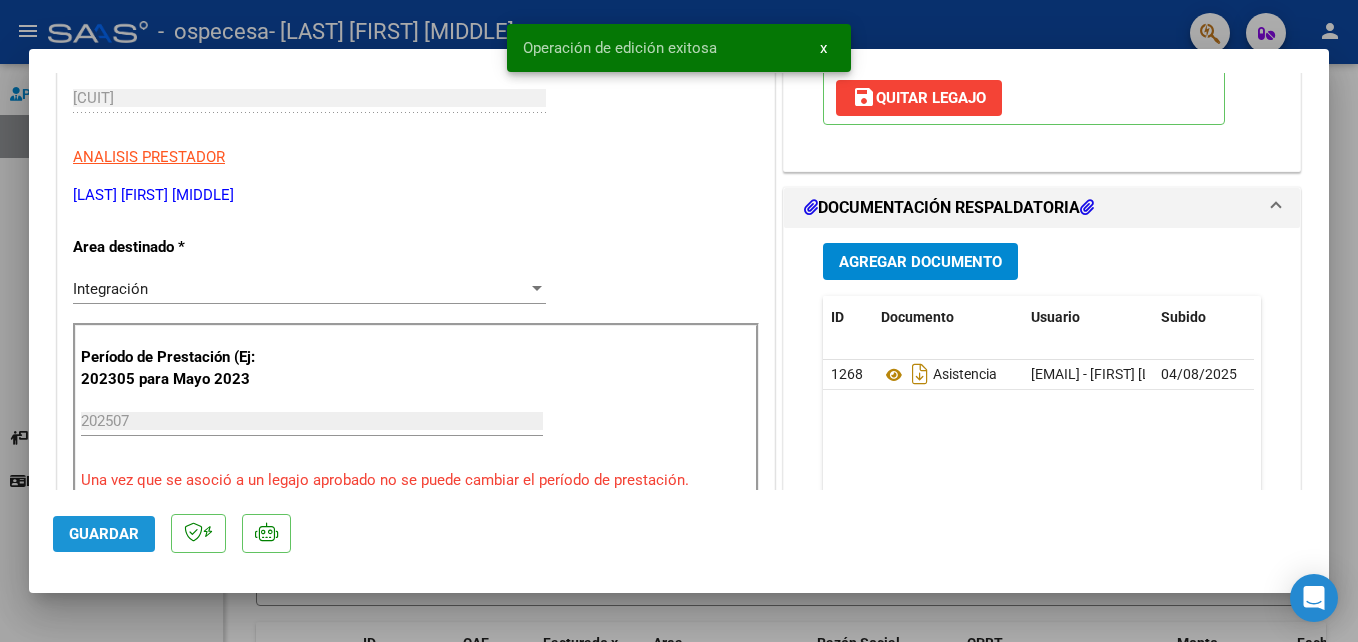 click on "Guardar" 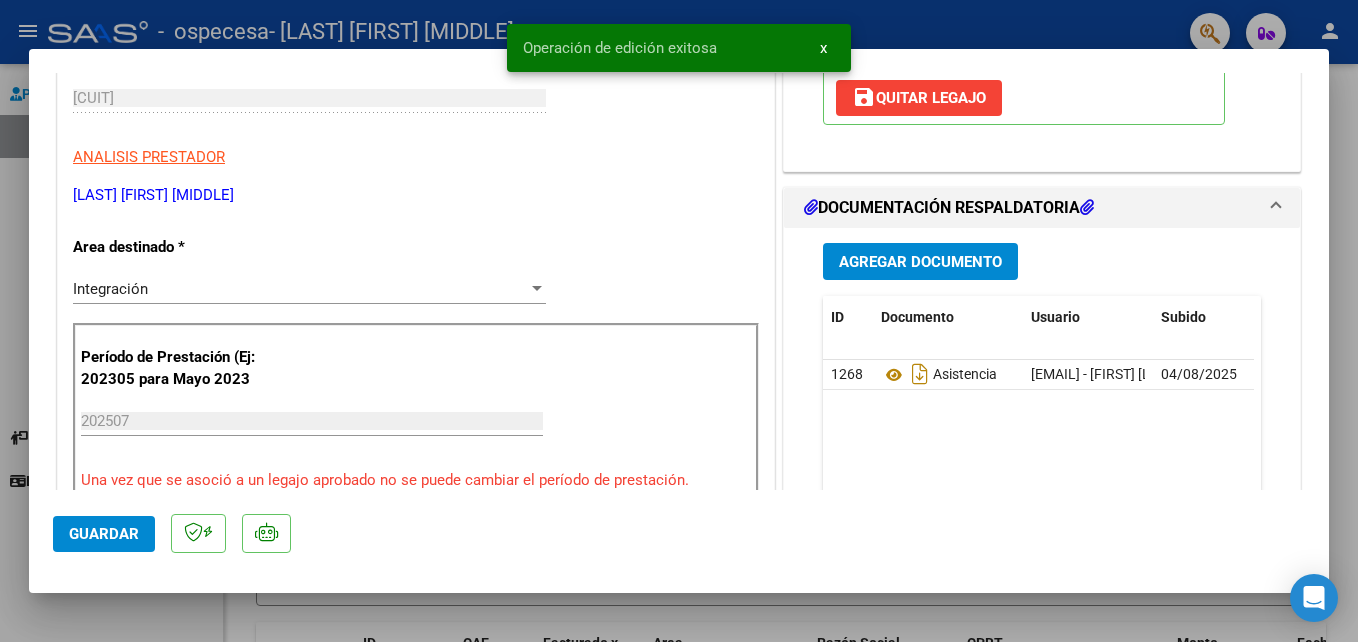 click at bounding box center [679, 321] 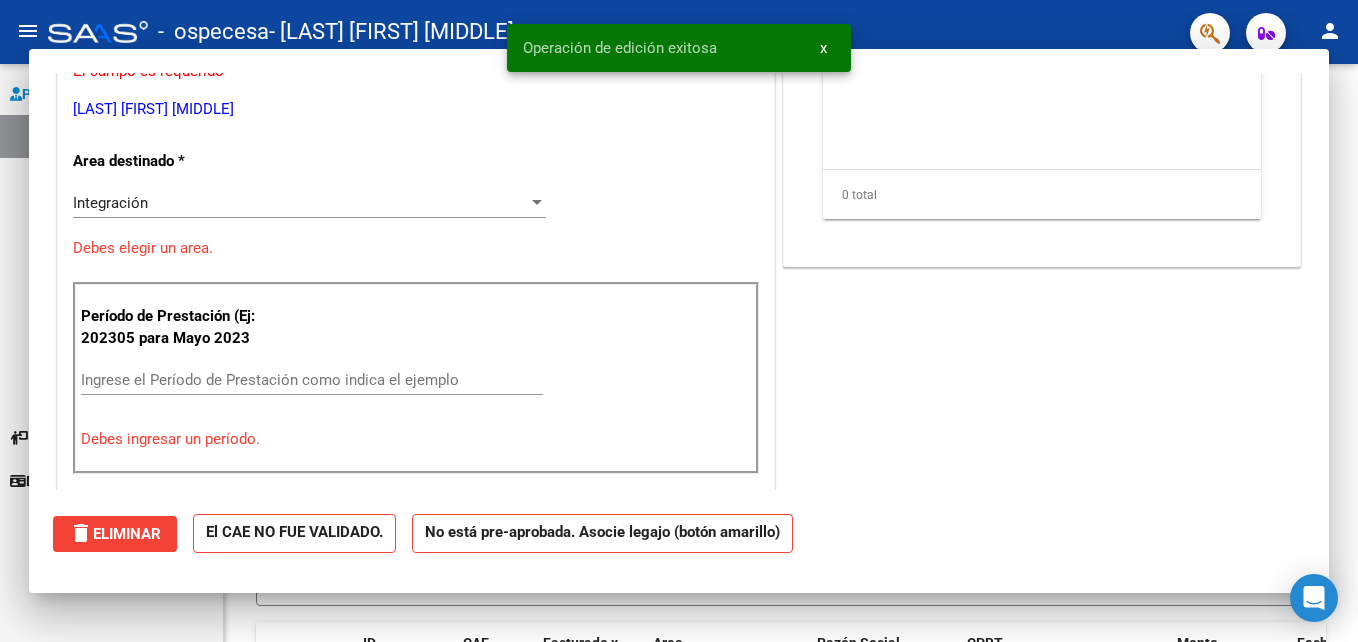 scroll, scrollTop: 286, scrollLeft: 0, axis: vertical 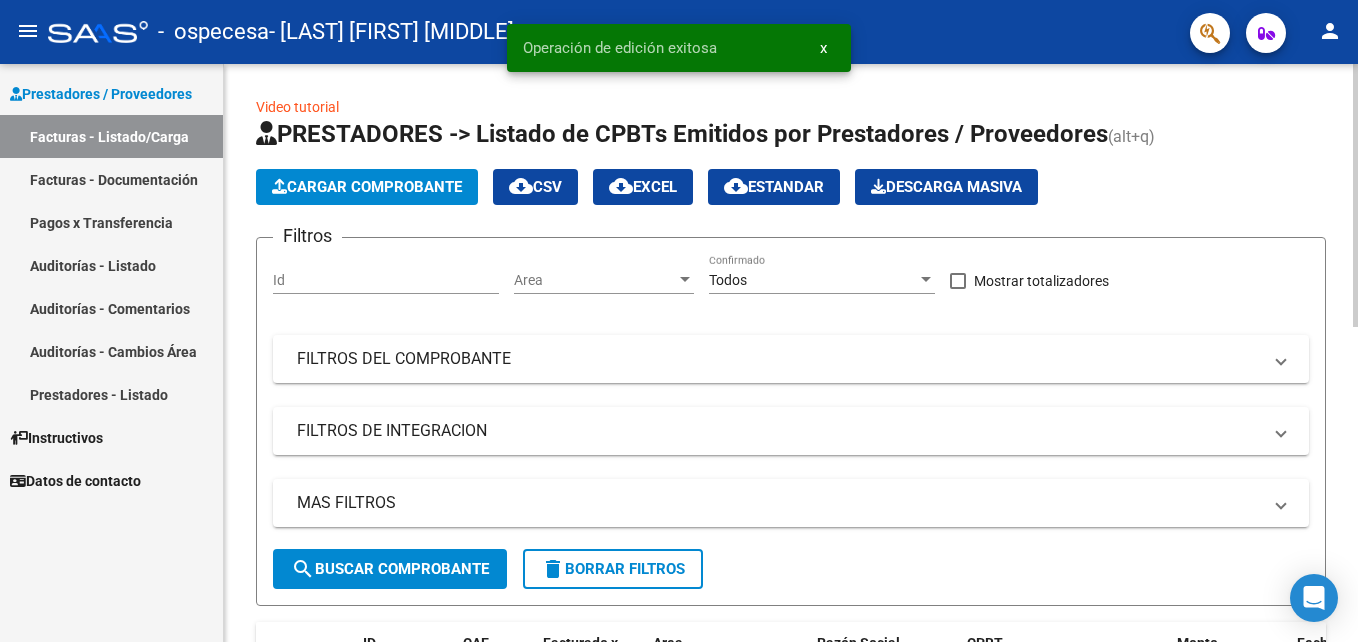 drag, startPoint x: 1350, startPoint y: 175, endPoint x: 1357, endPoint y: 207, distance: 32.75668 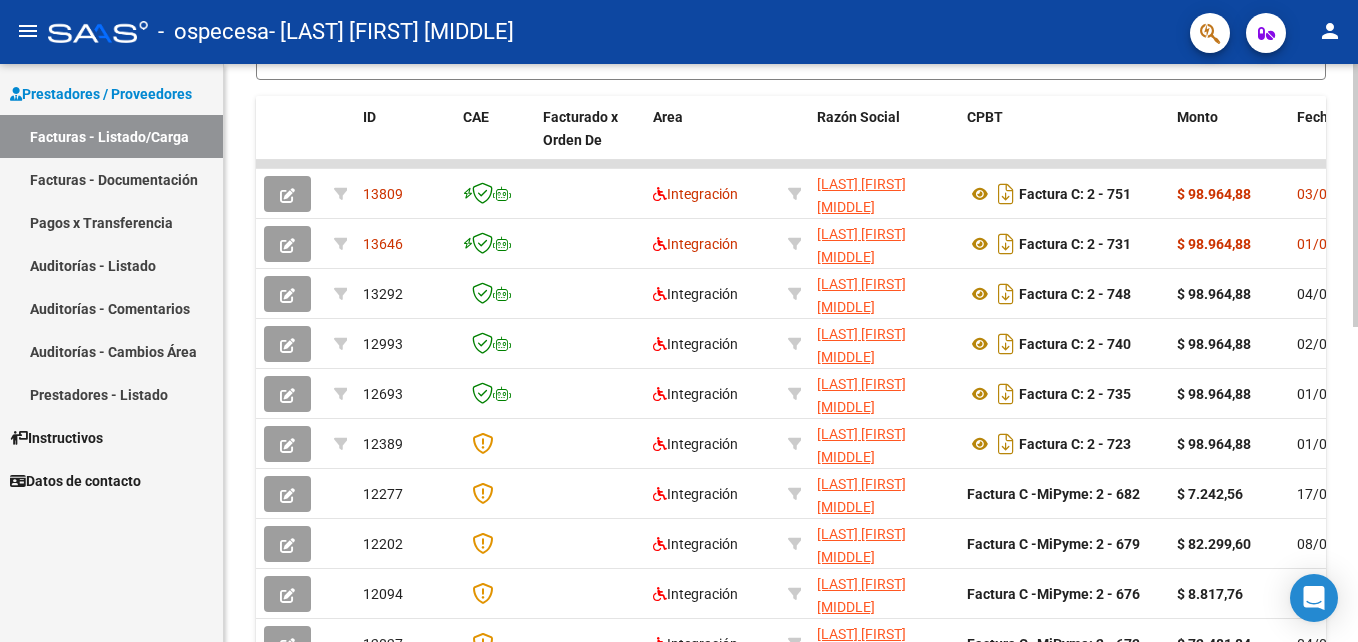 scroll, scrollTop: 542, scrollLeft: 0, axis: vertical 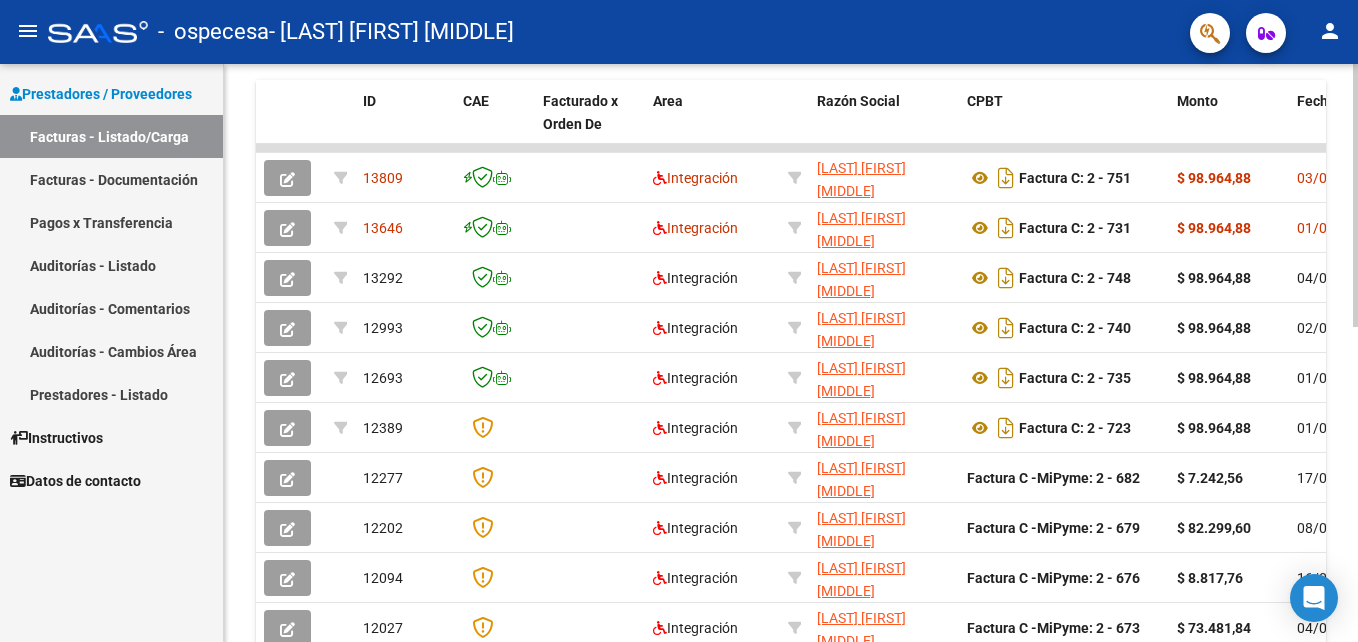 click on "Video tutorial   PRESTADORES -> Listado de CPBTs Emitidos por Prestadores / Proveedores (alt+q)   Cargar Comprobante
cloud_download  CSV  cloud_download  EXCEL  cloud_download  Estandar   Descarga Masiva
Filtros Id Area Area Todos Confirmado   Mostrar totalizadores   FILTROS DEL COMPROBANTE  Comprobante Tipo Comprobante Tipo Start date – End date Fec. Comprobante Desde / Hasta Días Emisión Desde(cant. días) Días Emisión Hasta(cant. días) CUIT / Razón Social Pto. Venta Nro. Comprobante Código SSS CAE Válido CAE Válido Todos Cargado Módulo Hosp. Todos Tiene facturacion Apócrifa Hospital Refes  FILTROS DE INTEGRACION  Período De Prestación Campos del Archivo de Rendición Devuelto x SSS (dr_envio) Todos Rendido x SSS (dr_envio) Tipo de Registro Tipo de Registro Período Presentación Período Presentación Campos del Legajo Asociado (preaprobación) Afiliado Legajo (cuil/nombre) Todos Solo facturas preaprobadas  MAS FILTROS  Todos Con Doc. Respaldatoria Todos Con Trazabilidad Todos – – 1" 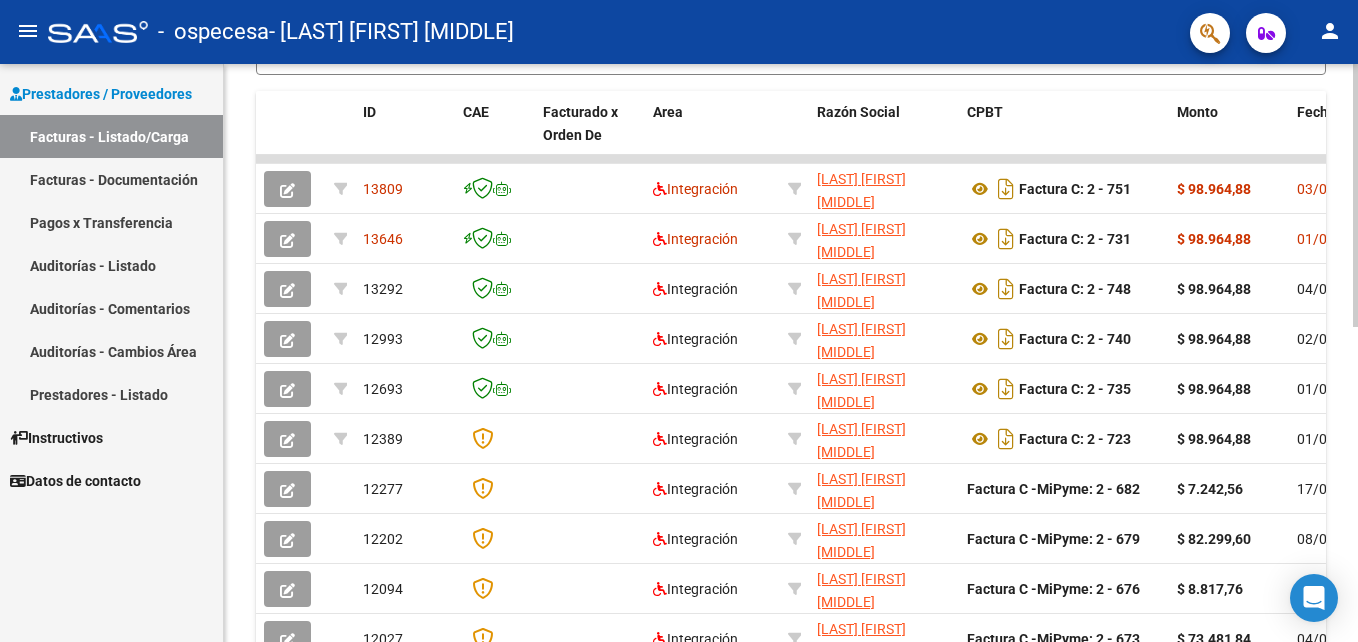 click 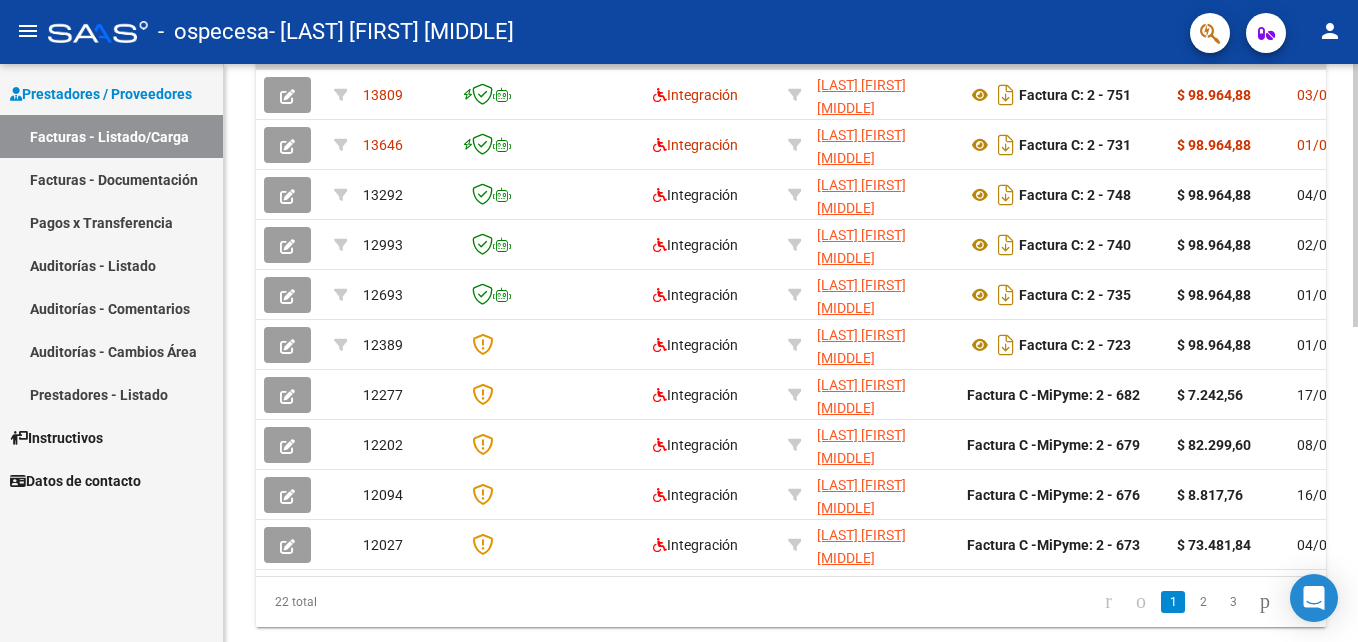 scroll, scrollTop: 619, scrollLeft: 0, axis: vertical 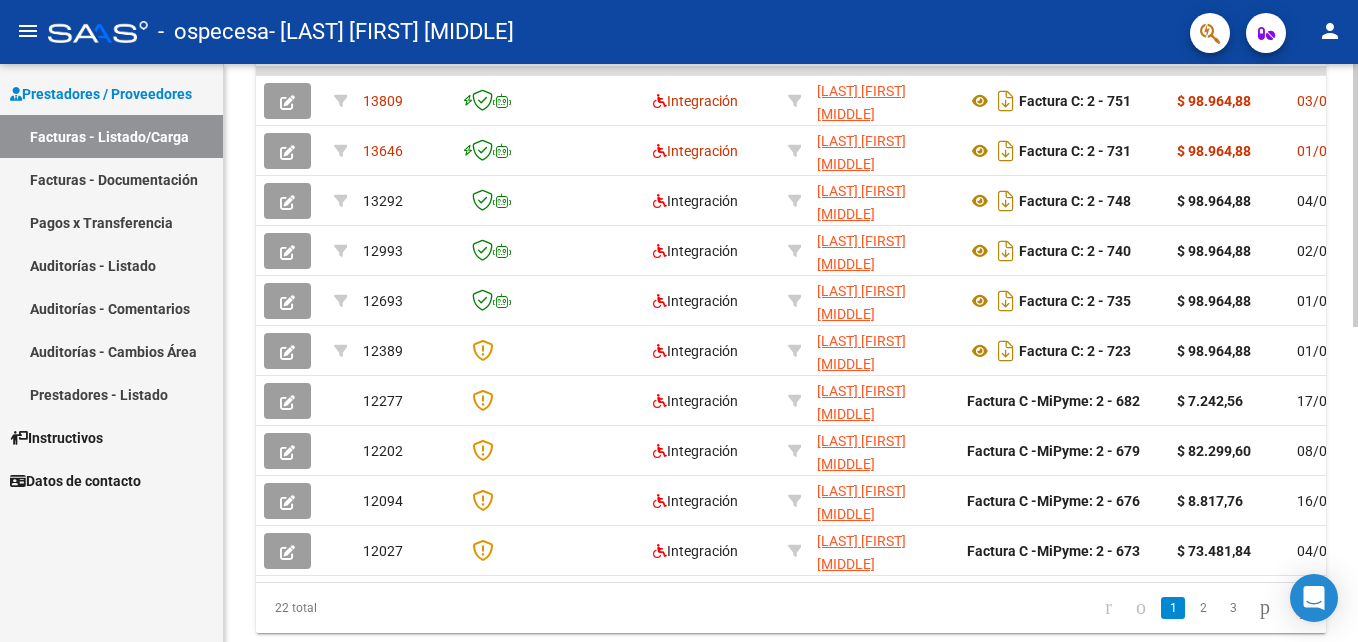click on "menu -   ospecesa   - [LAST] [FIRST] [MIDDLE] person    Prestadores / Proveedores Facturas - Listado/Carga Facturas - Documentación Pagos x Transferencia Auditorías - Listado Auditorías - Comentarios Auditorías - Cambios Área Prestadores - Listado    Instructivos    Datos de contacto  Video tutorial   PRESTADORES -> Listado de CPBTs Emitidos por Prestadores / Proveedores (alt+q)   Cargar Comprobante
cloud_download  CSV  cloud_download  EXCEL  cloud_download  Estandar   Descarga Masiva
Filtros Id Area Area Todos Confirmado   Mostrar totalizadores   FILTROS DEL COMPROBANTE  Comprobante Tipo Comprobante Tipo Start date – End date Fec. Comprobante Desde / Hasta Días Emisión Desde(cant. días) Días Emisión Hasta(cant. días) CUIT / Razón Social Pto. Venta Nro. Comprobante Código SSS CAE Válido CAE Válido Todos Cargado Módulo Hosp. Todos Tiene facturacion Apócrifa Hospital Refes  FILTROS DE INTEGRACION  Período De Prestación Todos Rendido x SSS (dr_envio) Tipo de Registro Todos" at bounding box center [679, 321] 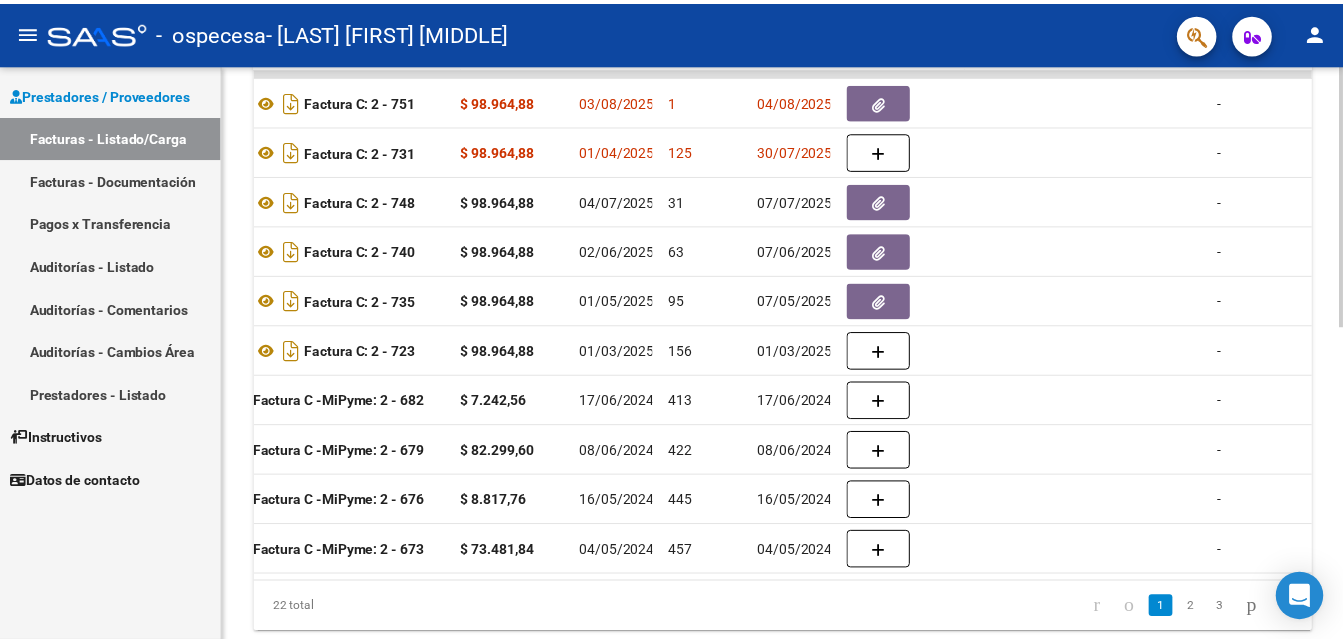 scroll, scrollTop: 0, scrollLeft: 716, axis: horizontal 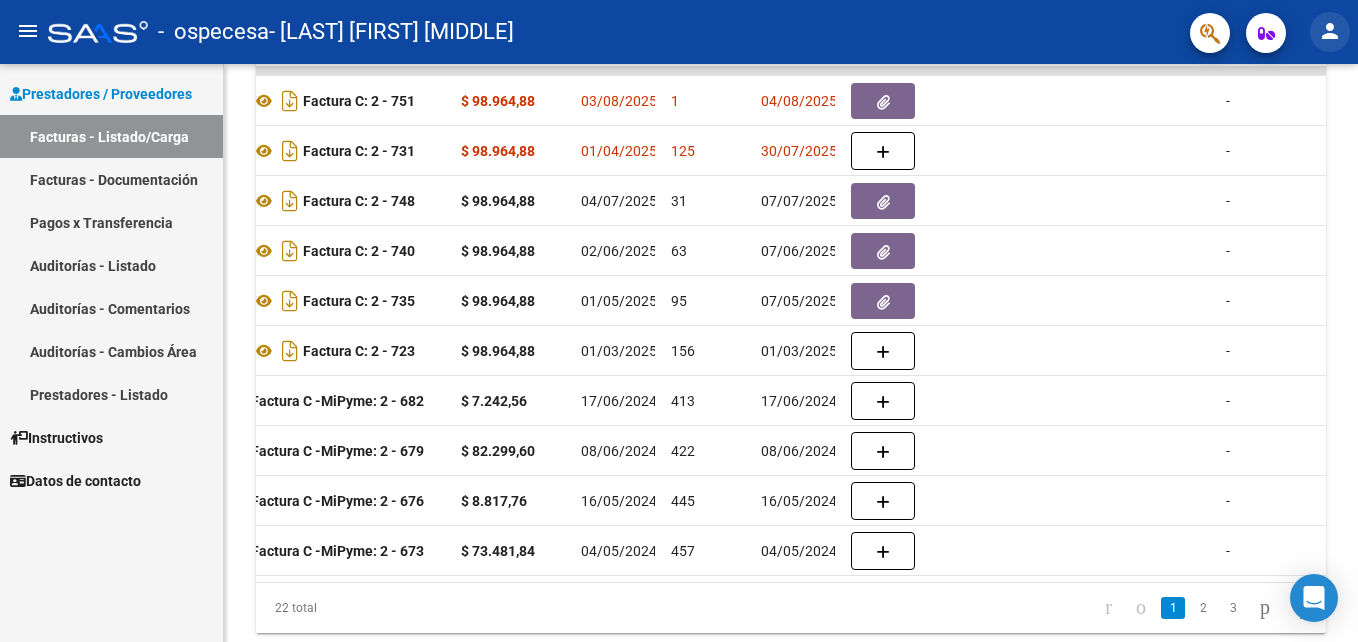 click on "person" 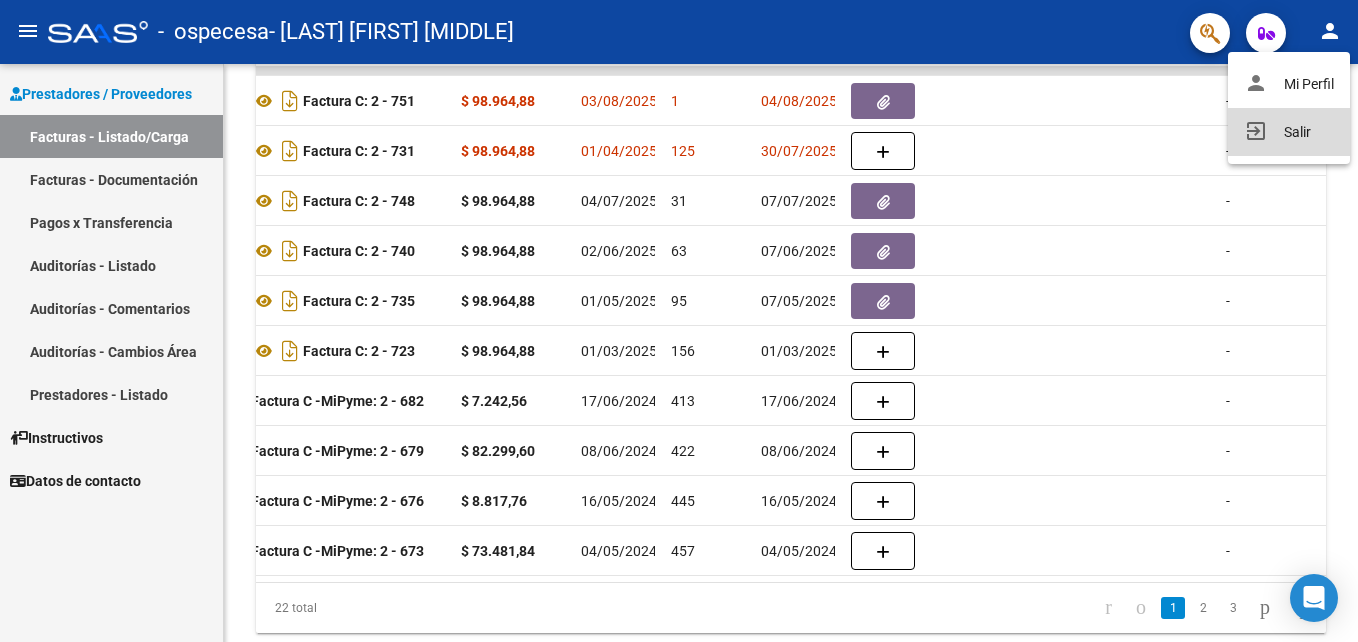 click on "exit_to_app  Salir" at bounding box center (1289, 132) 